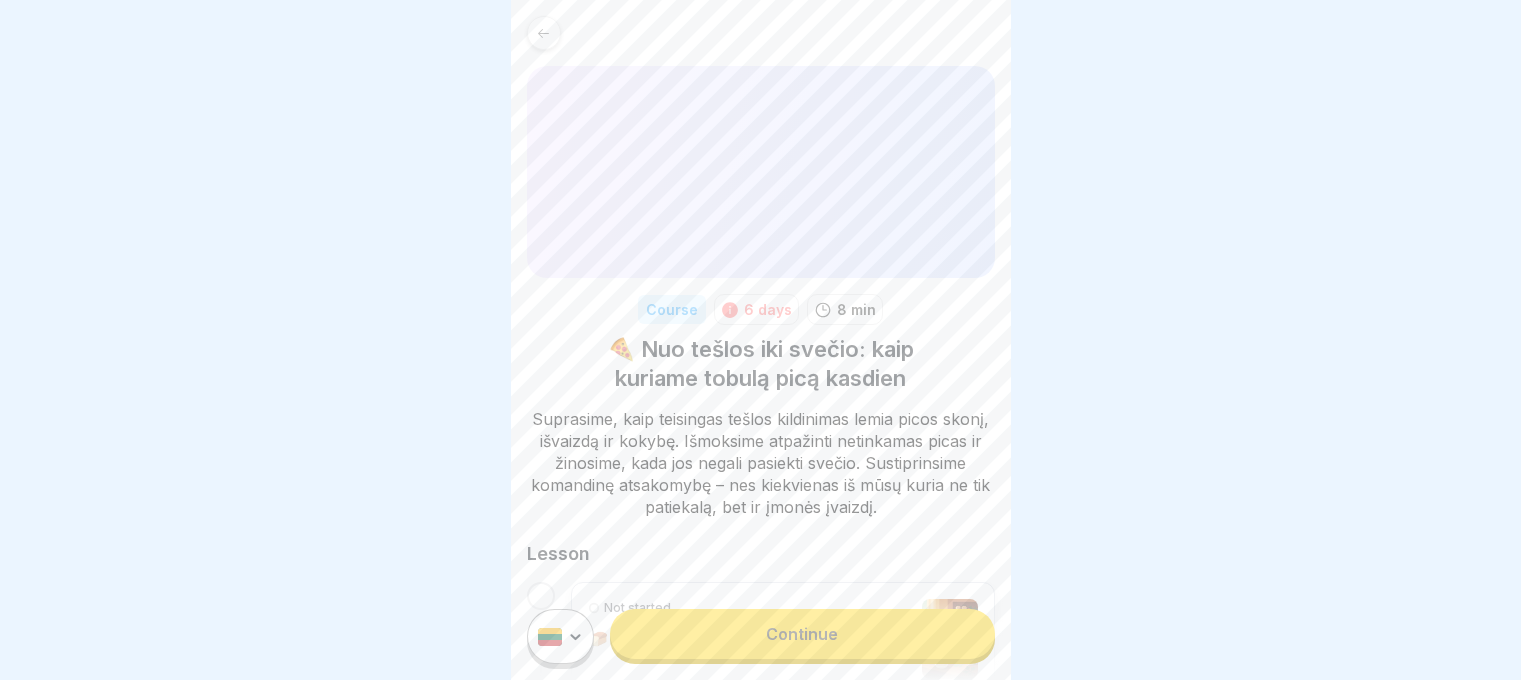 scroll, scrollTop: 0, scrollLeft: 0, axis: both 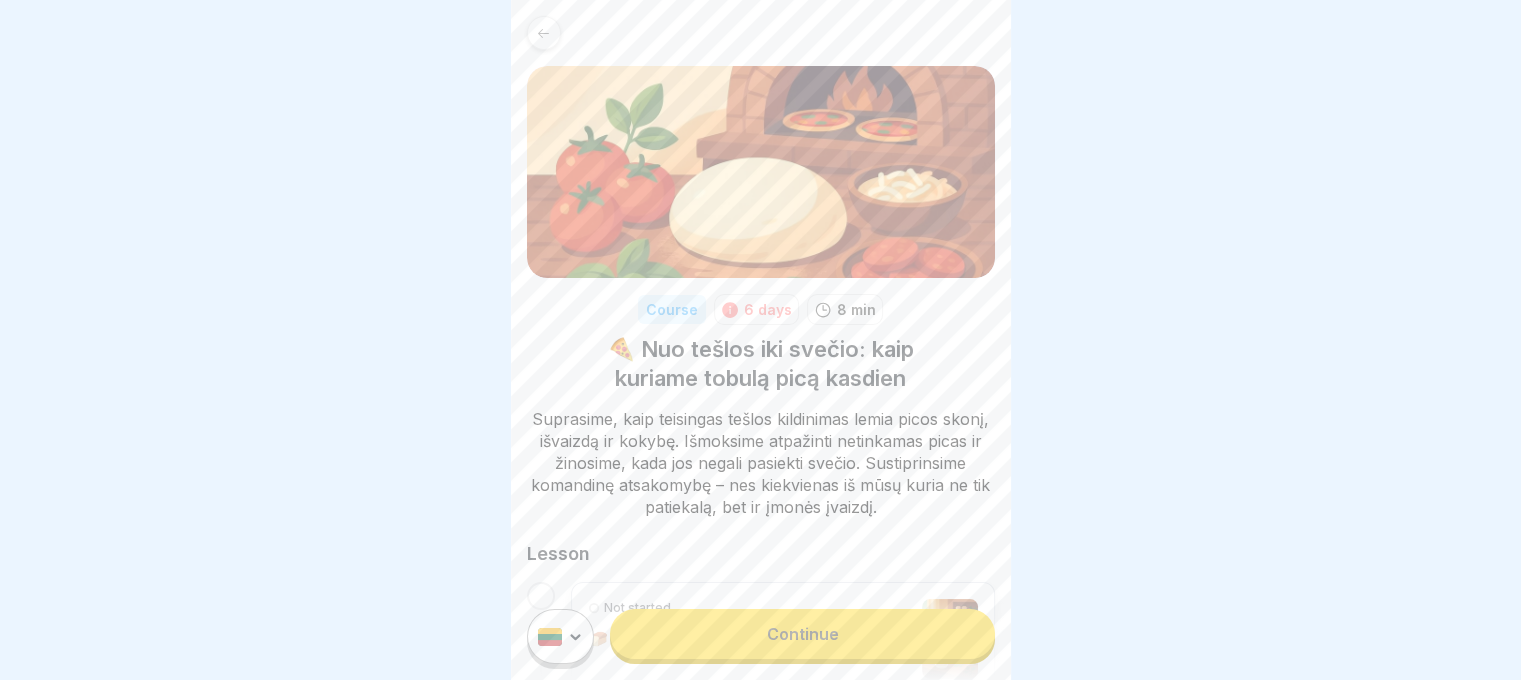 click on "Continue" at bounding box center [802, 634] 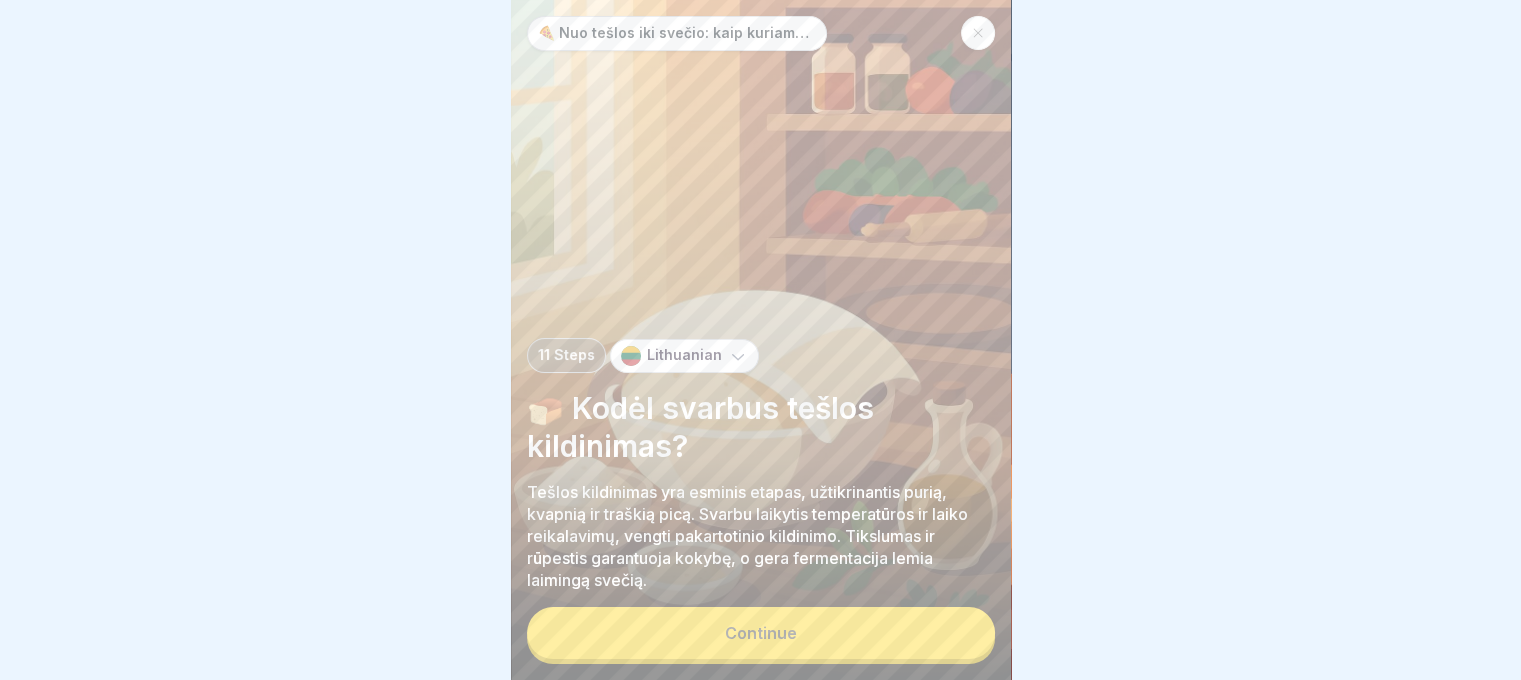 click on "Continue" at bounding box center [761, 635] 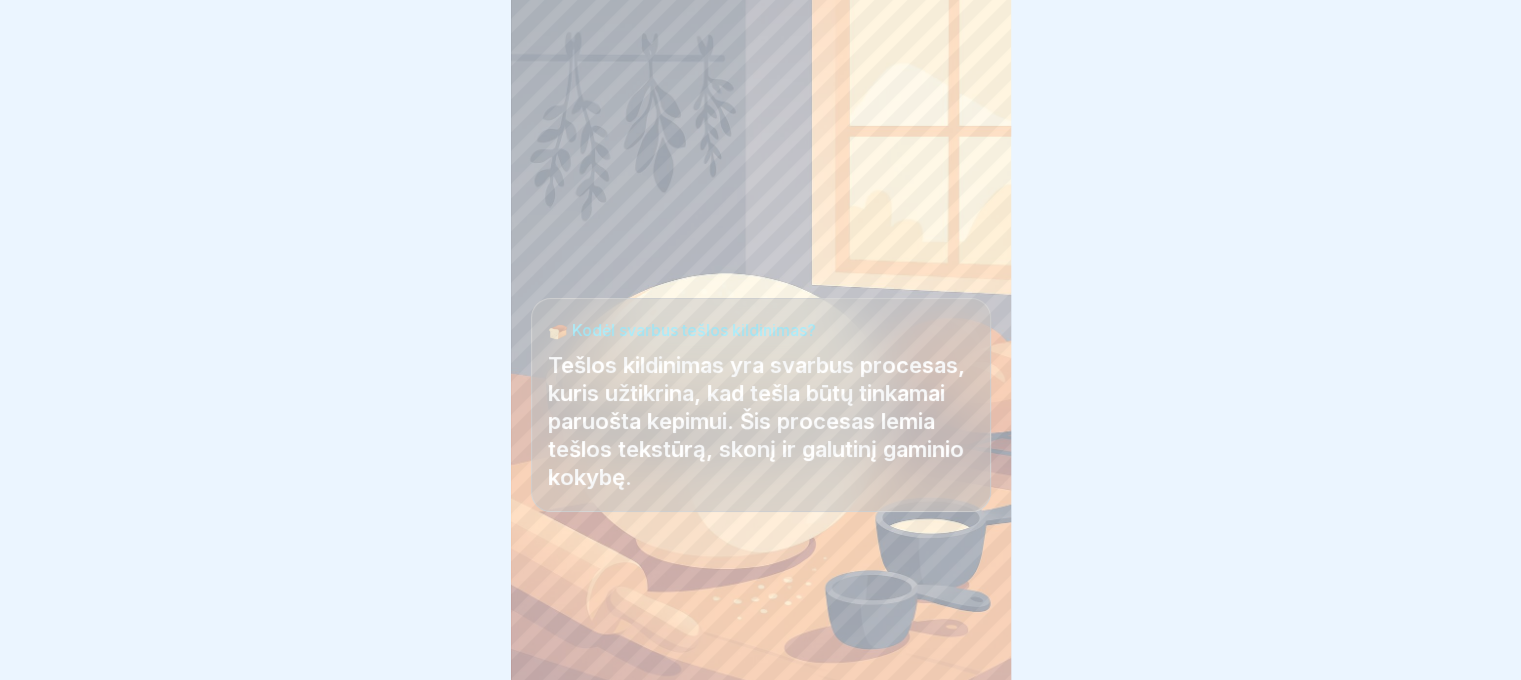 click at bounding box center (761, 620) 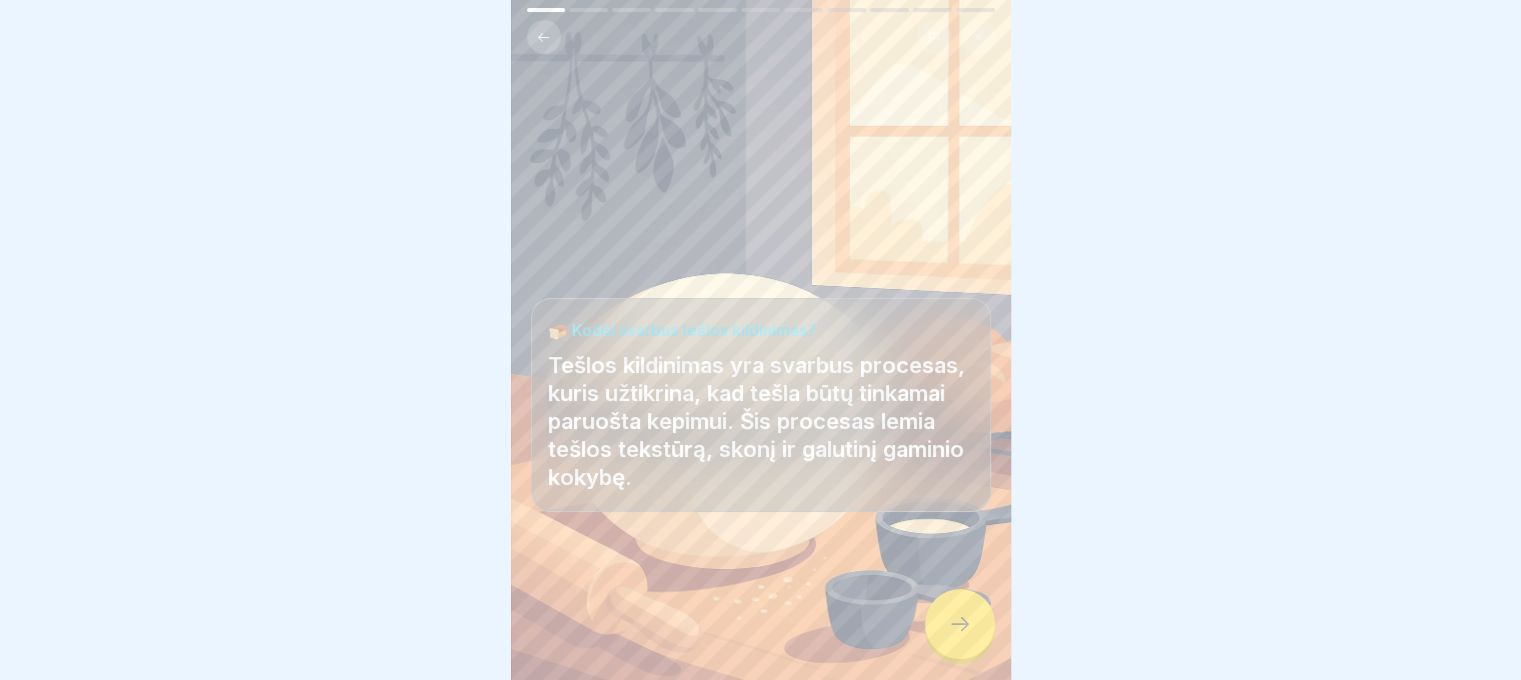 click at bounding box center [761, 620] 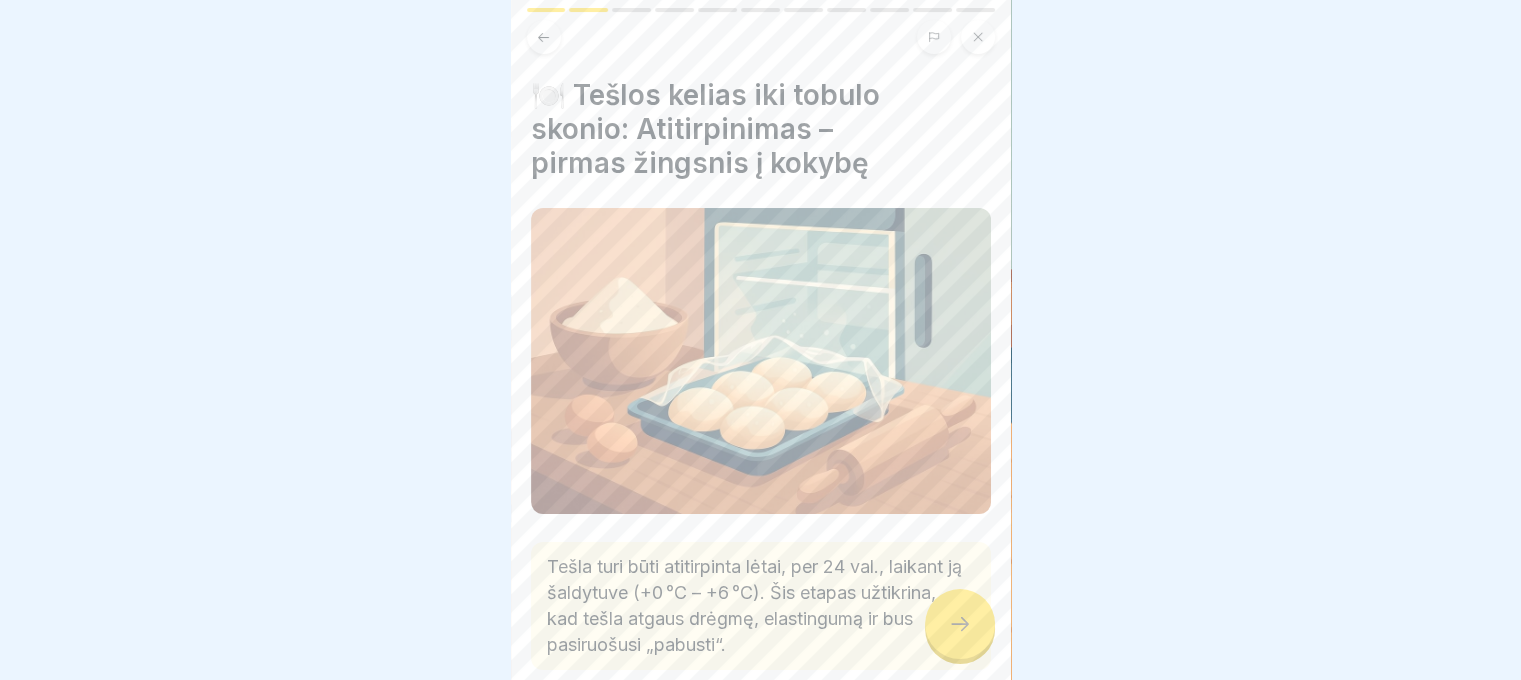 click on "Tešla turi būti atitirpinta lėtai, per 24 val., laikant ją šaldytuve (+0 °C – +6 °C). Šis etapas užtikrina, kad tešla atgaus drėgmę, elastingumą ir bus pasiruošusi „pabusti“." at bounding box center [761, 606] 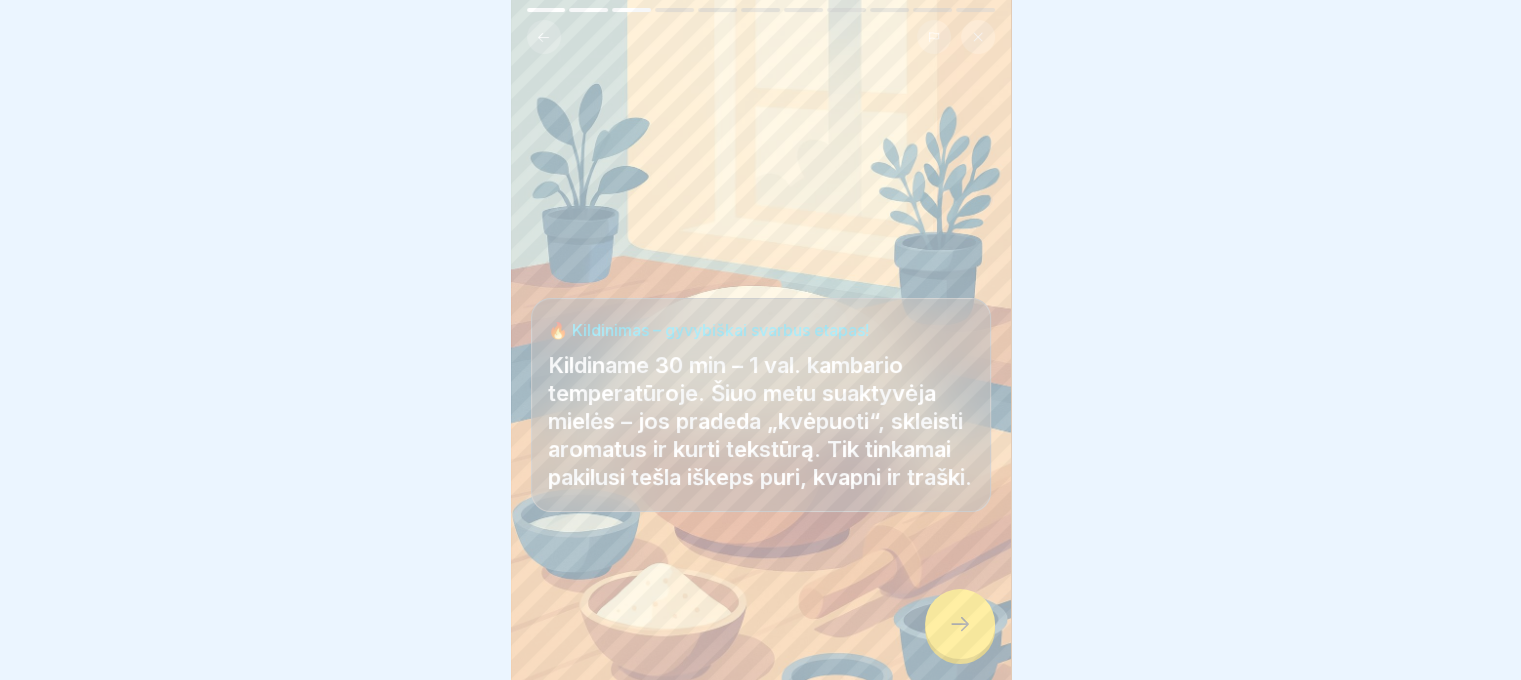 click at bounding box center (960, 624) 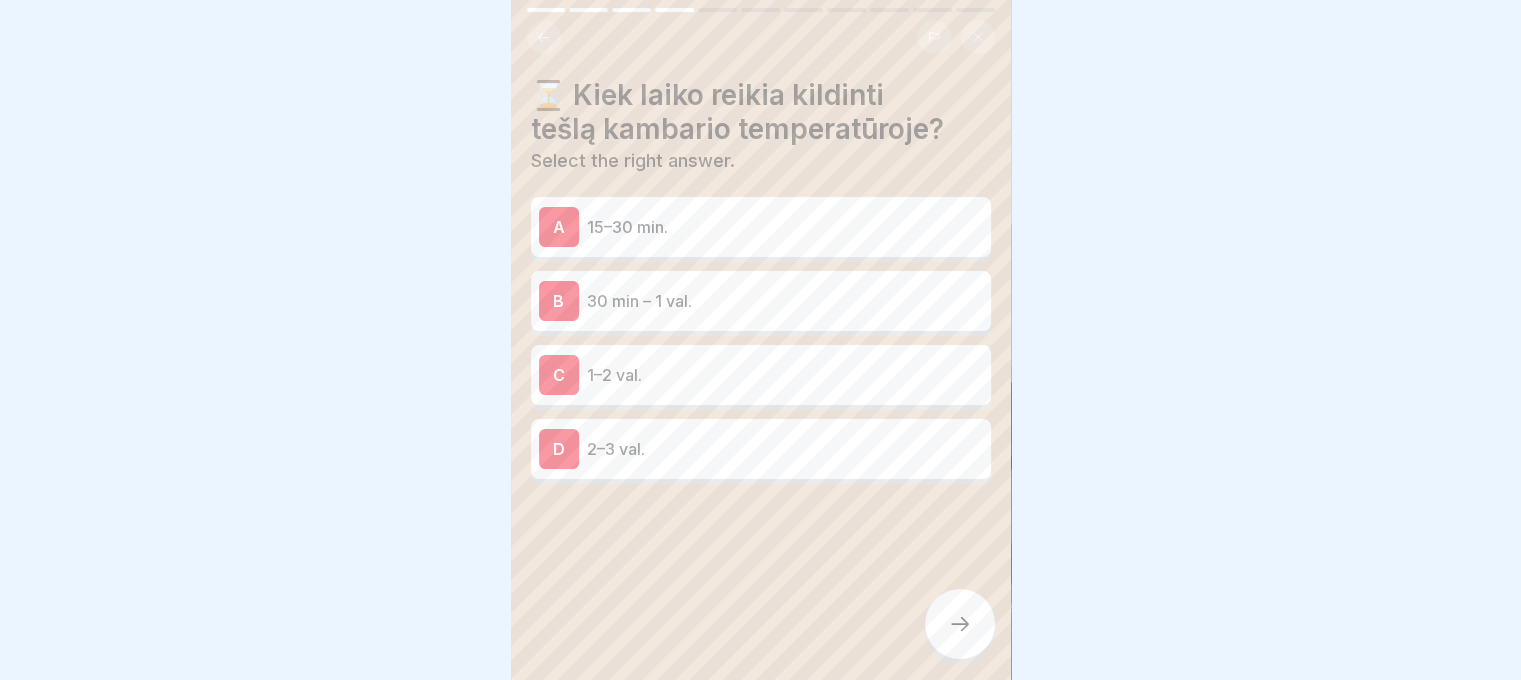 click at bounding box center (960, 624) 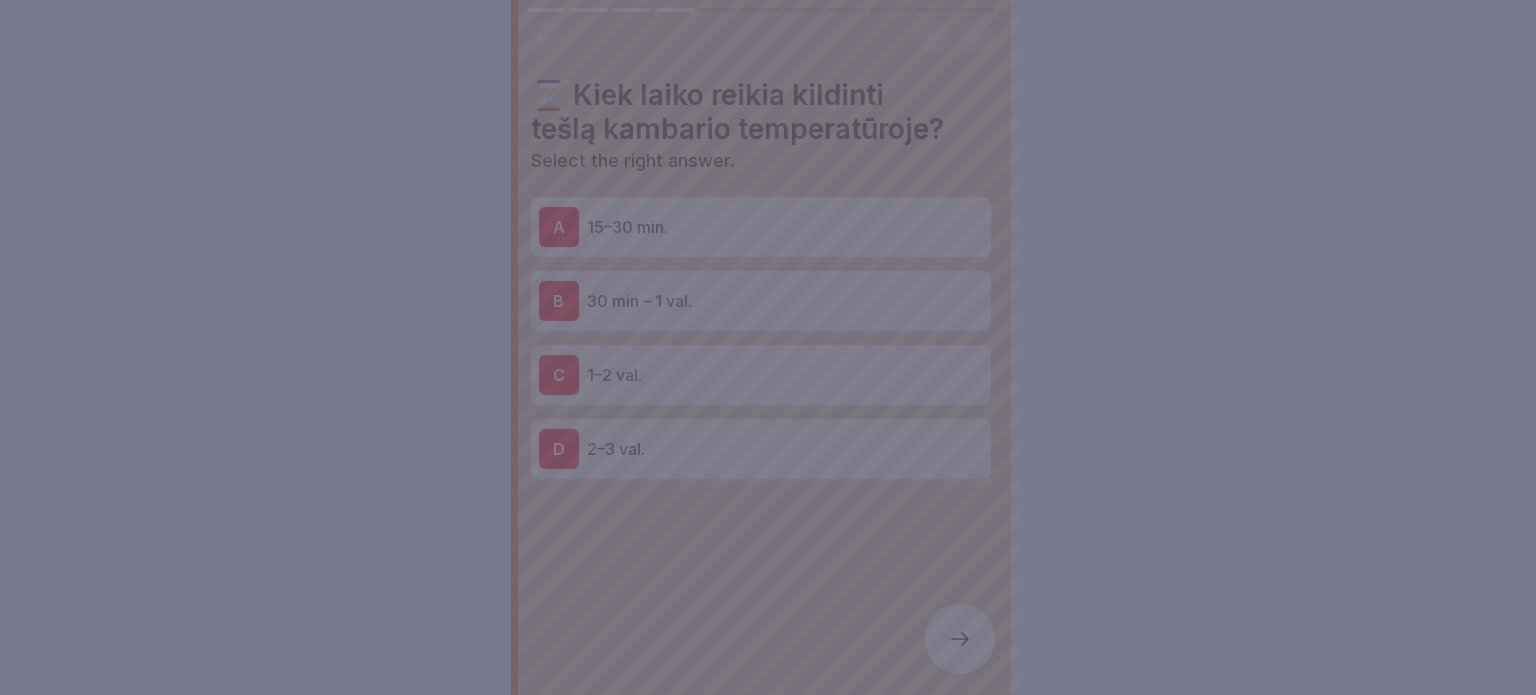 click at bounding box center (768, 347) 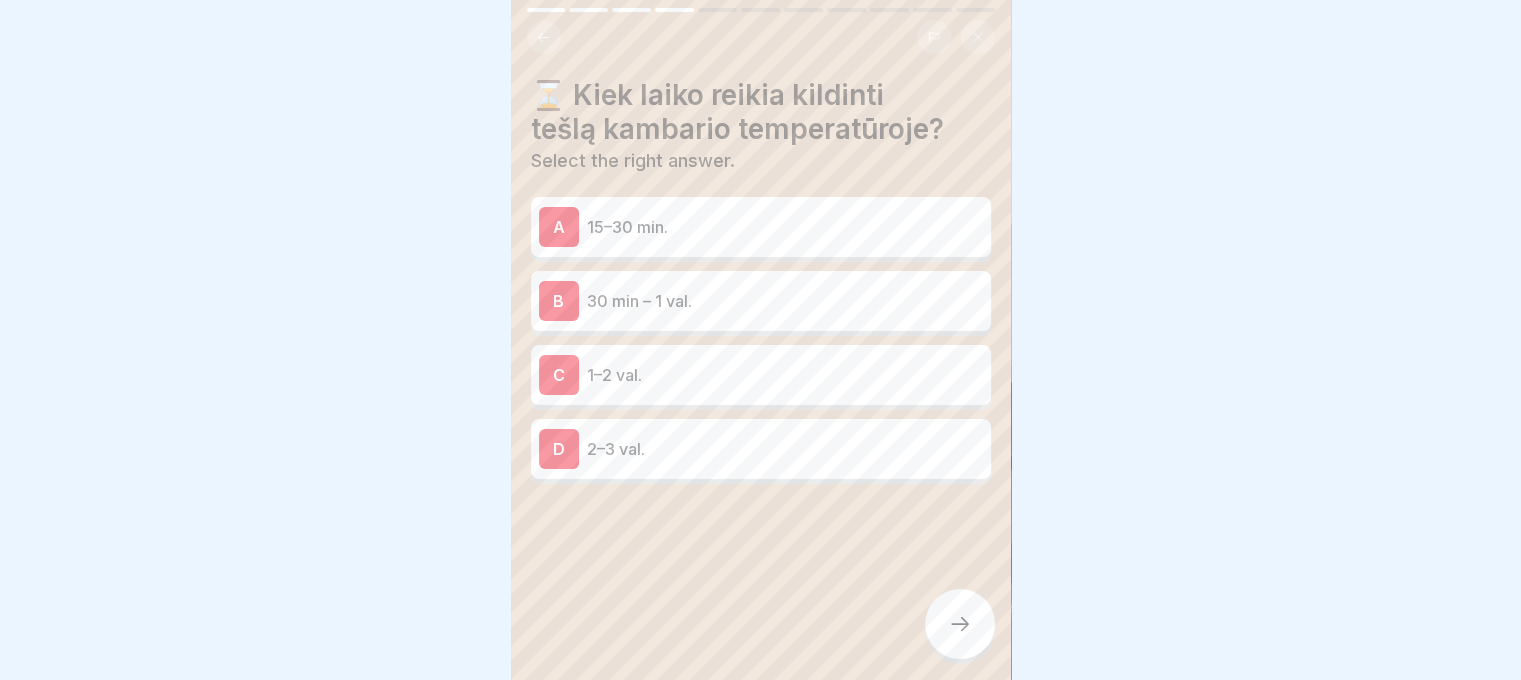 click on "C [TIME]" at bounding box center (761, 375) 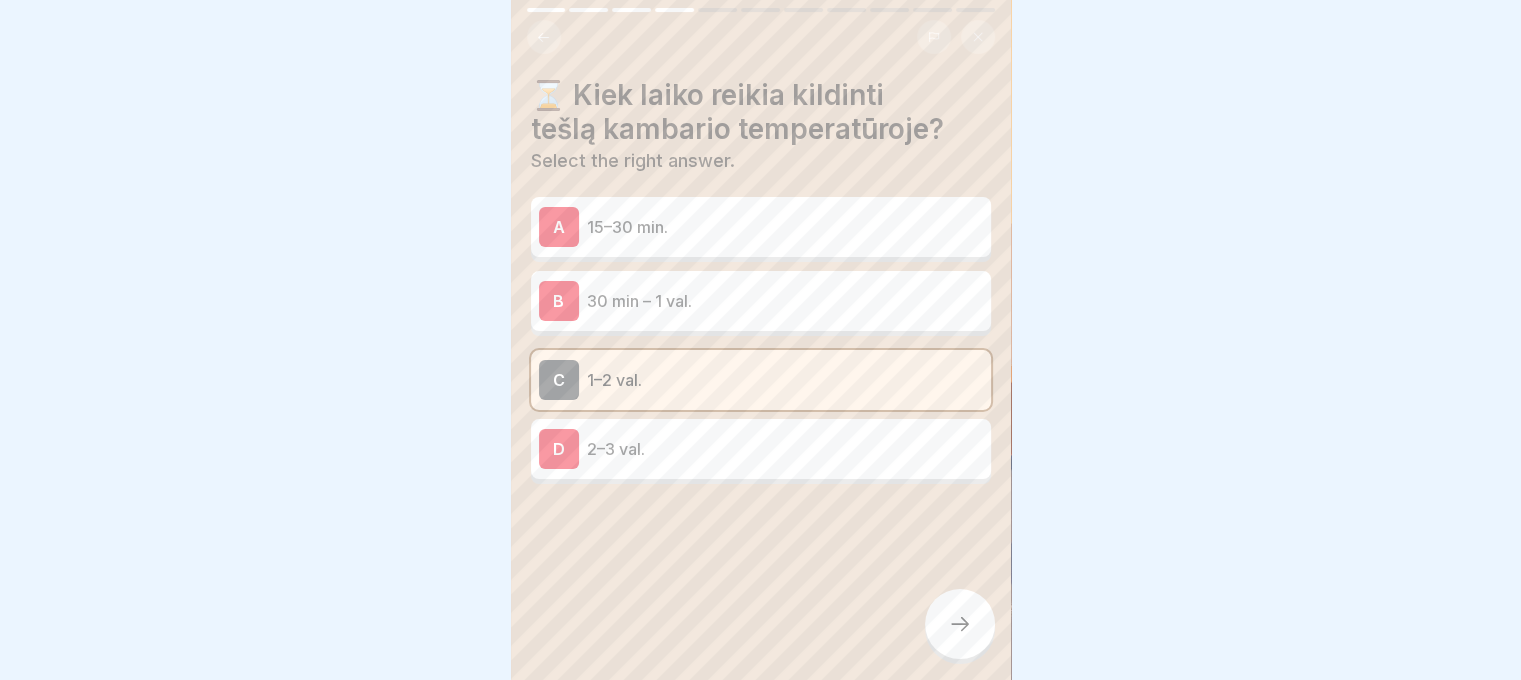 click at bounding box center (960, 624) 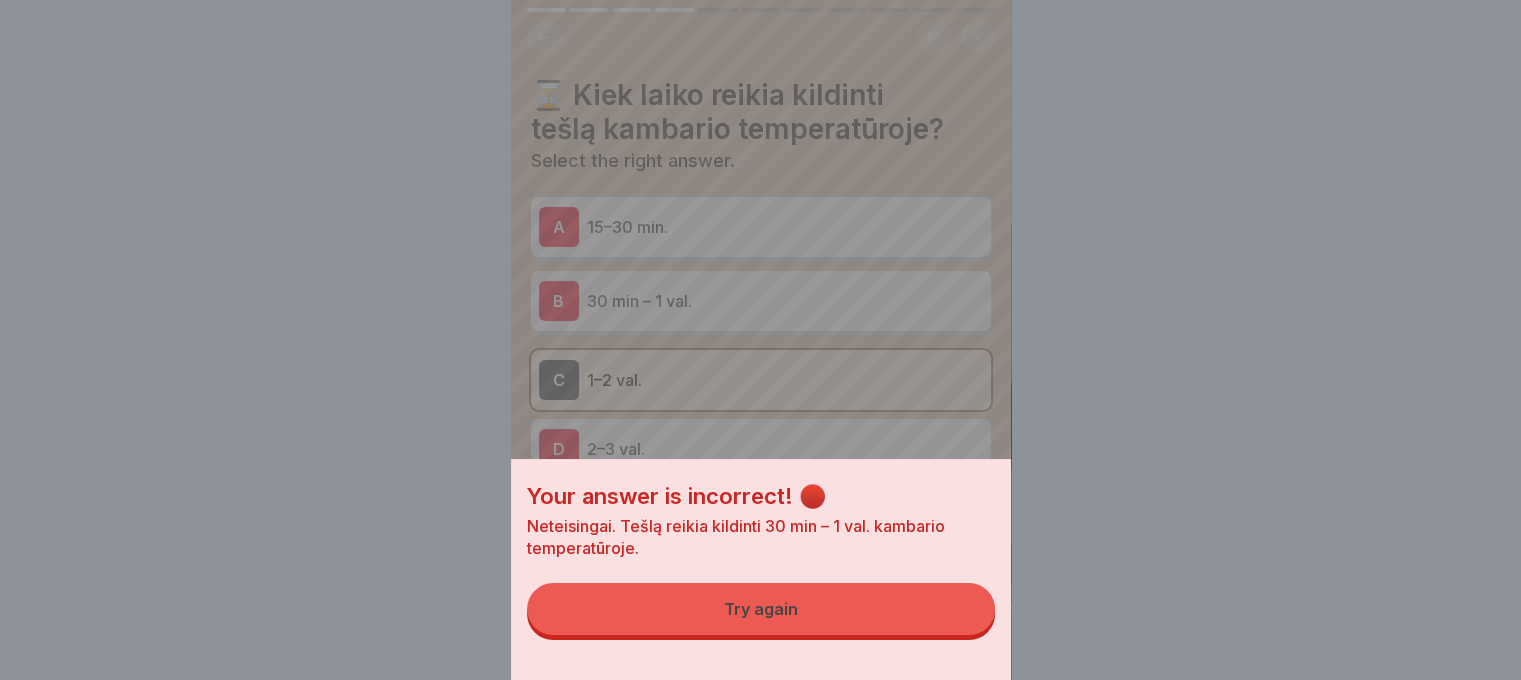 click on "Try again" at bounding box center (761, 609) 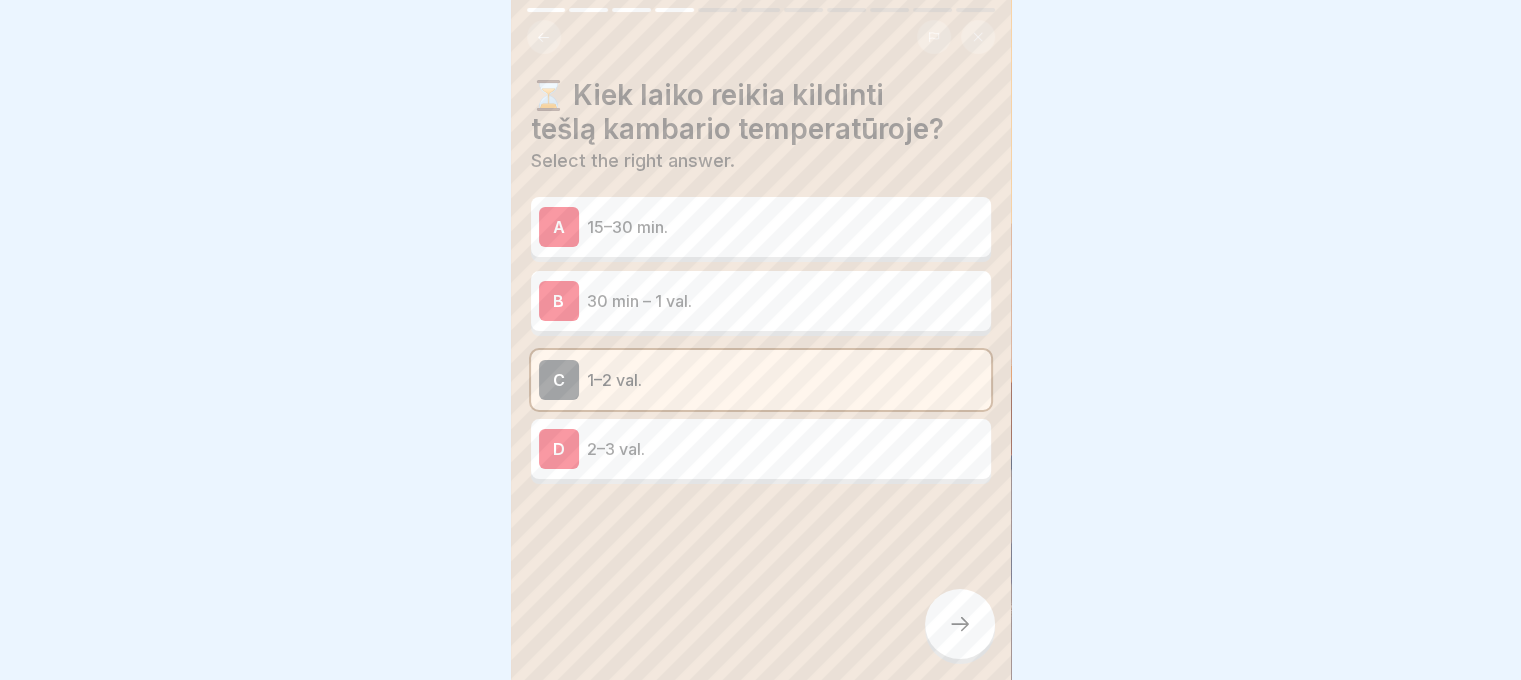 click on "A [TIME] B [TIME] C [TIME] D [COUNT]" at bounding box center [761, 343] 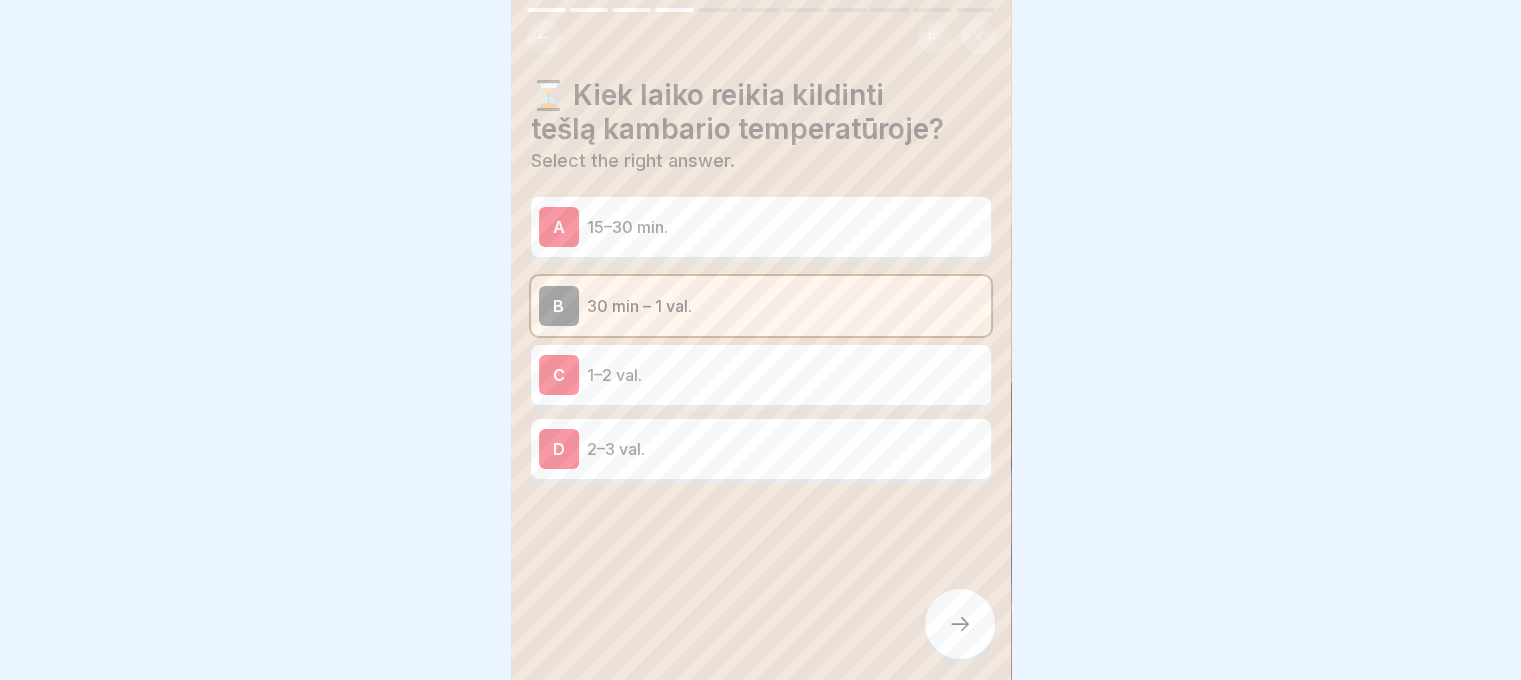 click at bounding box center (761, 544) 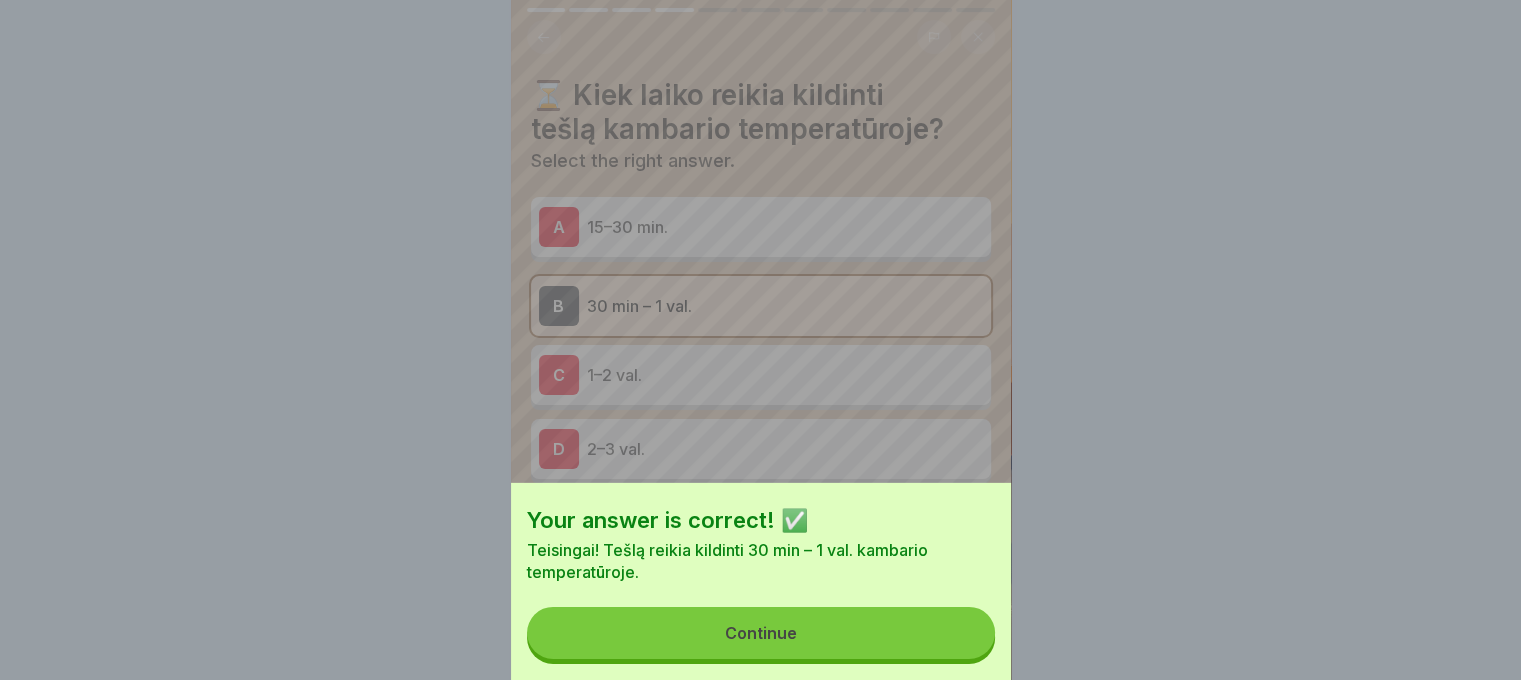 click on "Continue" at bounding box center [761, 633] 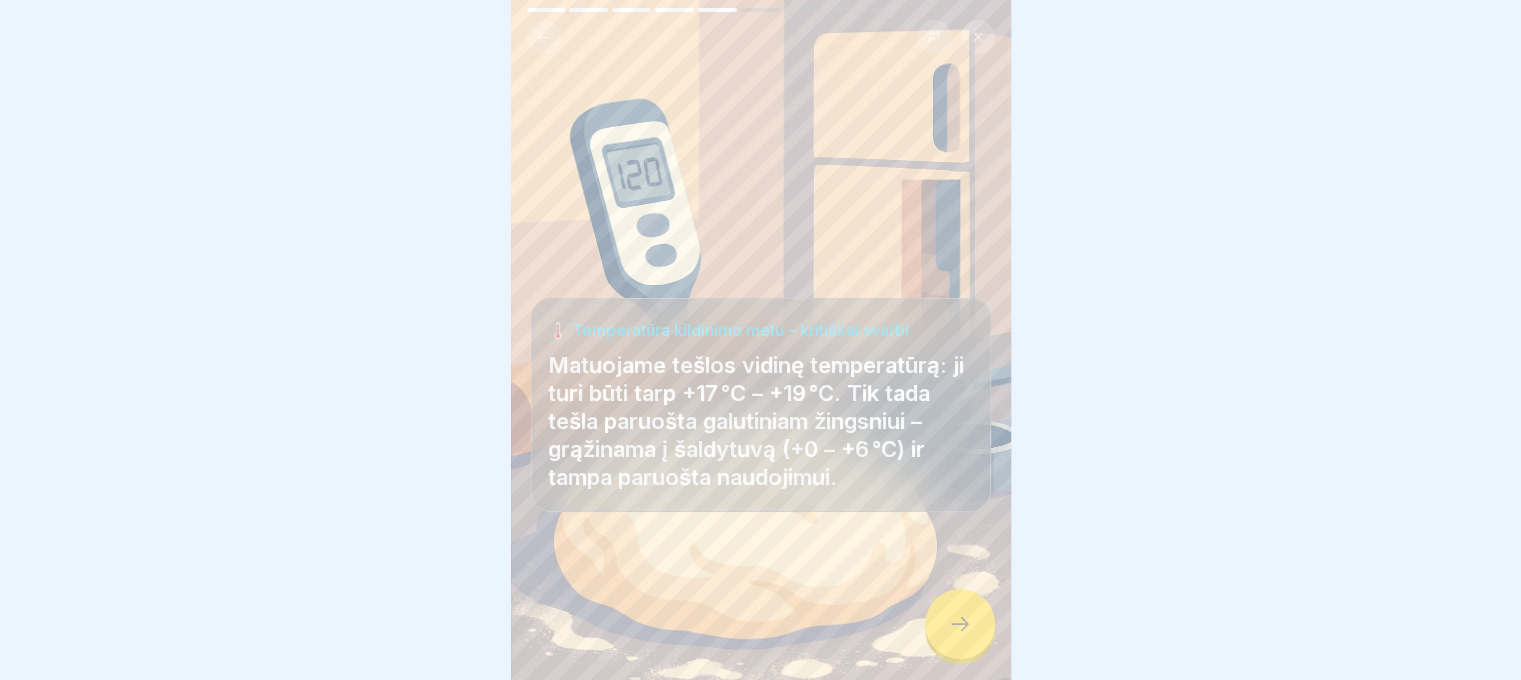 click 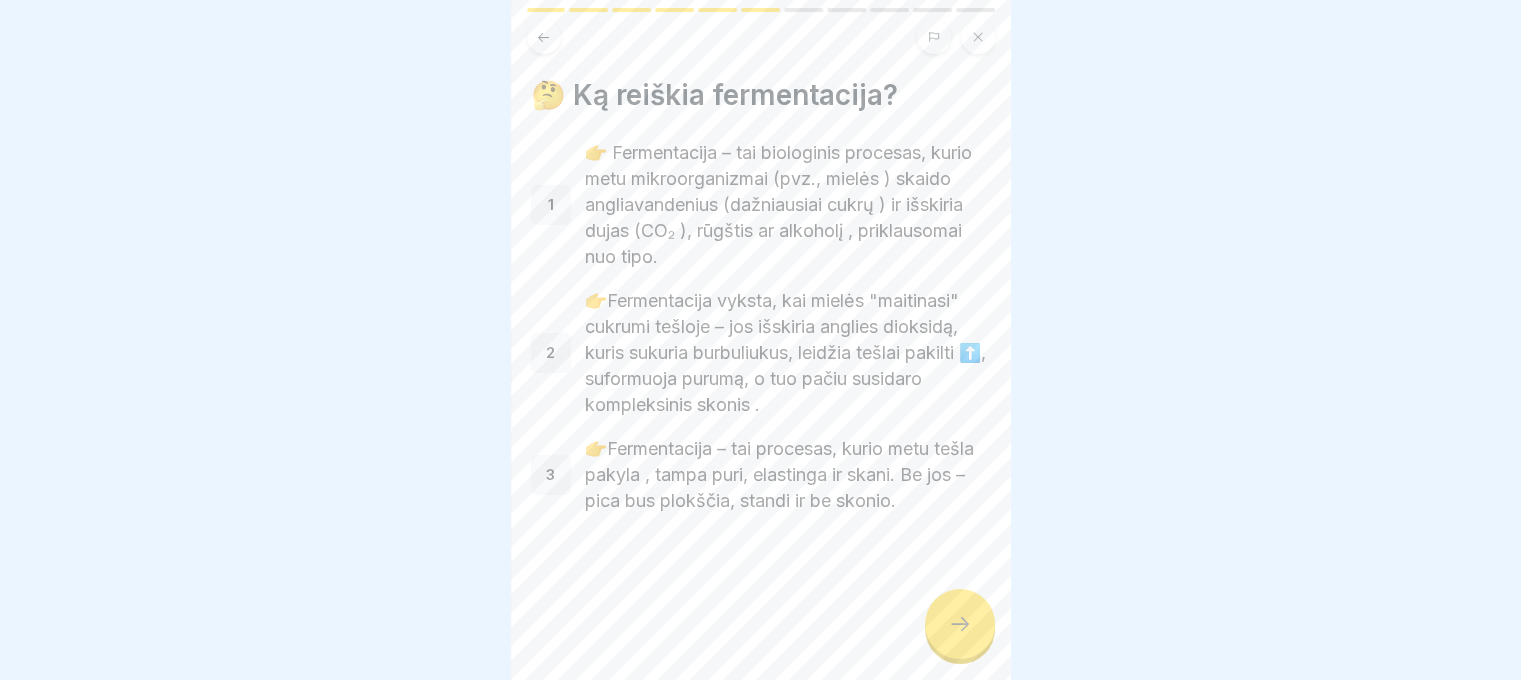 click 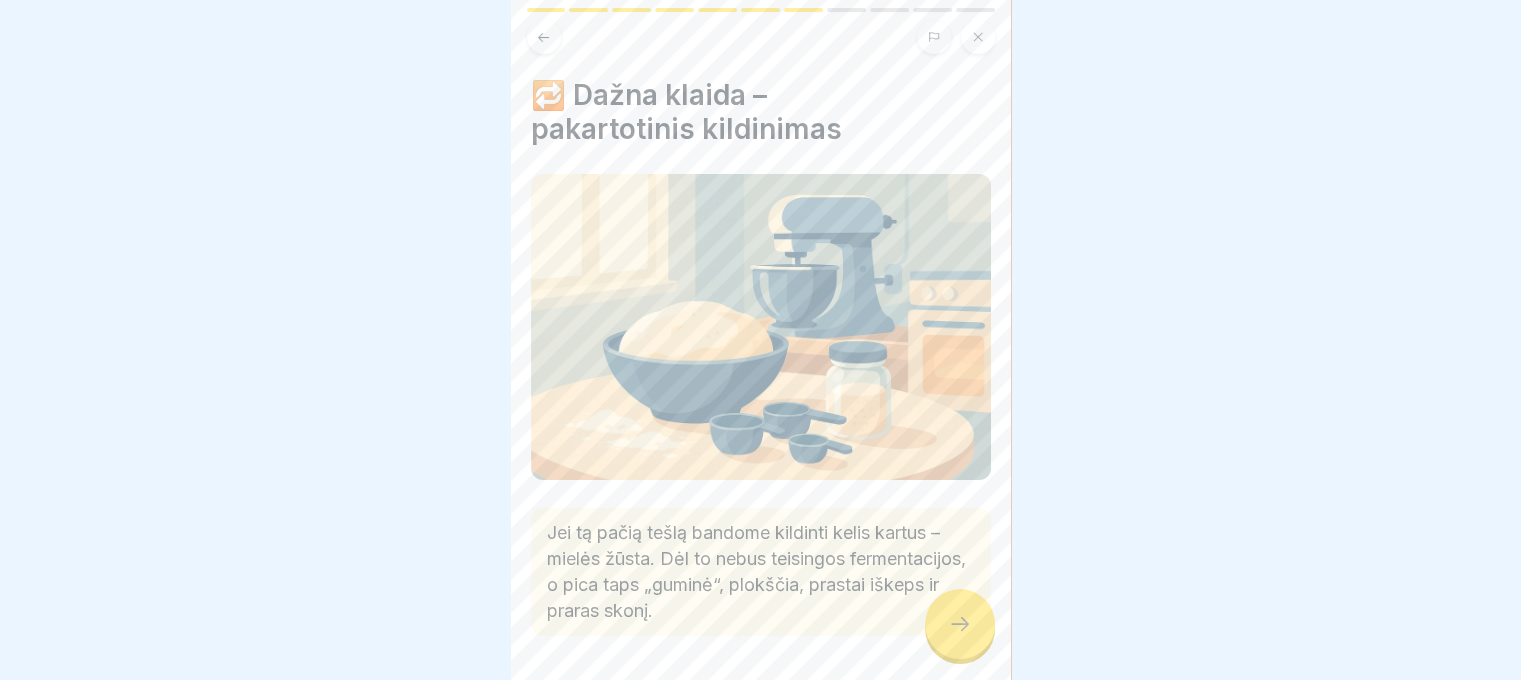 click 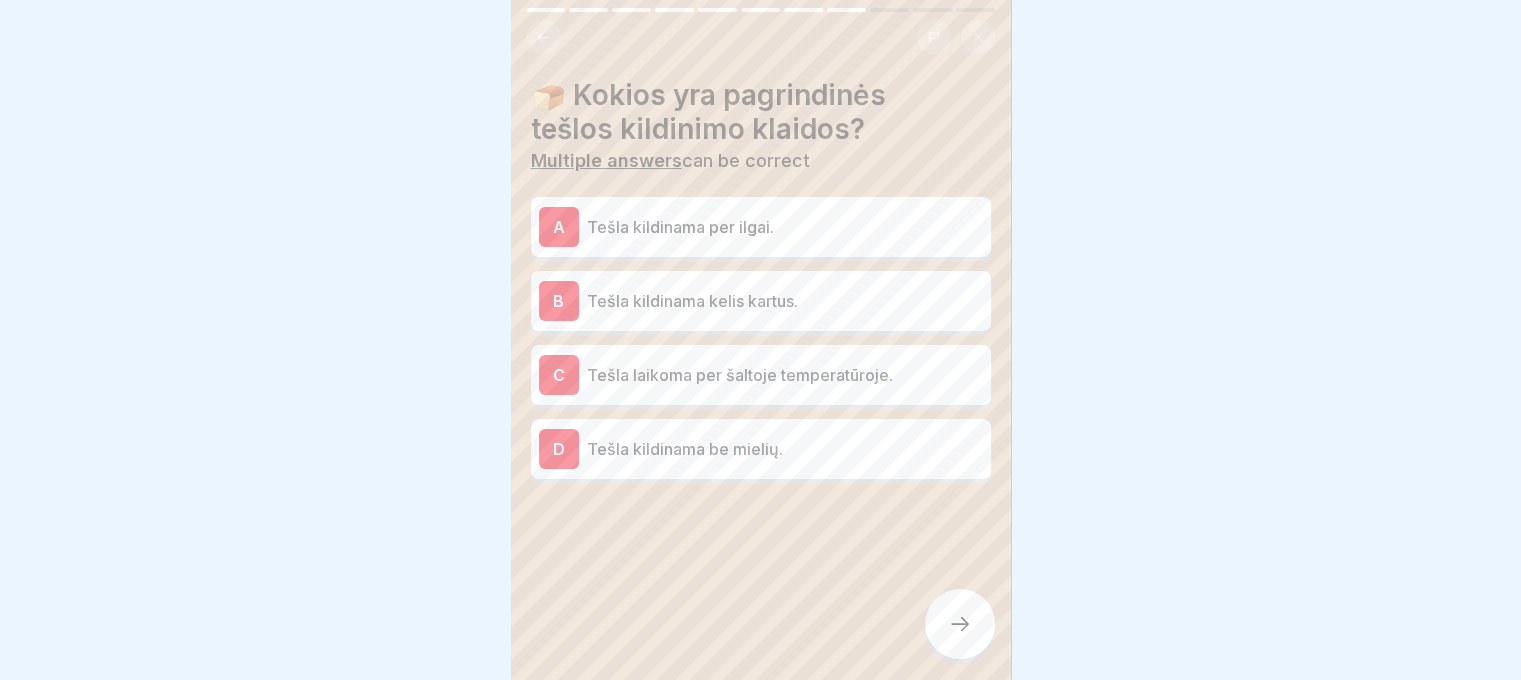 click 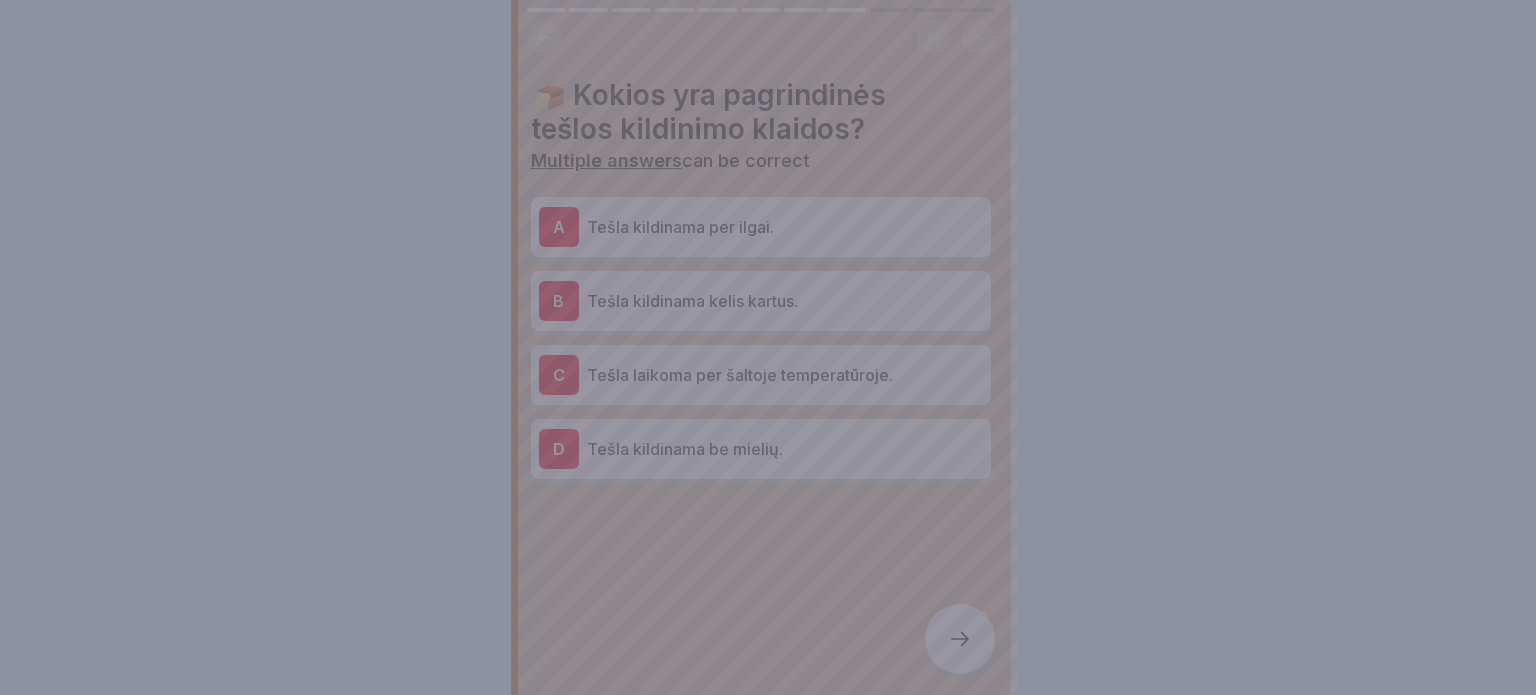 click at bounding box center (768, 347) 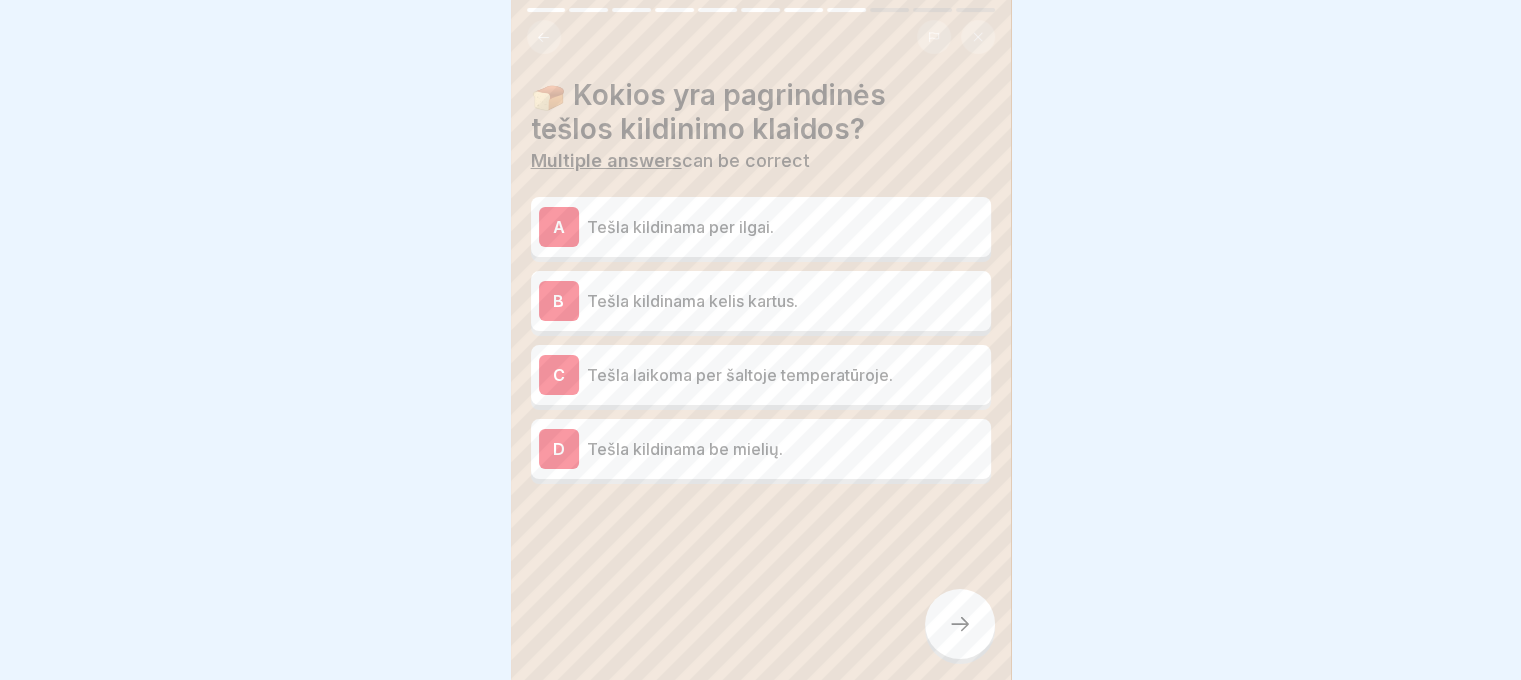click on "B Tešla kildinama kelis kartus." at bounding box center (761, 301) 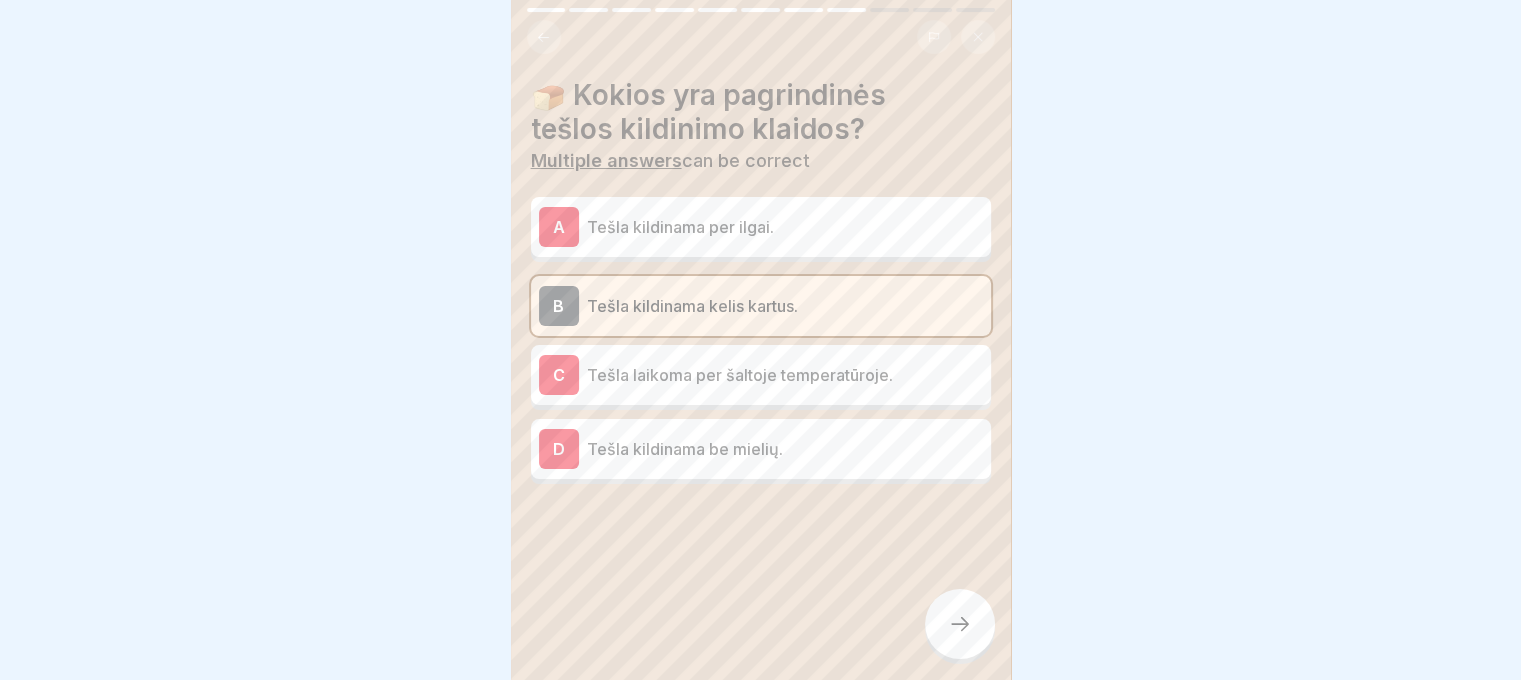 click on "Tešla laikoma per šaltoje temperatūroje." at bounding box center (785, 375) 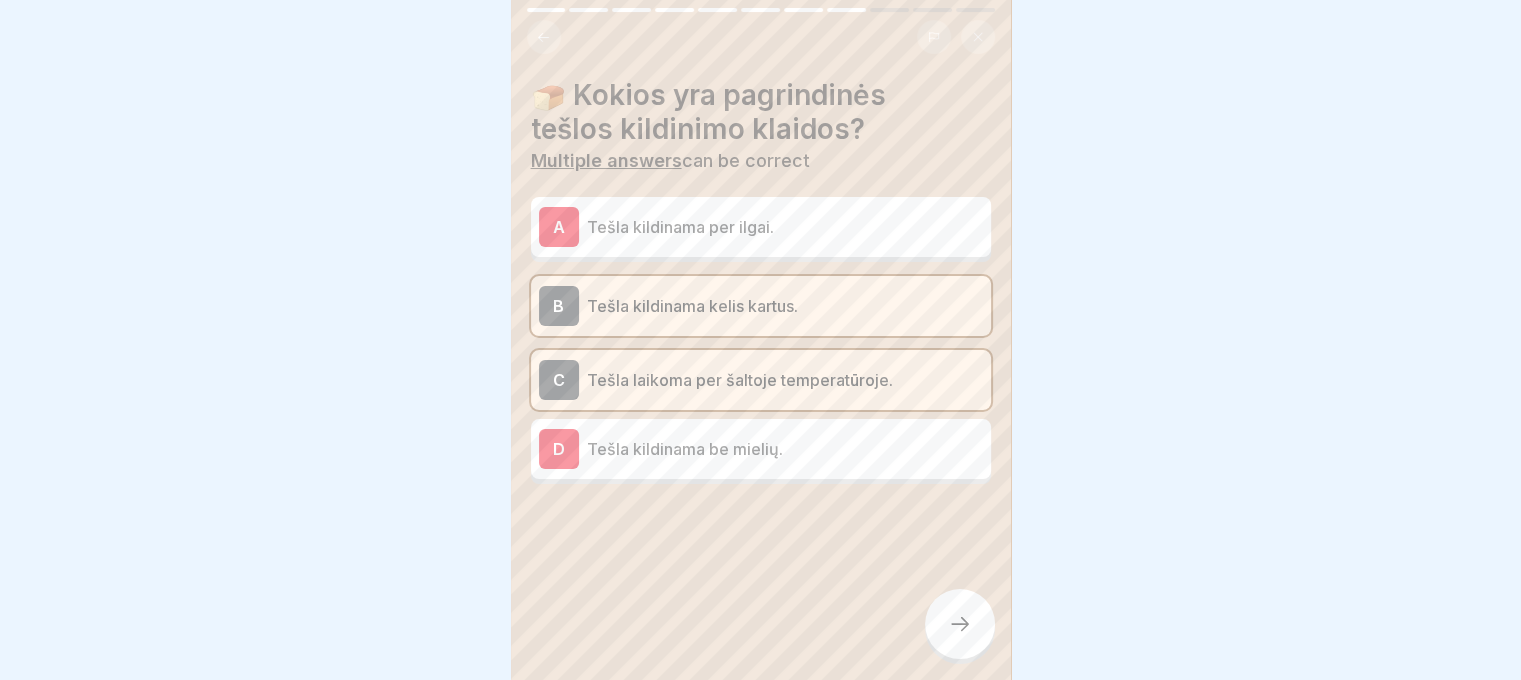 click 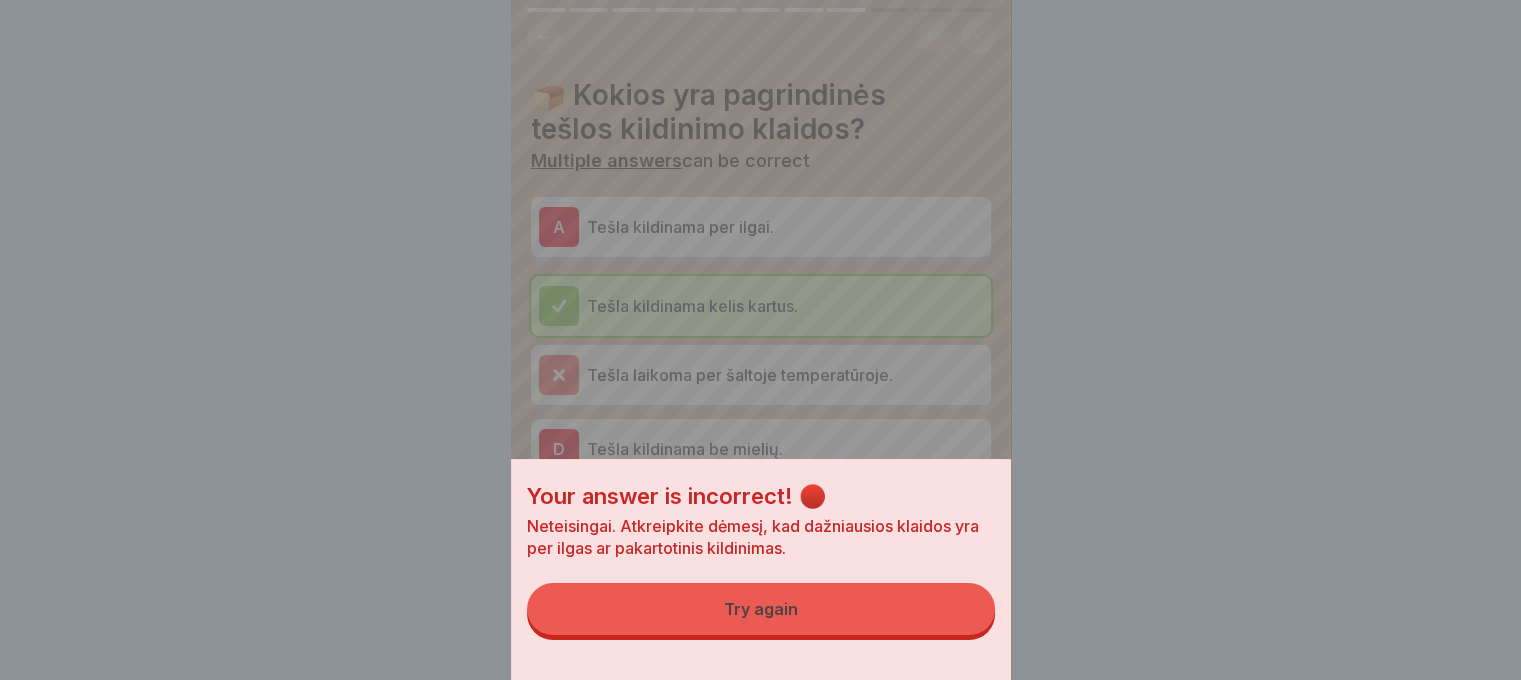 click on "Try again" at bounding box center (761, 609) 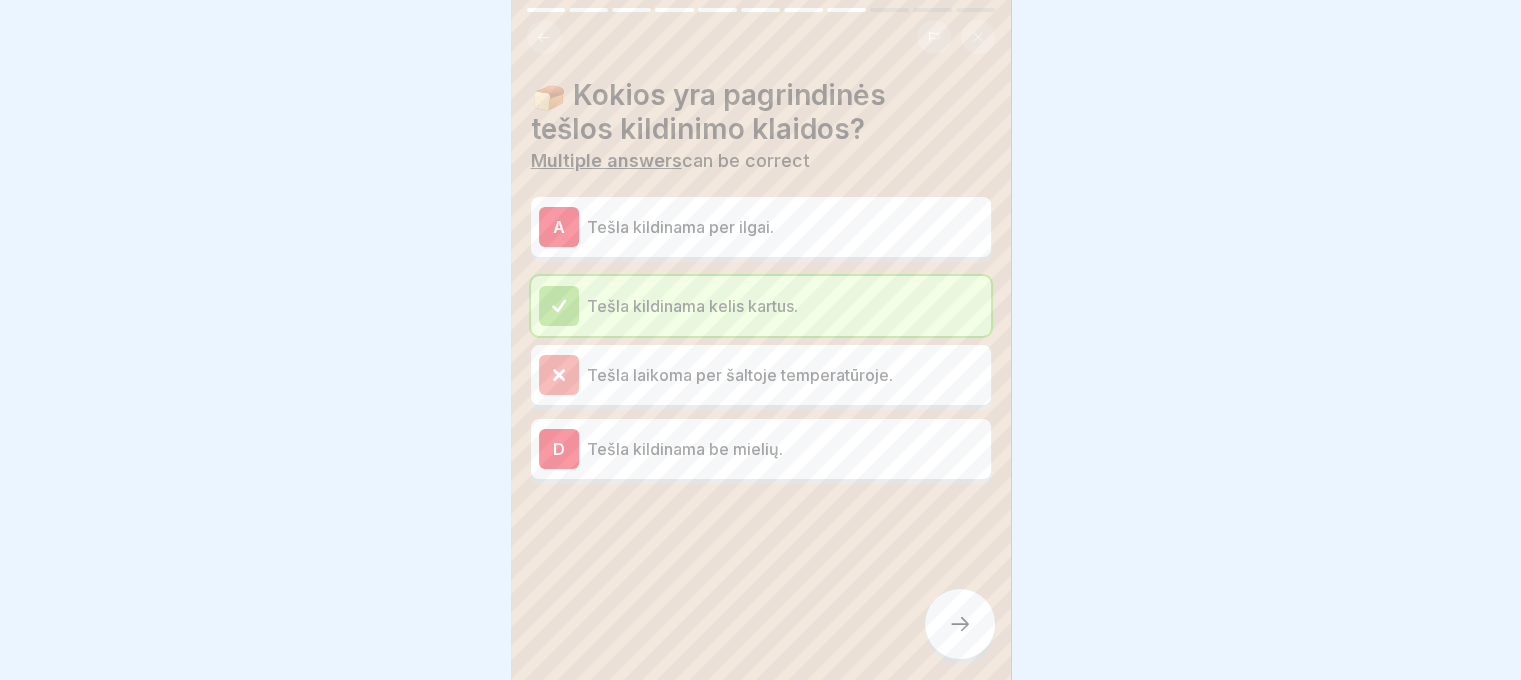 click on "Tešla kildinama kelis kartus." at bounding box center (761, 306) 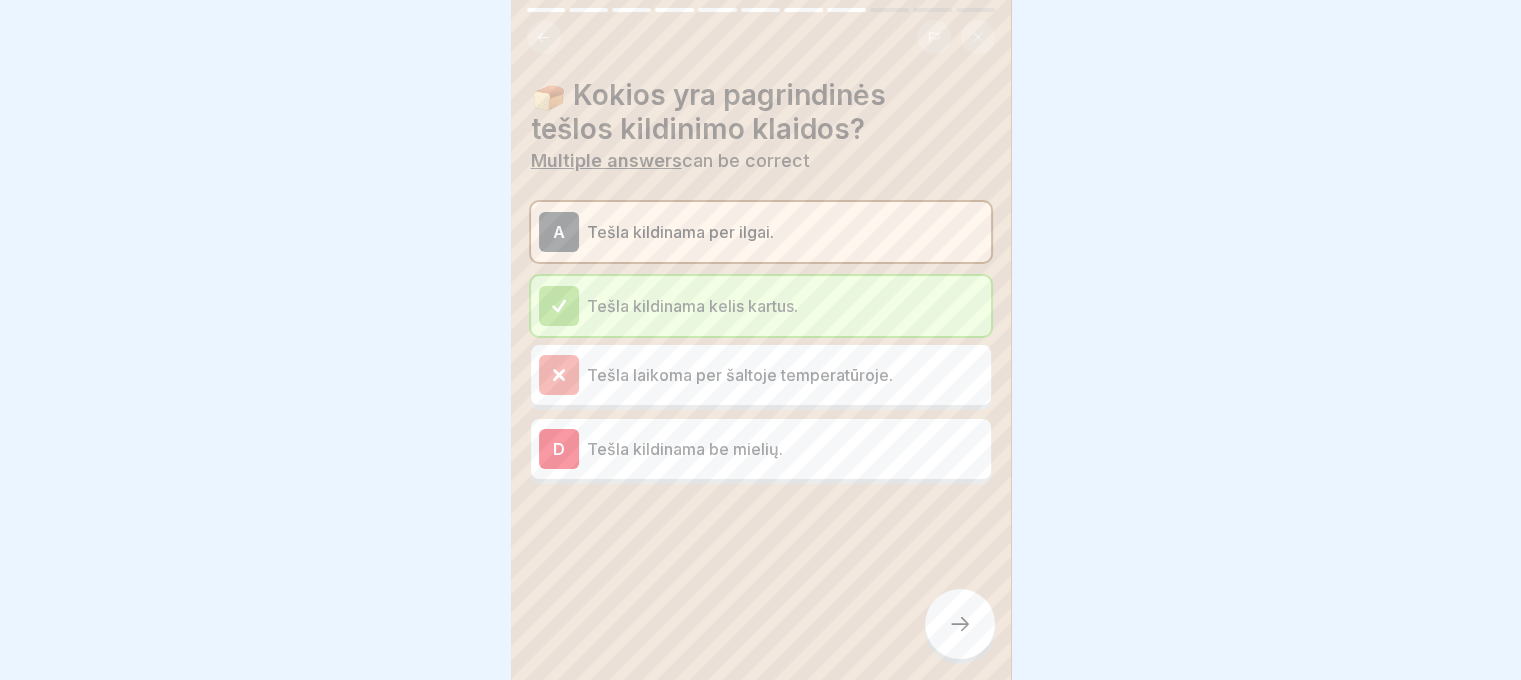 click at bounding box center (960, 624) 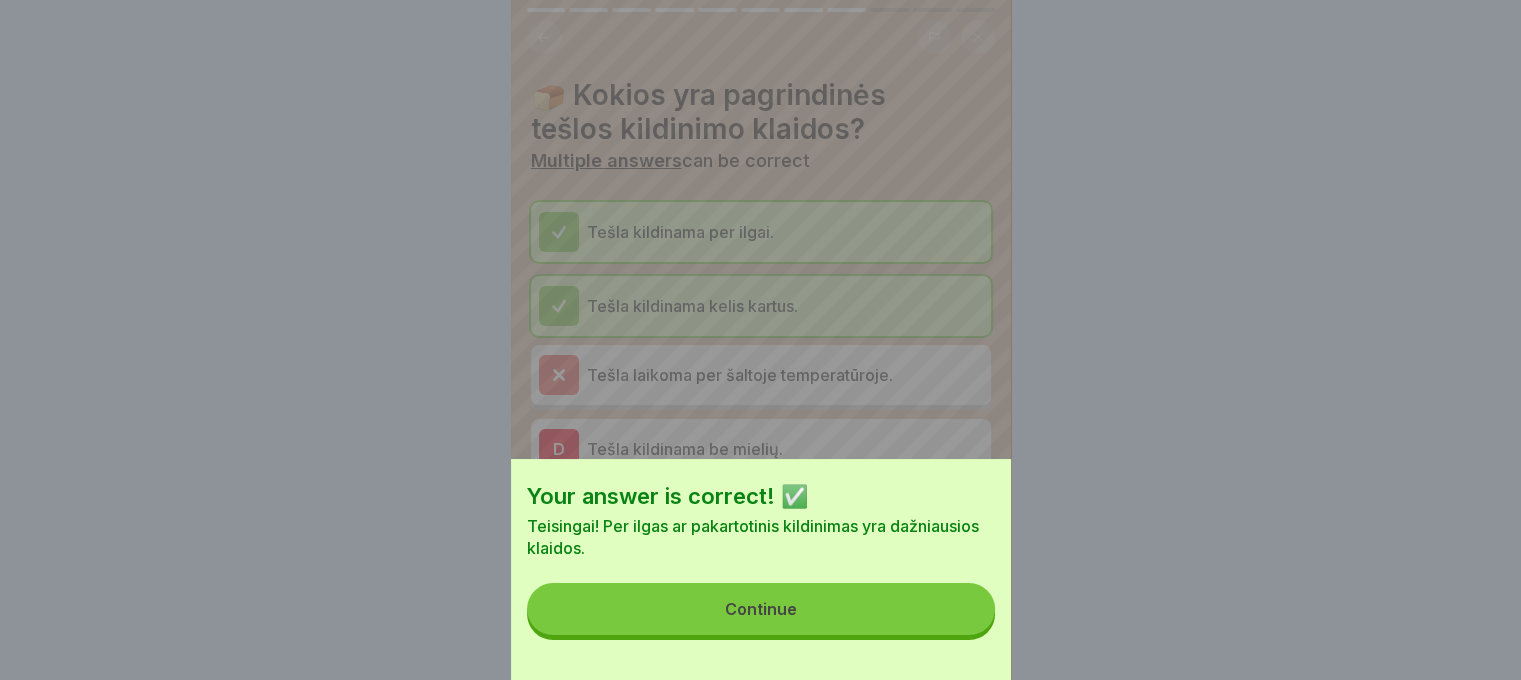 click on "Continue" at bounding box center (761, 609) 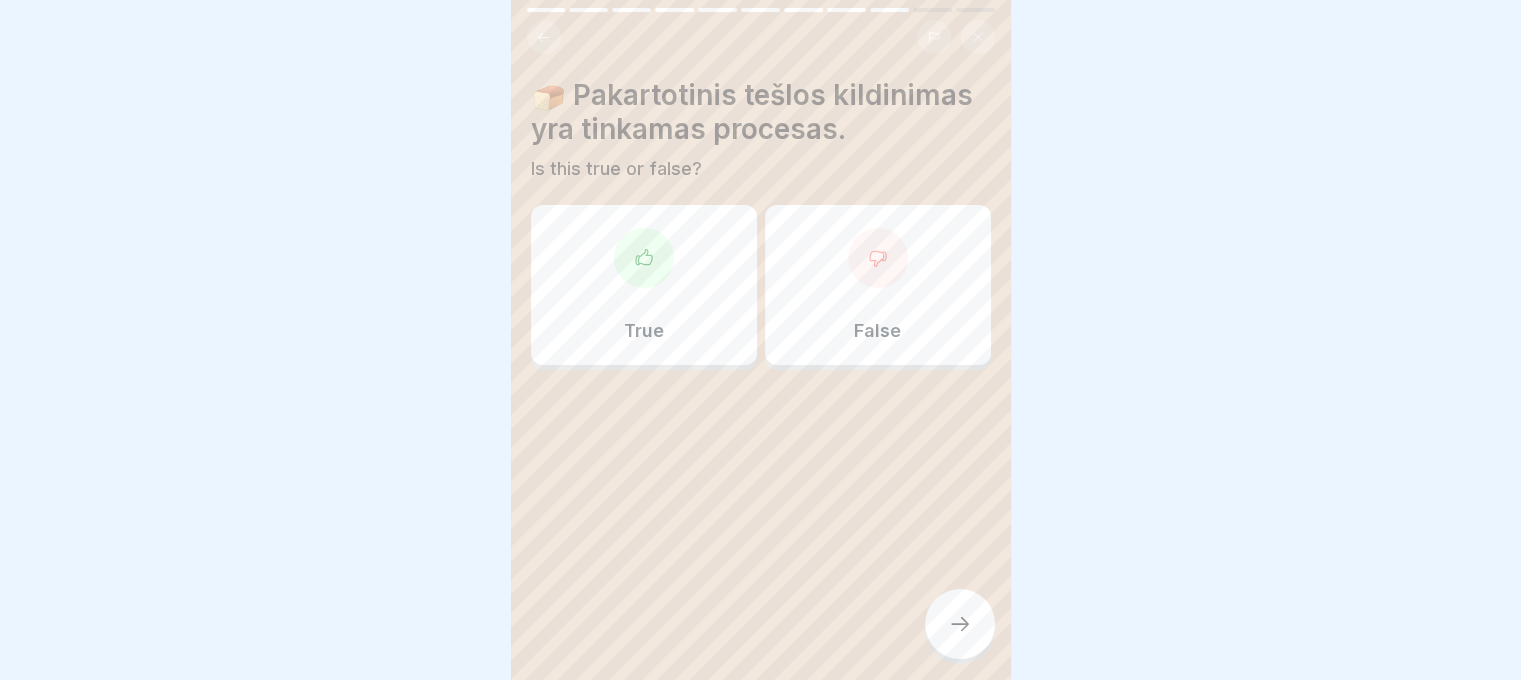 click on "False" at bounding box center (878, 285) 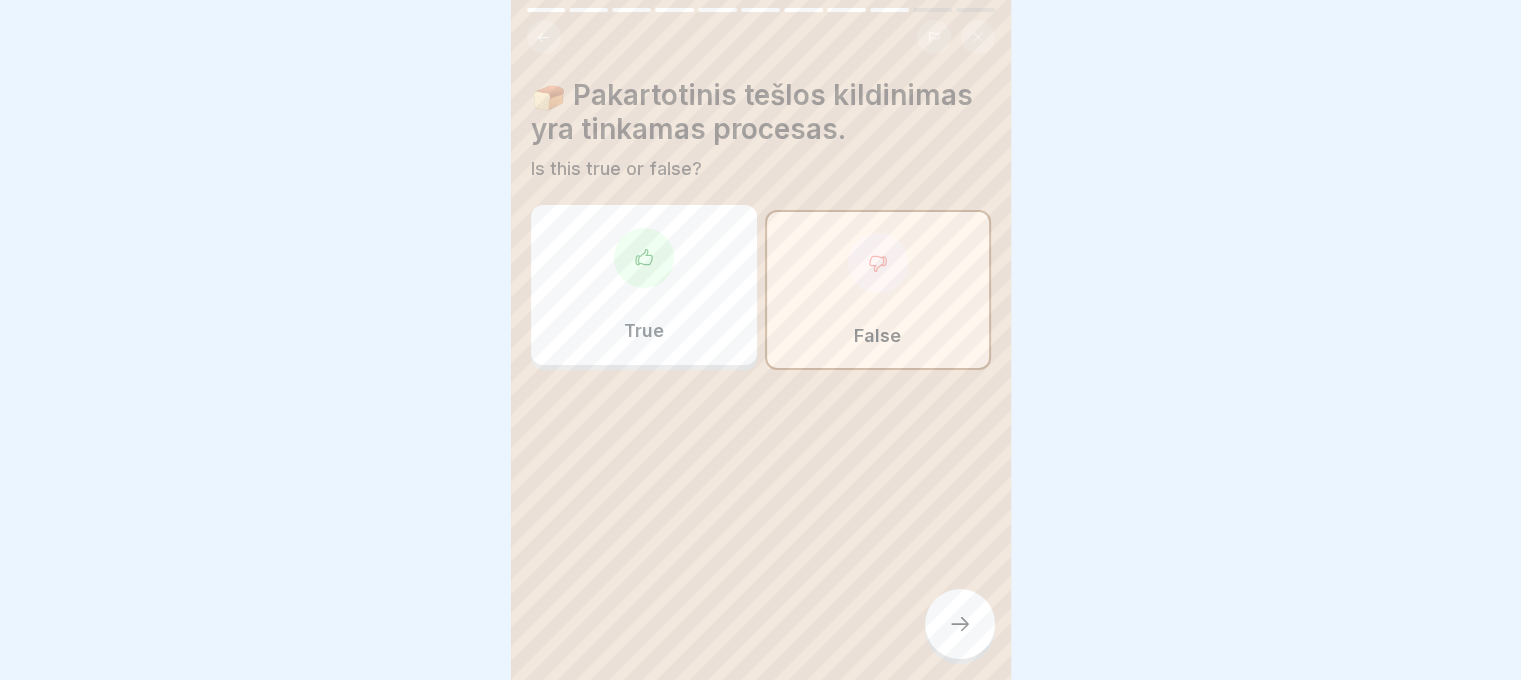 click at bounding box center [960, 624] 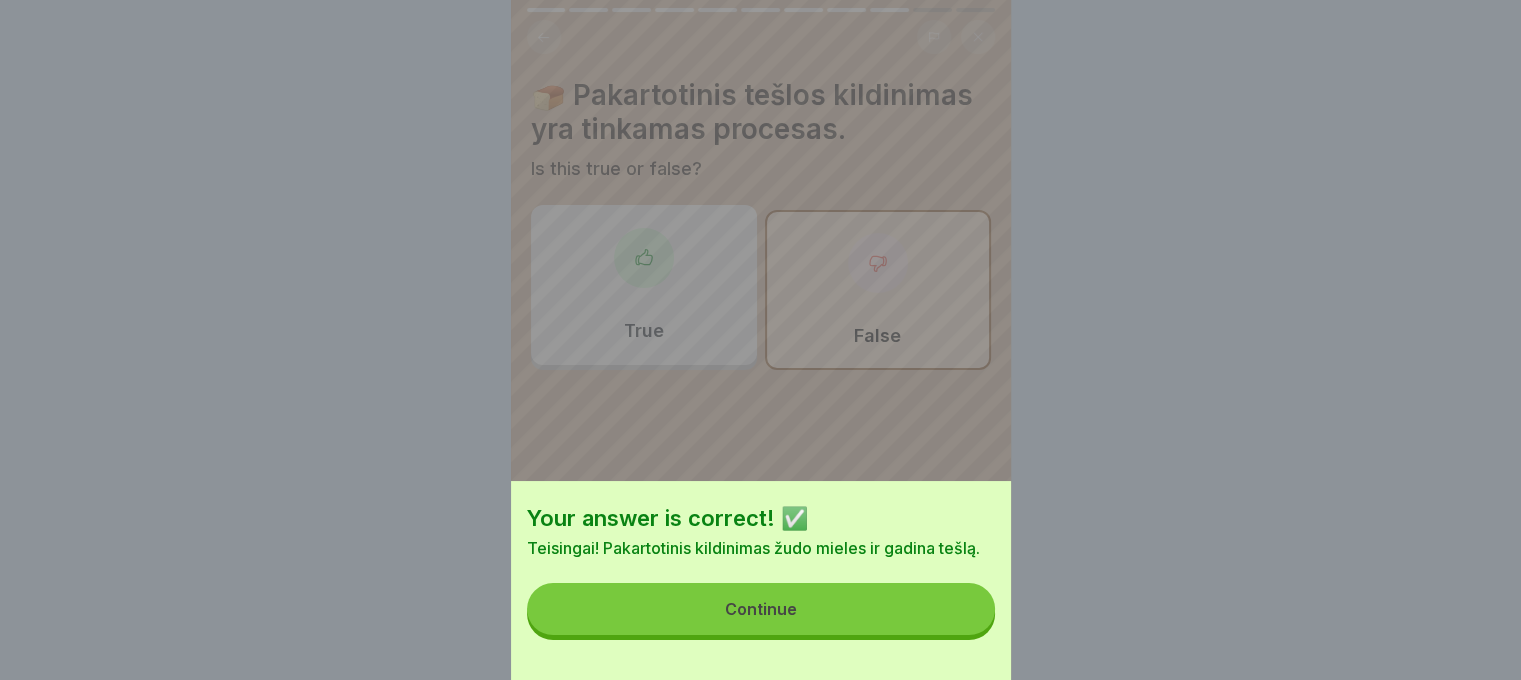 click on "Continue" at bounding box center (761, 609) 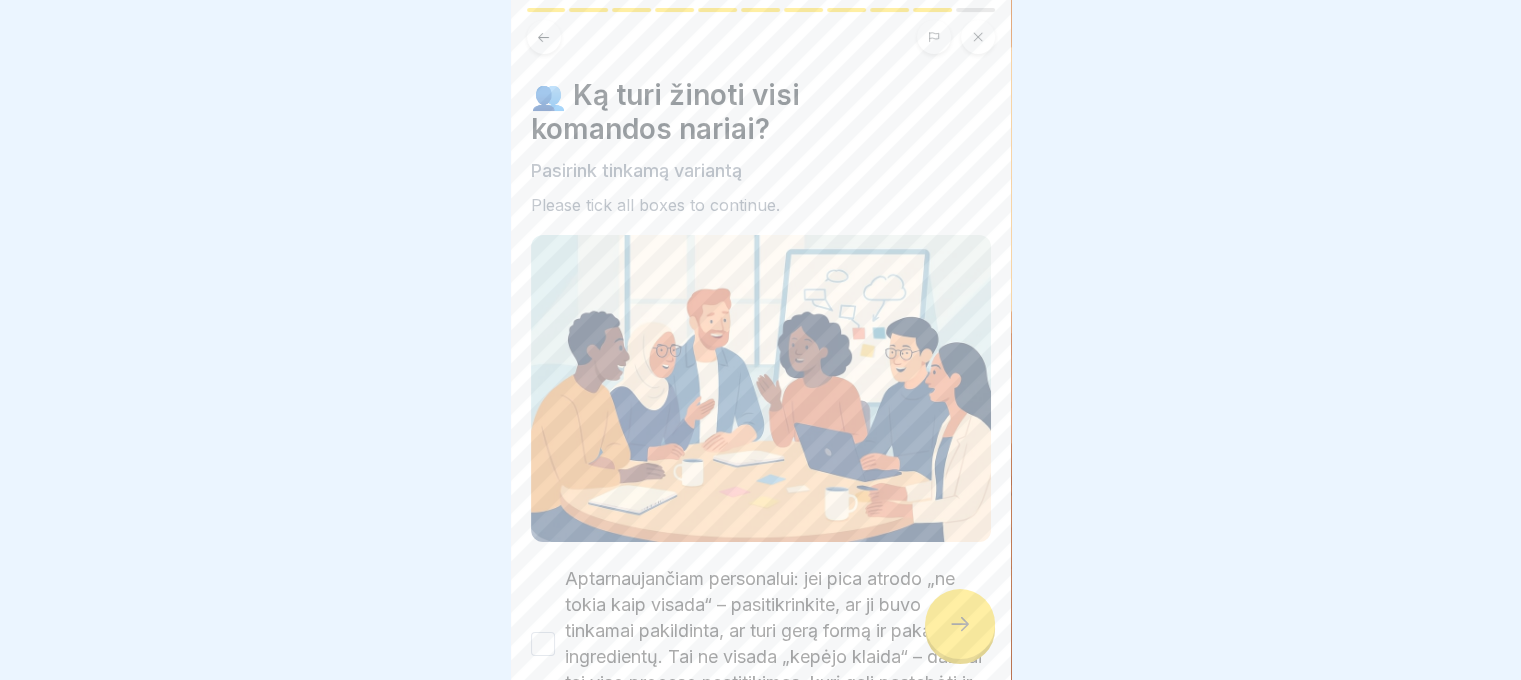 click at bounding box center [960, 624] 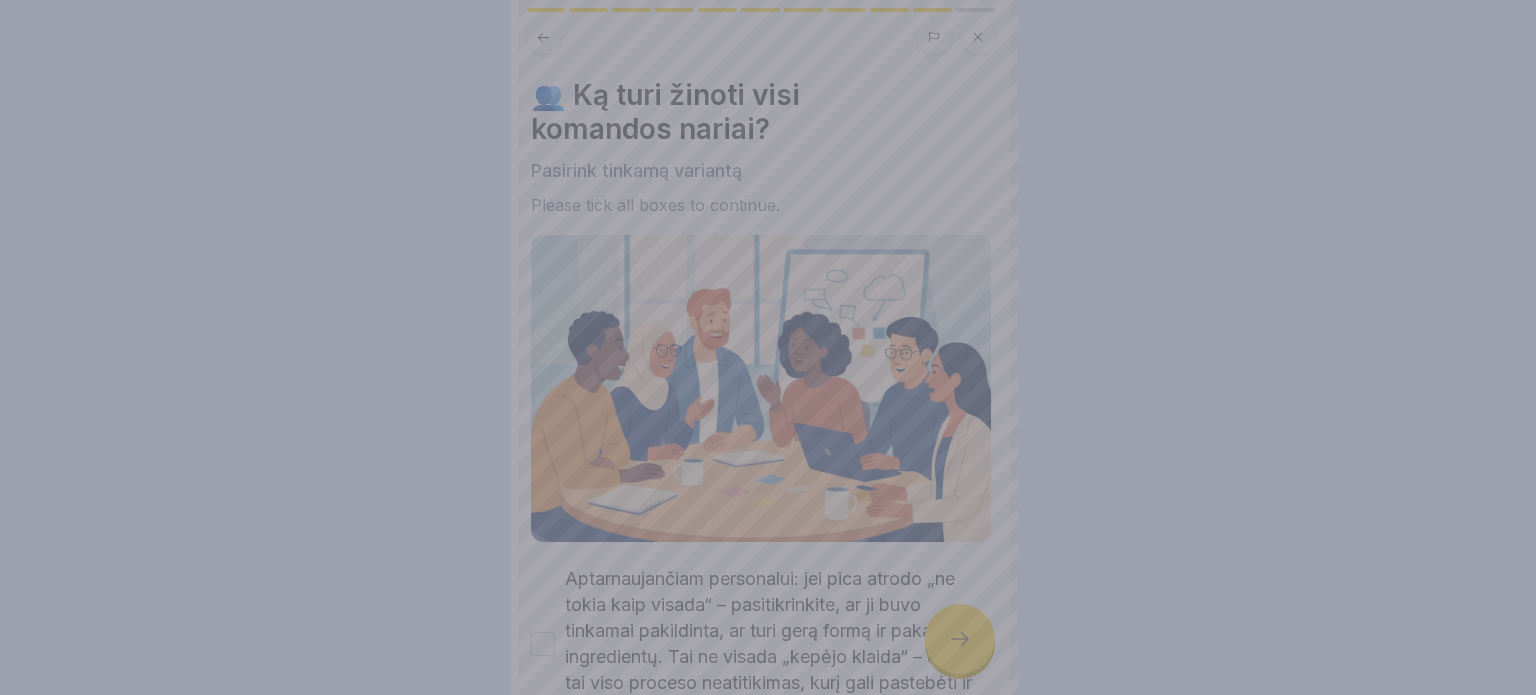 click at bounding box center [768, 347] 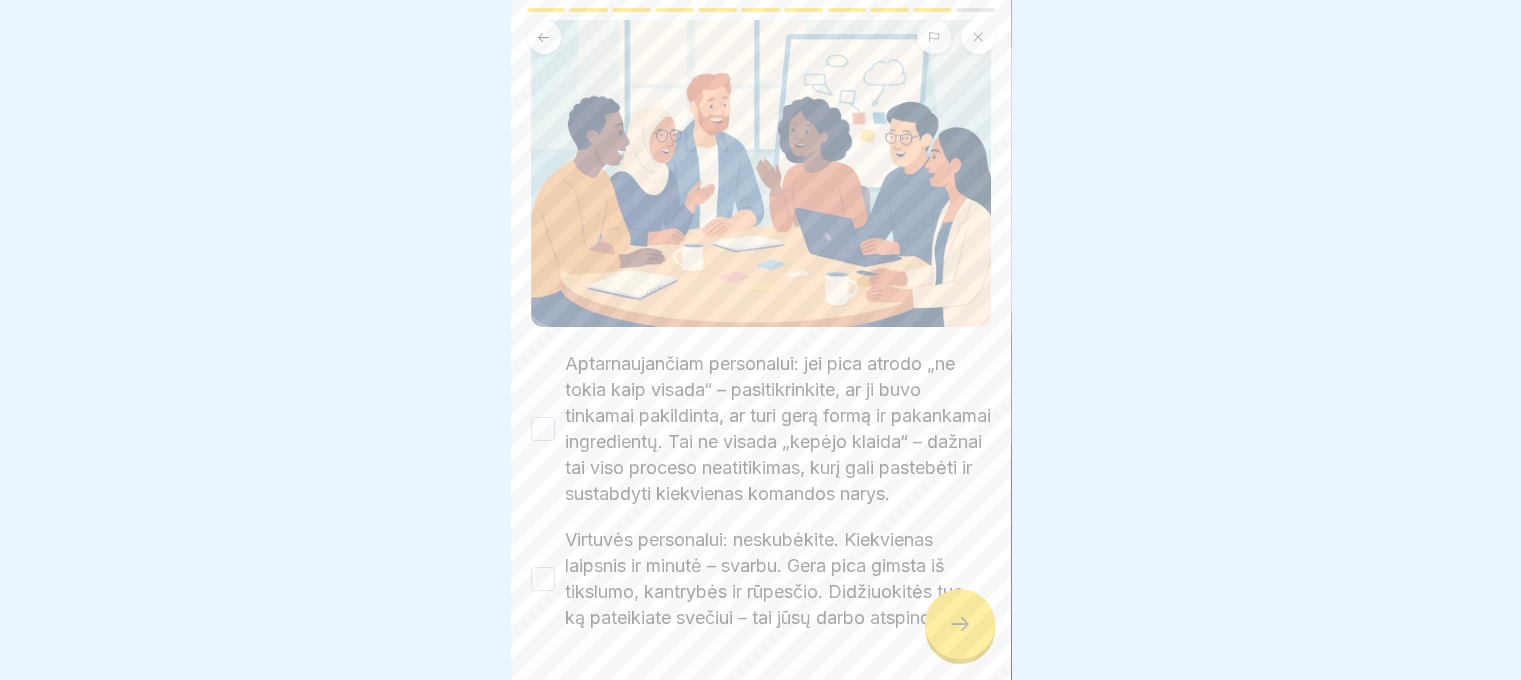 scroll, scrollTop: 327, scrollLeft: 0, axis: vertical 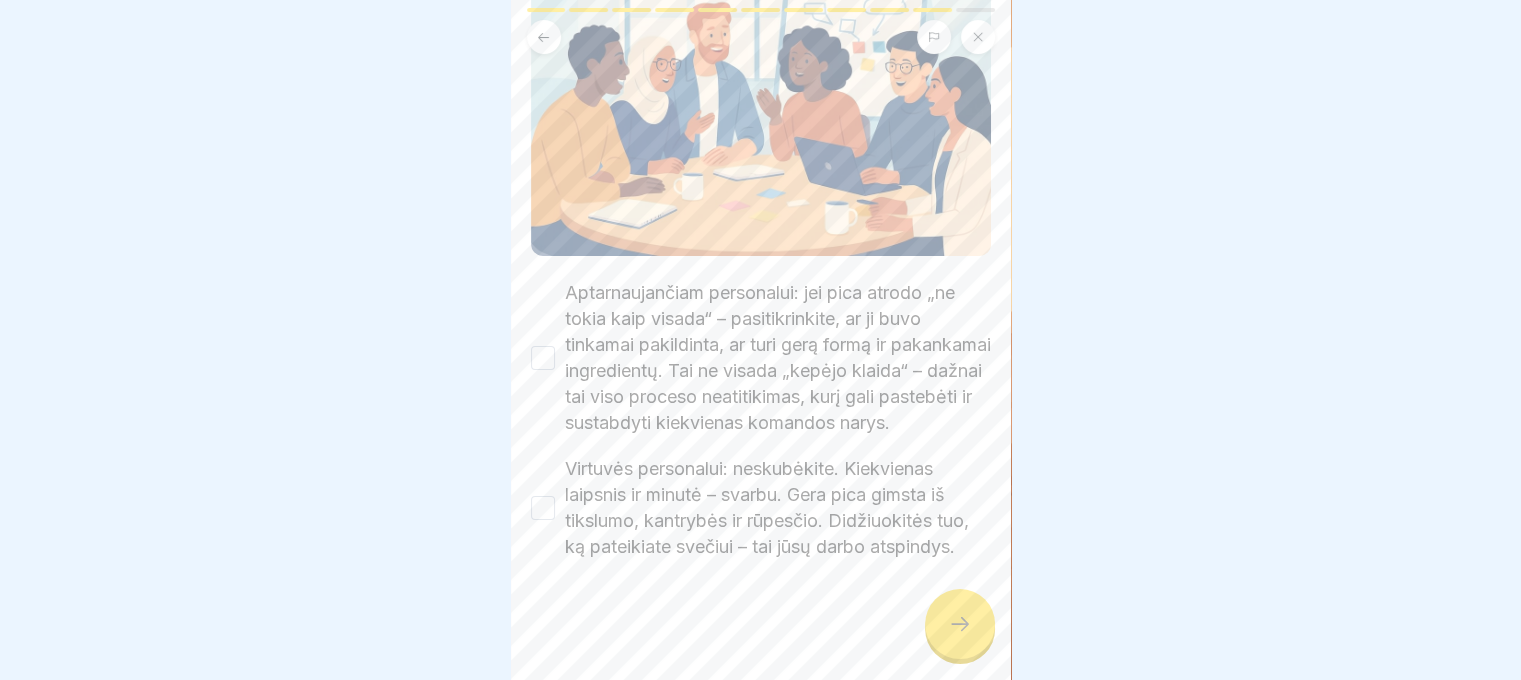 click on "Aptarnaujančiam personalui: jei pica atrodo „ne tokia kaip visada“ – pasitikrinkite, ar ji buvo tinkamai pakildinta, ar turi gerą formą ir pakankamai ingredientų. Tai ne visada „kepėjo klaida“ – dažnai tai viso proceso neatitikimas, kurį gali pastebėti ir sustabdyti kiekvienas komandos narys." at bounding box center [543, 358] 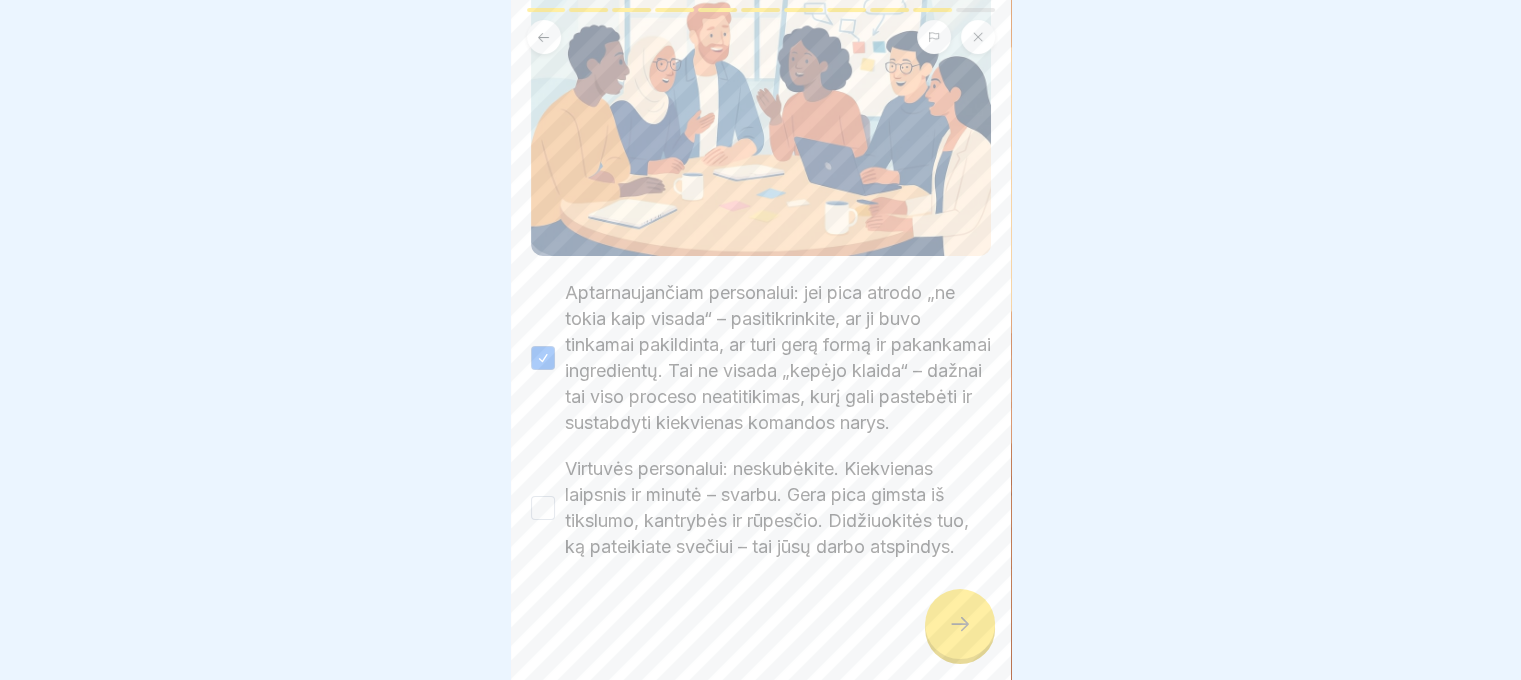click on "Virtuvės personalui: neskubėkite. Kiekvienas laipsnis ir minutė – svarbu. Gera pica gimsta iš tikslumo, kantrybės ir rūpesčio. Didžiuokitės tuo, ką pateikiate svečiui – tai jūsų darbo atspindys." at bounding box center (778, 508) 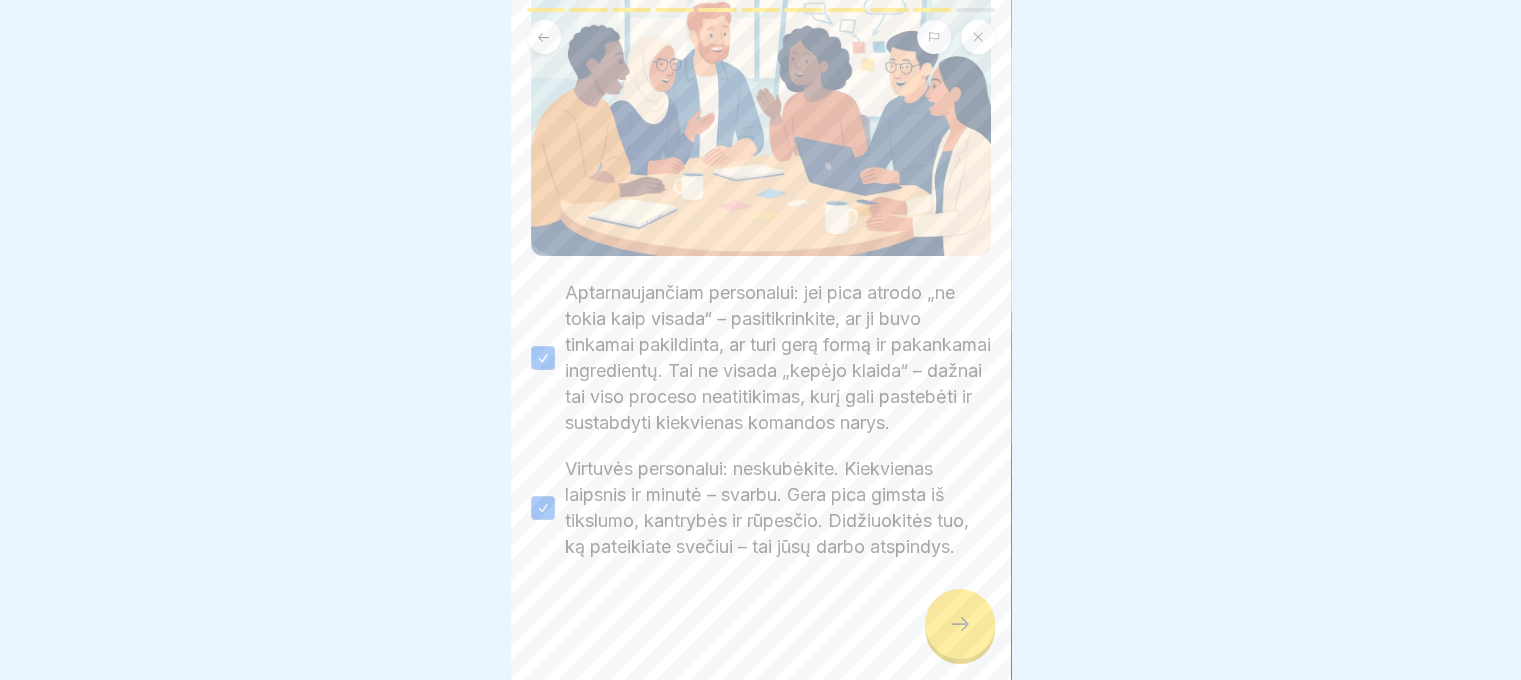 click at bounding box center (761, 620) 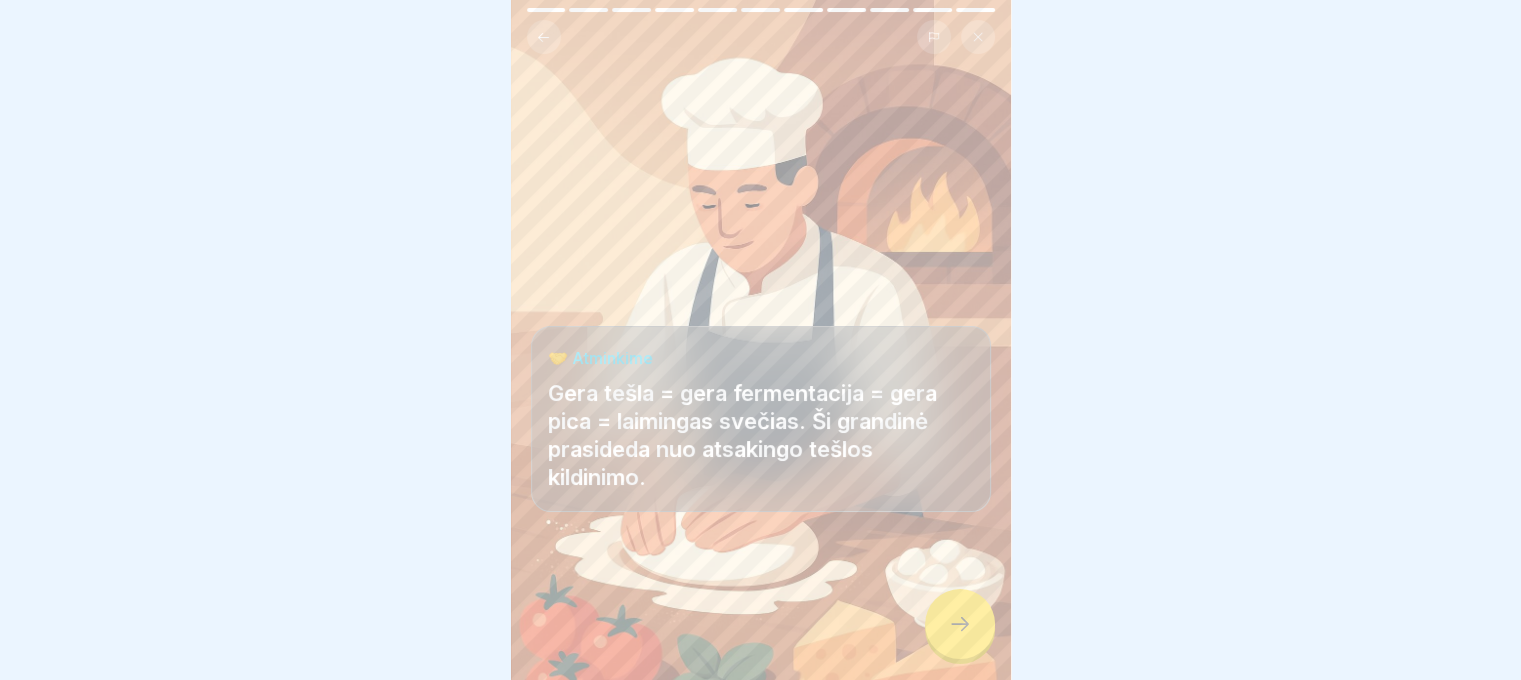 scroll, scrollTop: 15, scrollLeft: 0, axis: vertical 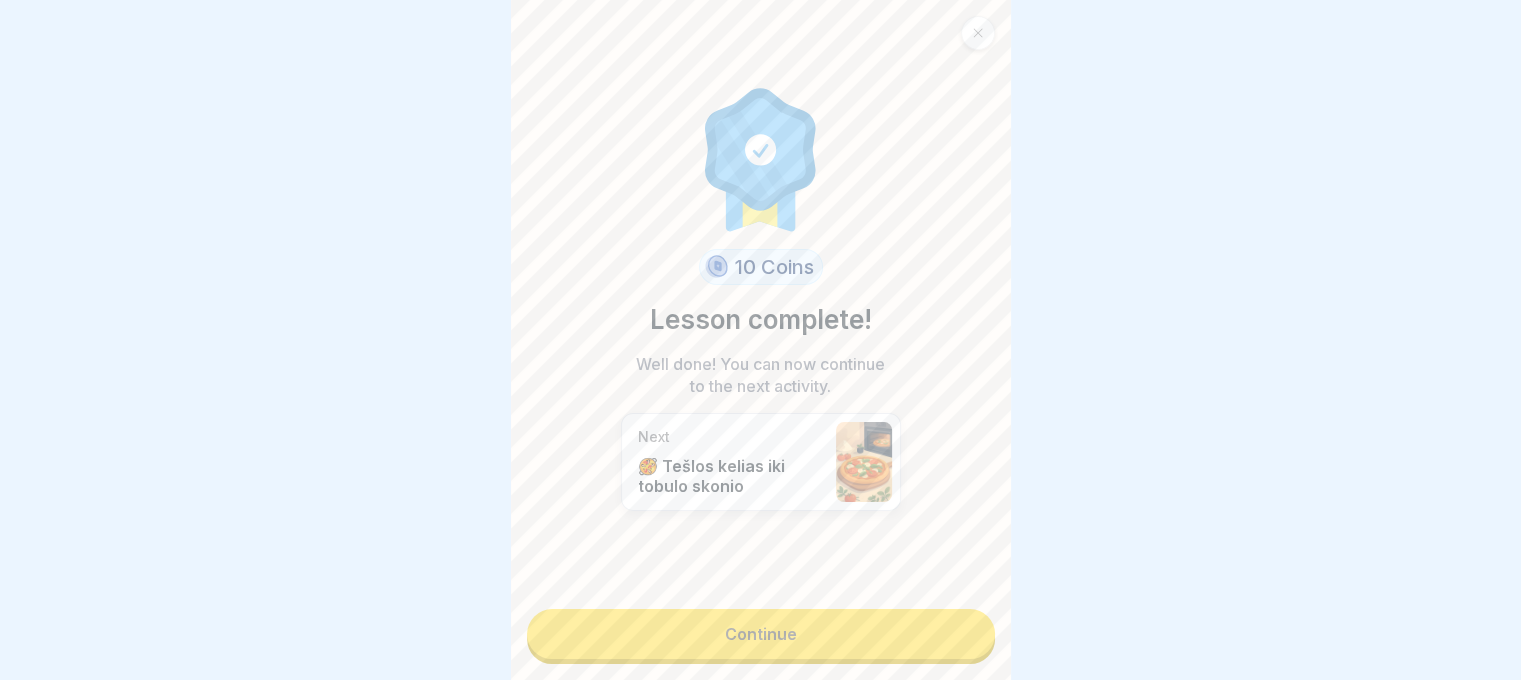 click on "Continue" at bounding box center (761, 634) 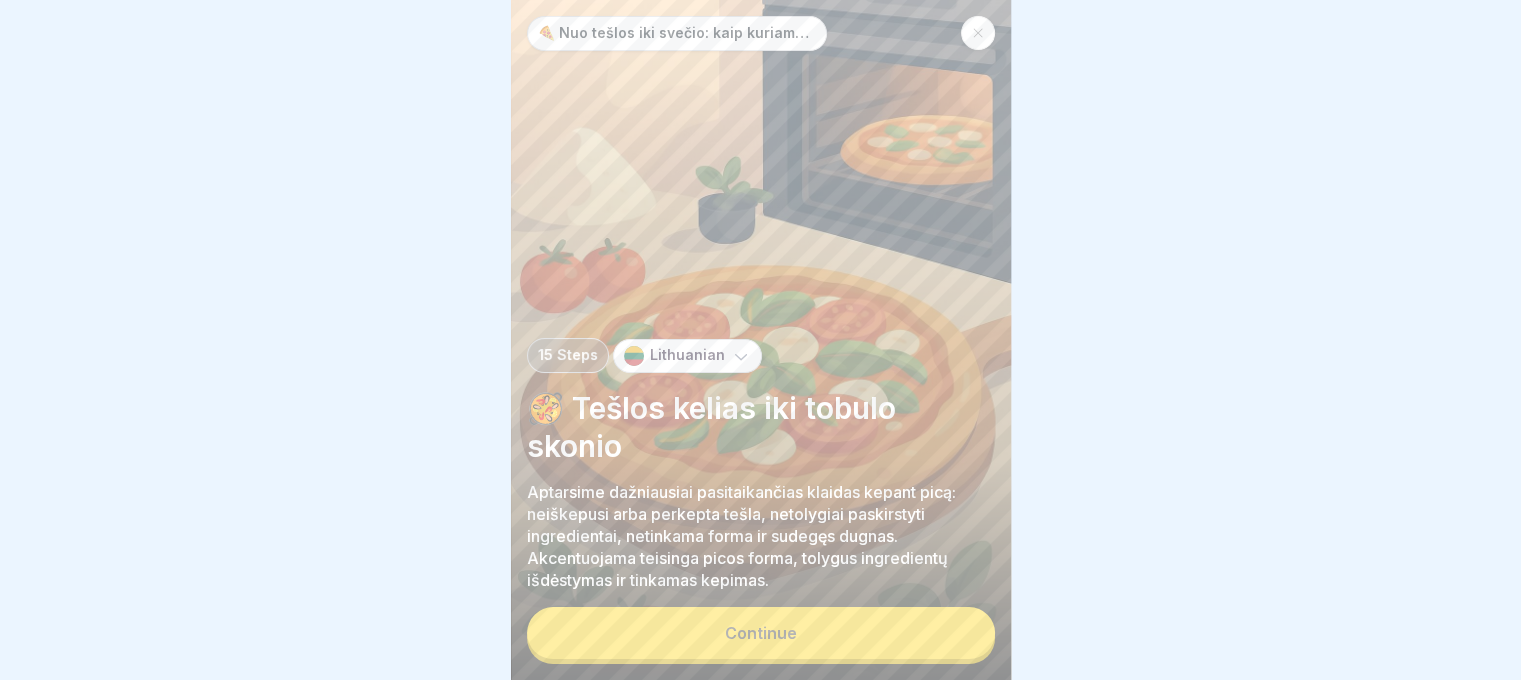 scroll, scrollTop: 0, scrollLeft: 0, axis: both 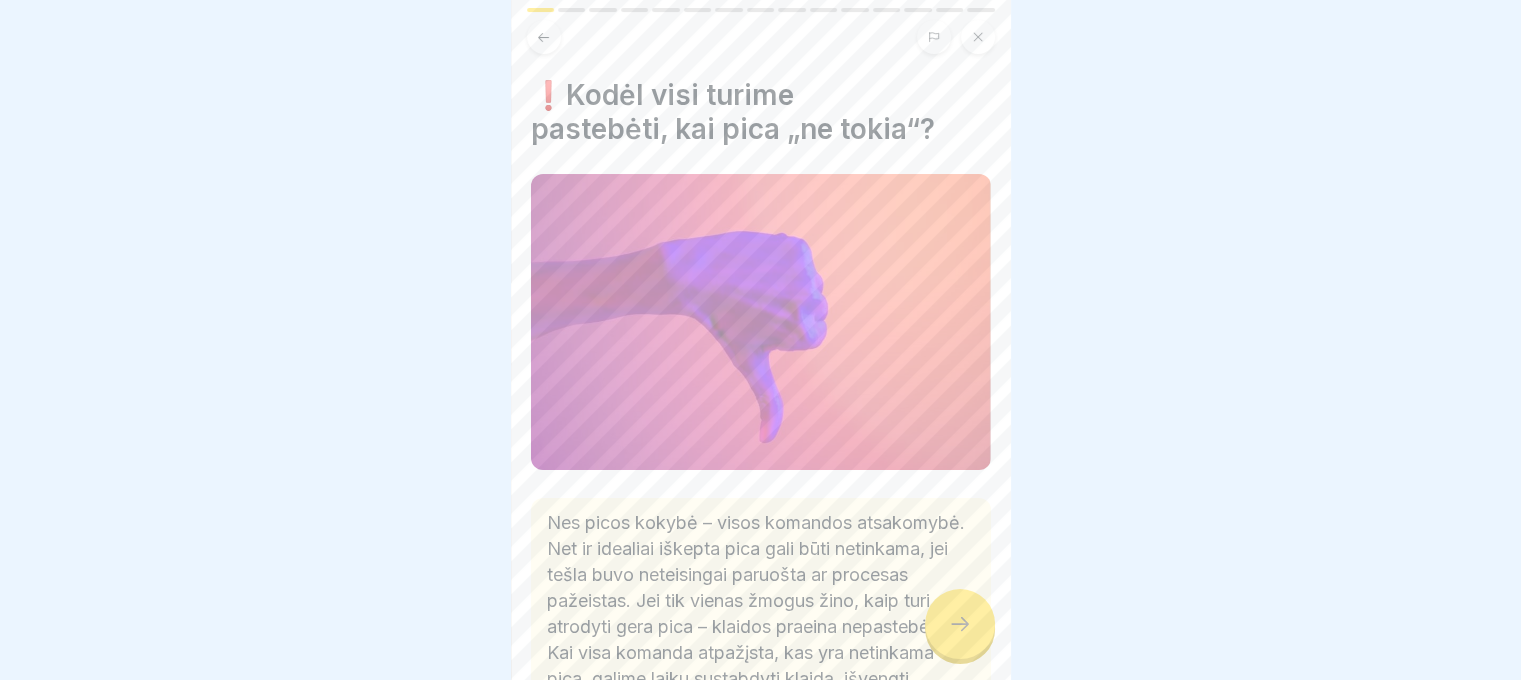 click 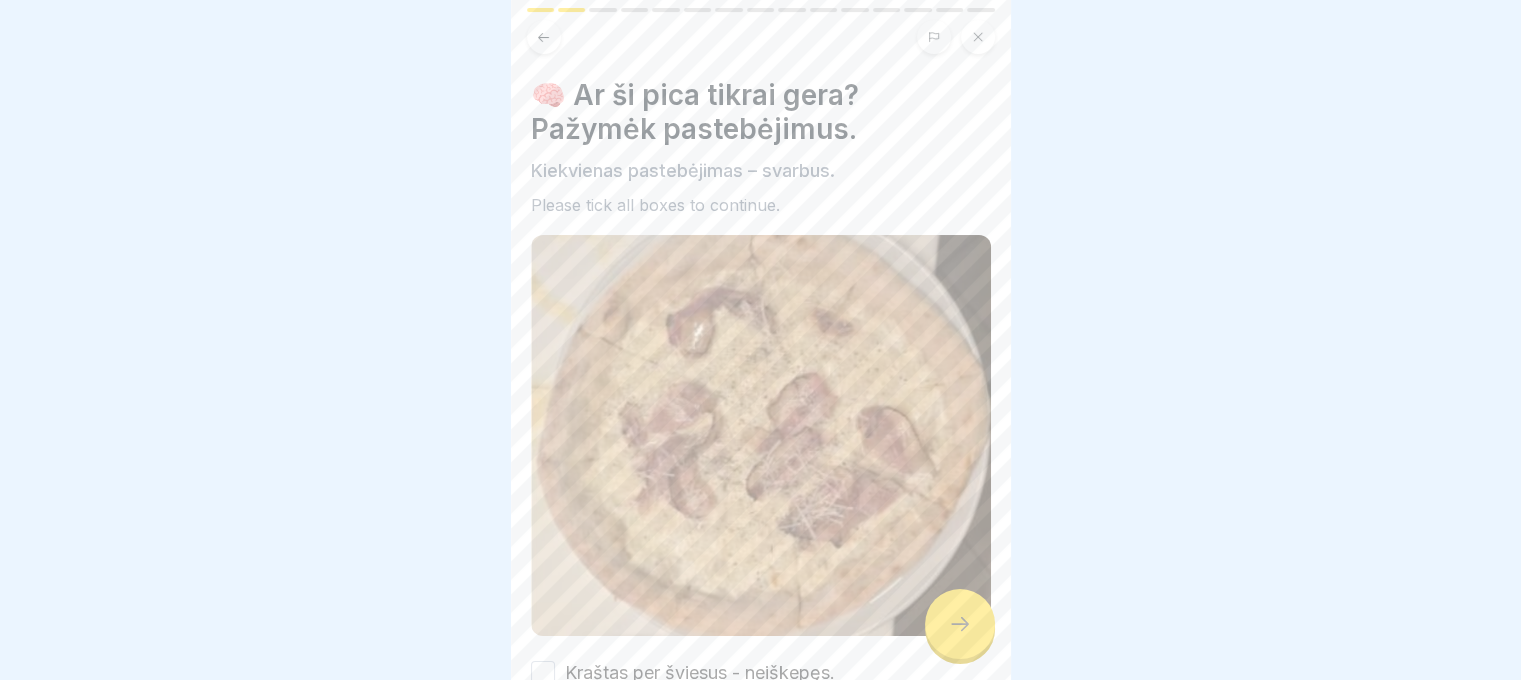 click 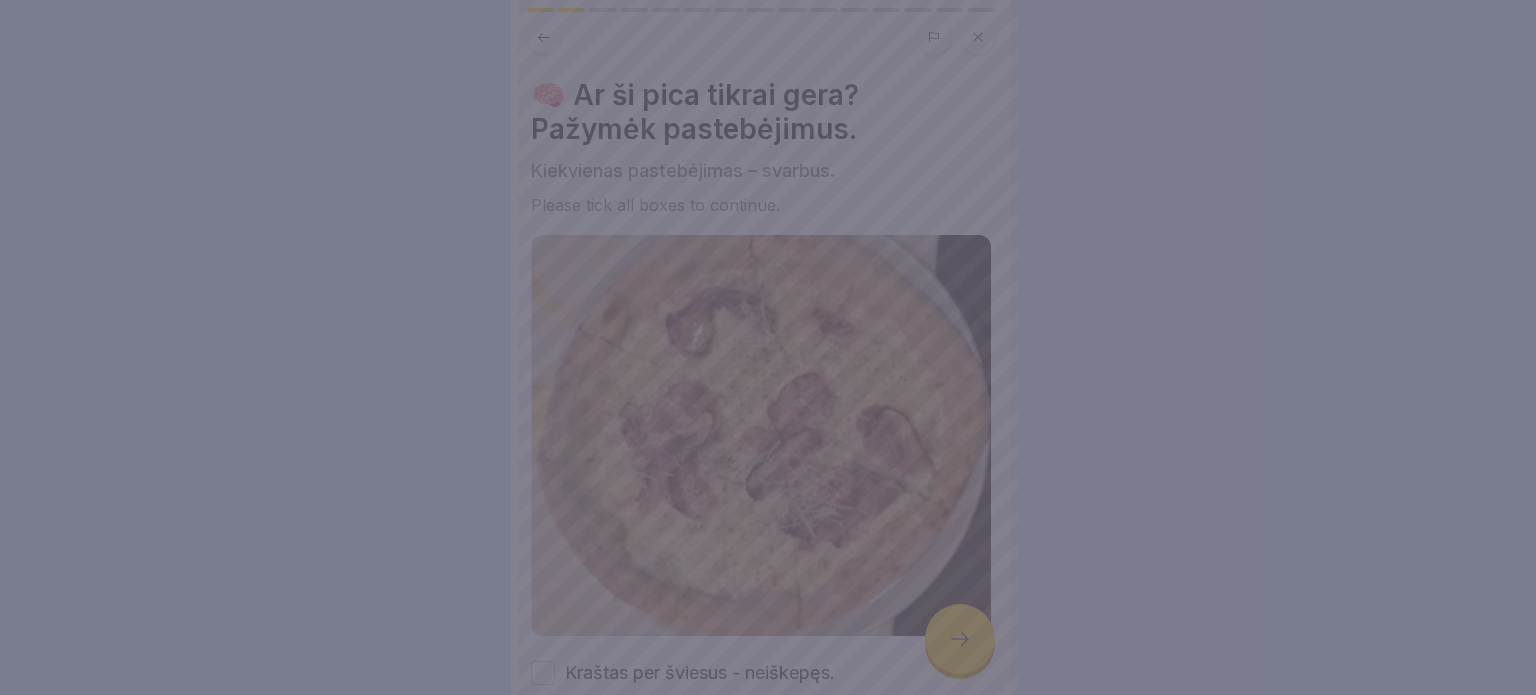 click at bounding box center [768, 347] 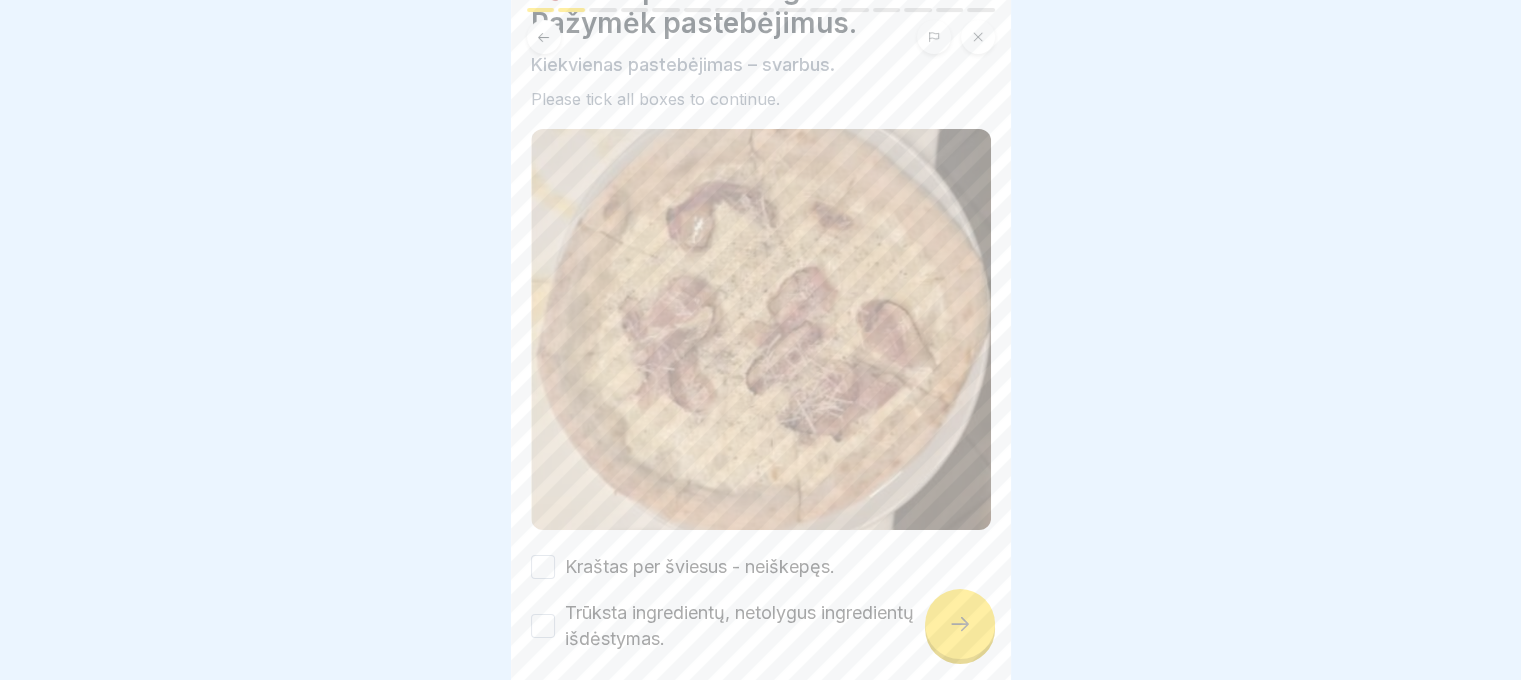 scroll, scrollTop: 184, scrollLeft: 0, axis: vertical 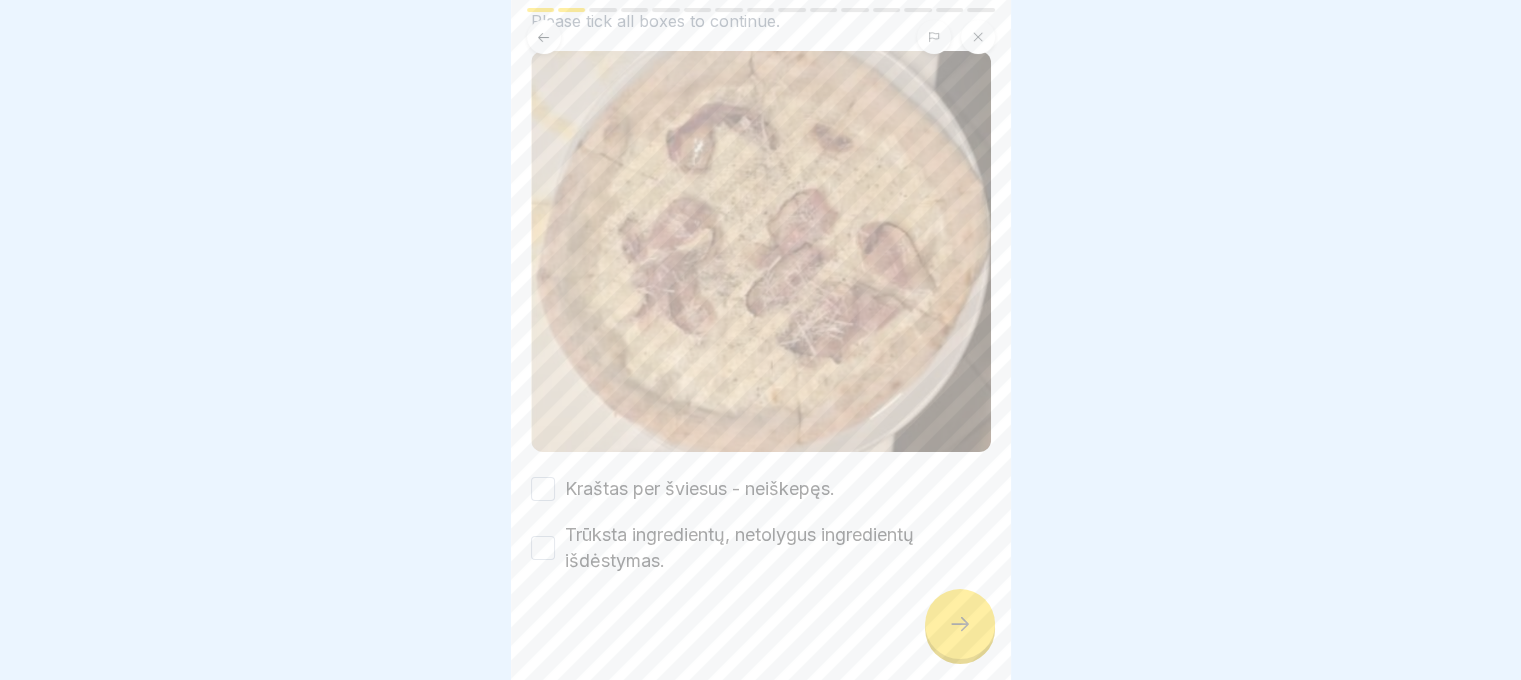 click on "Kraštas per šviesus - neiškepęs." at bounding box center [700, 489] 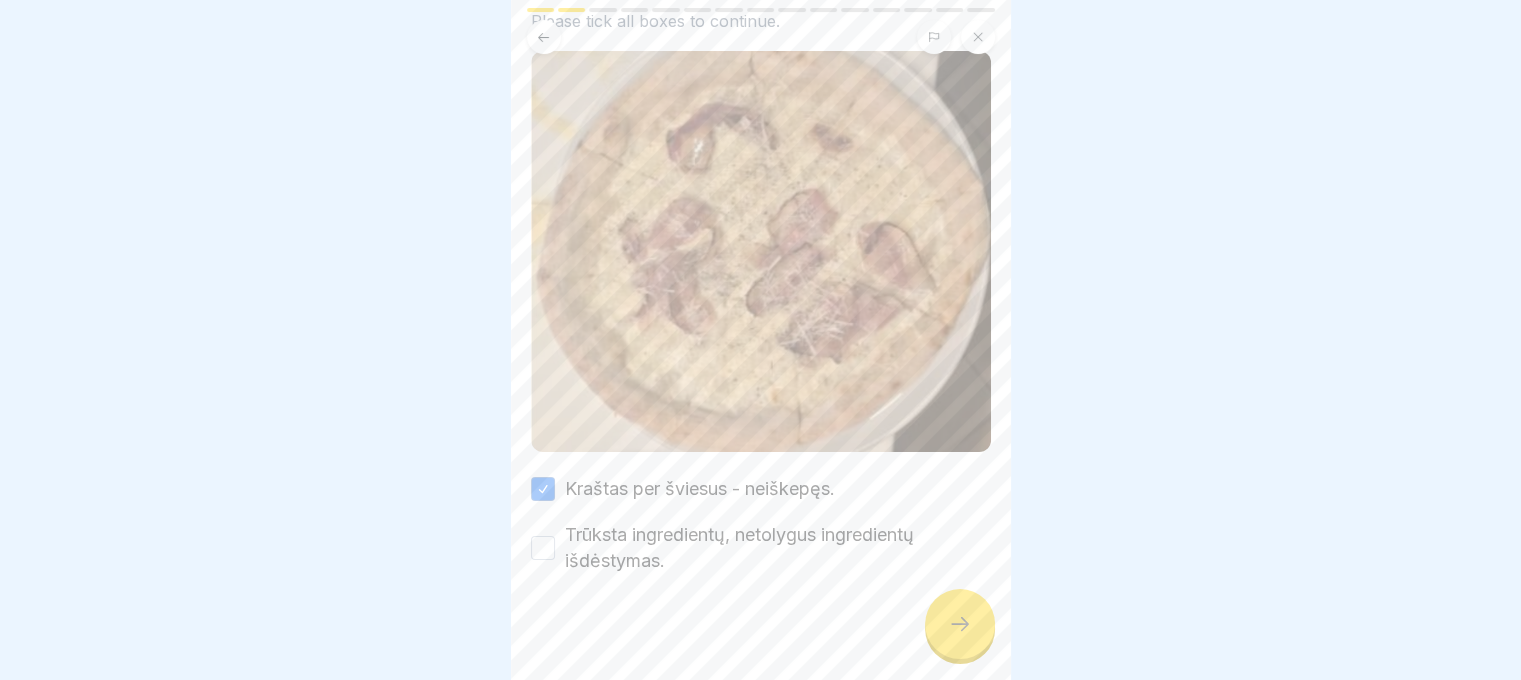 click on "Trūksta ingredientų, netolygus ingredientų išdėstymas." at bounding box center [778, 548] 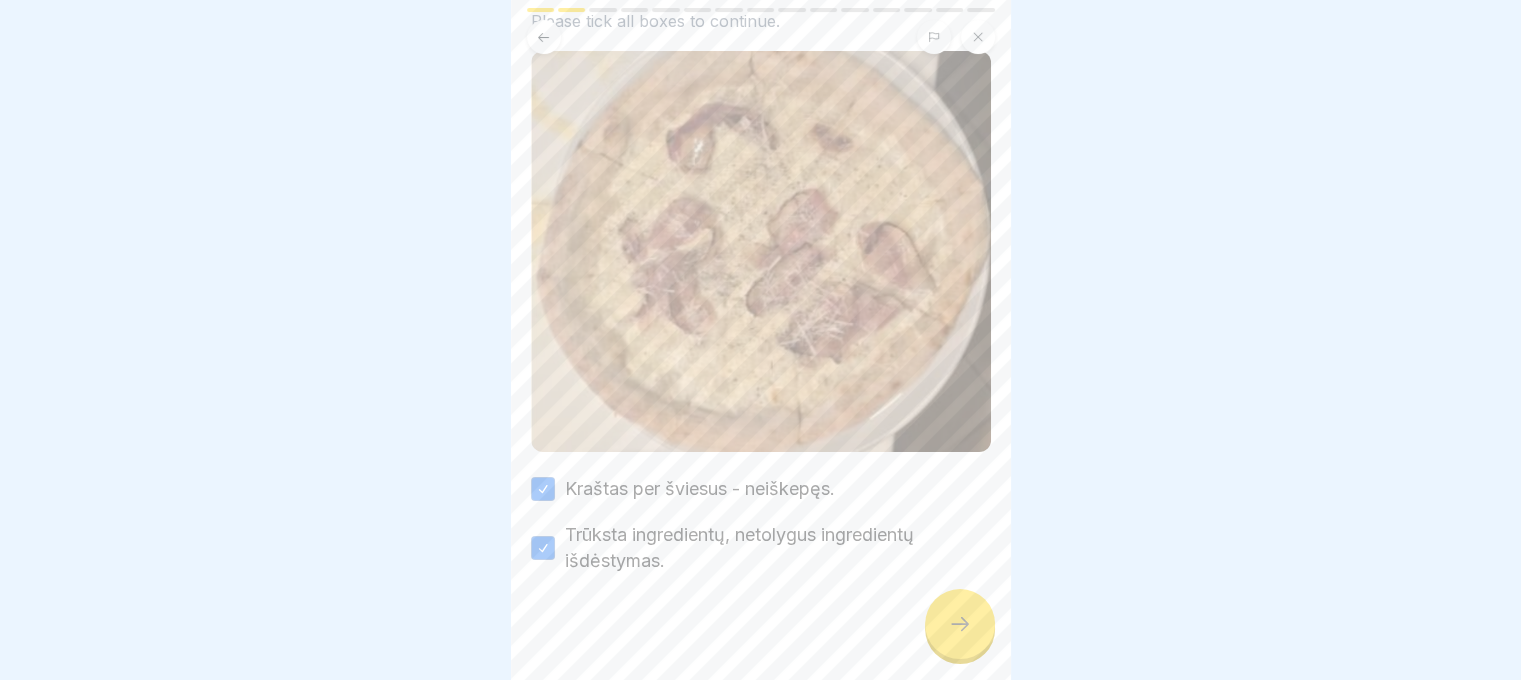 click at bounding box center (761, 634) 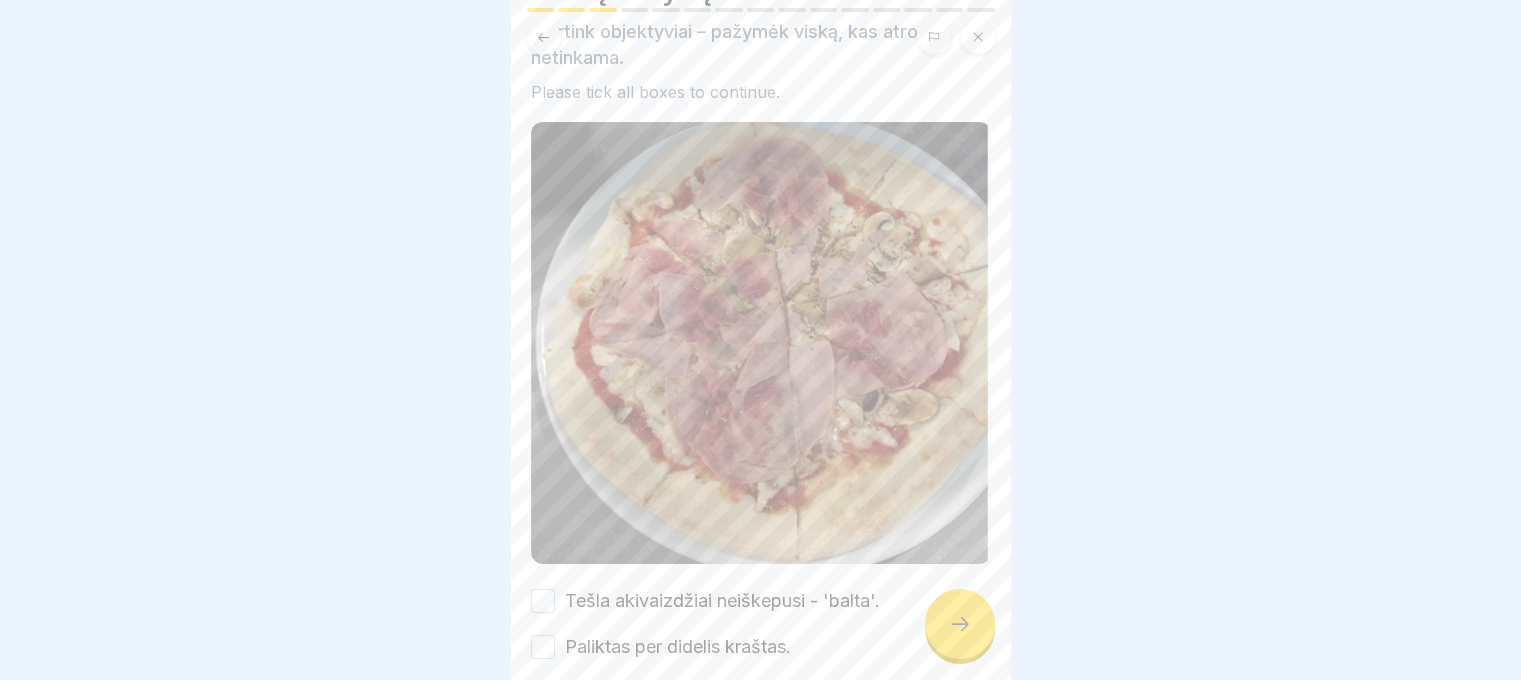 scroll, scrollTop: 224, scrollLeft: 0, axis: vertical 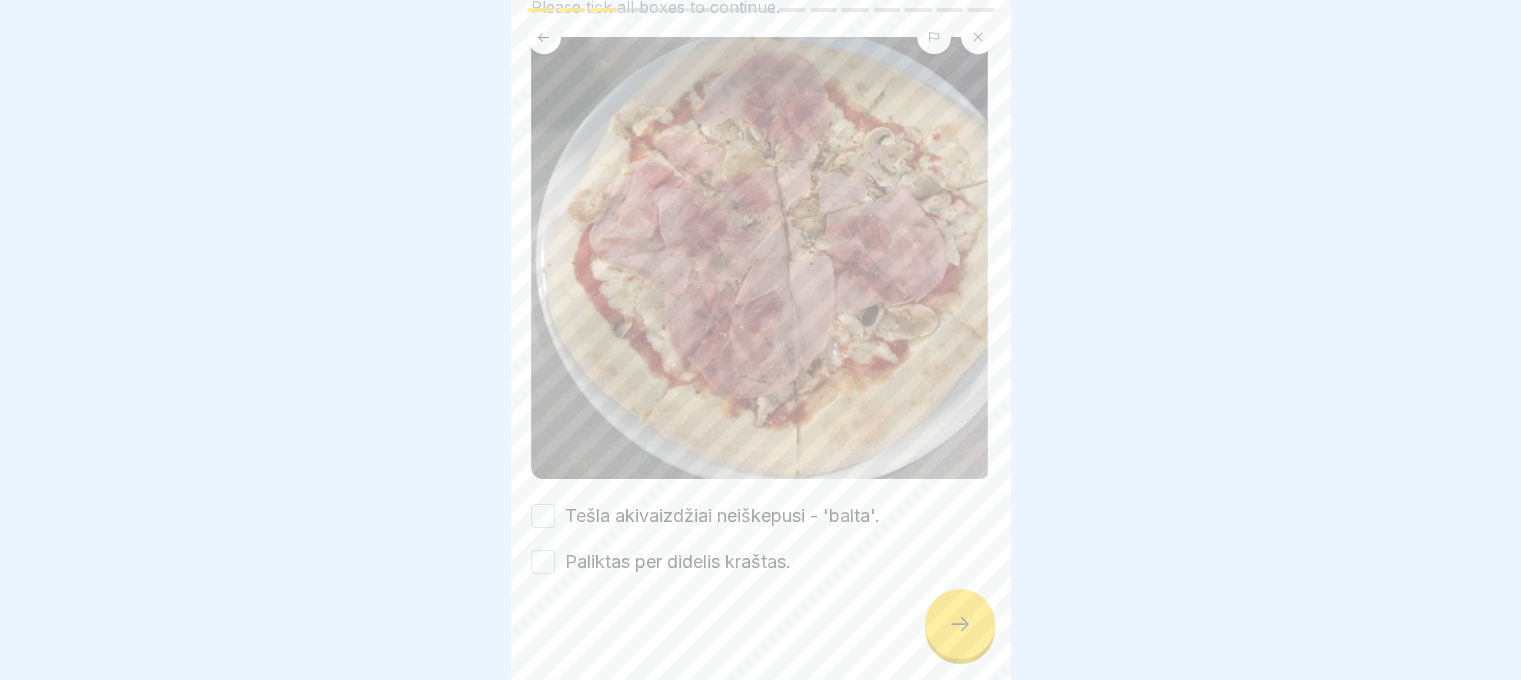 click on "Tešla akivaizdžiai neiškepusi - 'balta'." at bounding box center [722, 516] 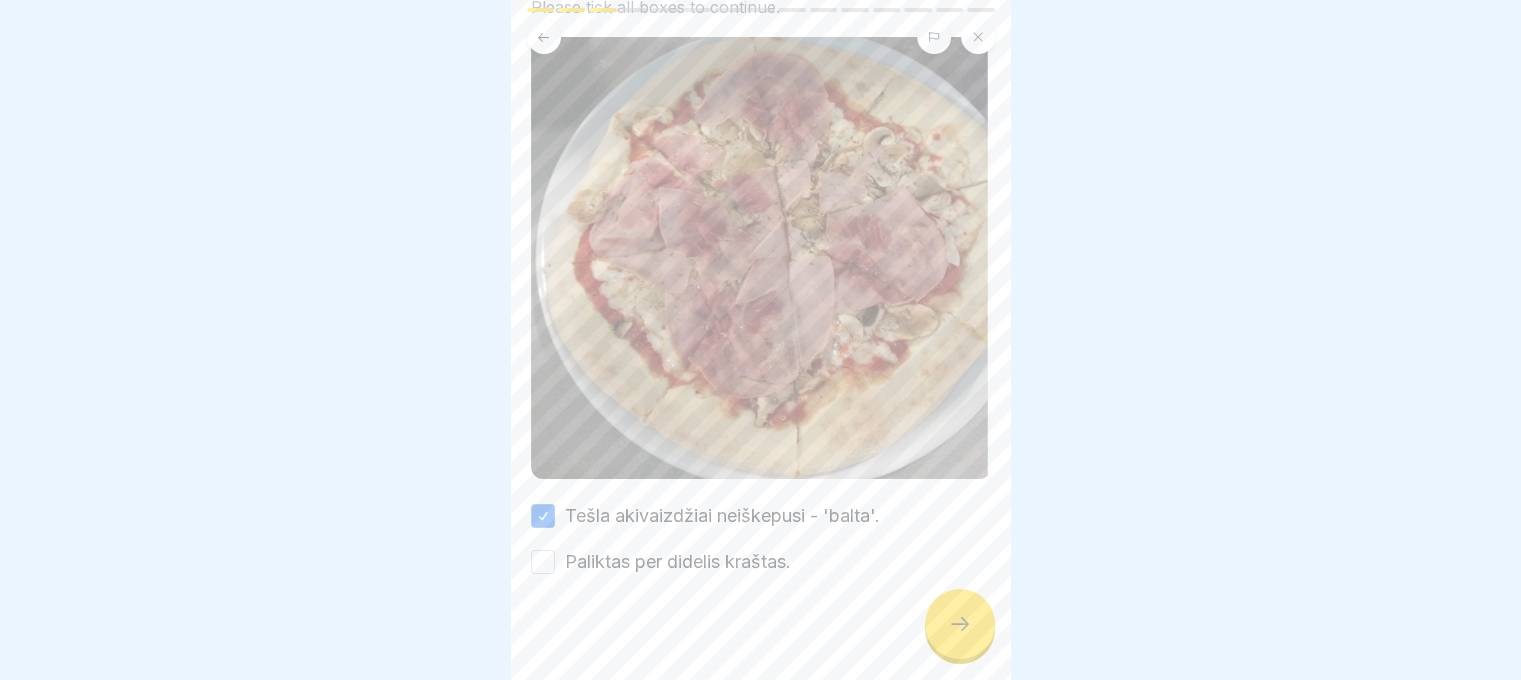 click on "Paliktas per didelis kraštas." at bounding box center (678, 562) 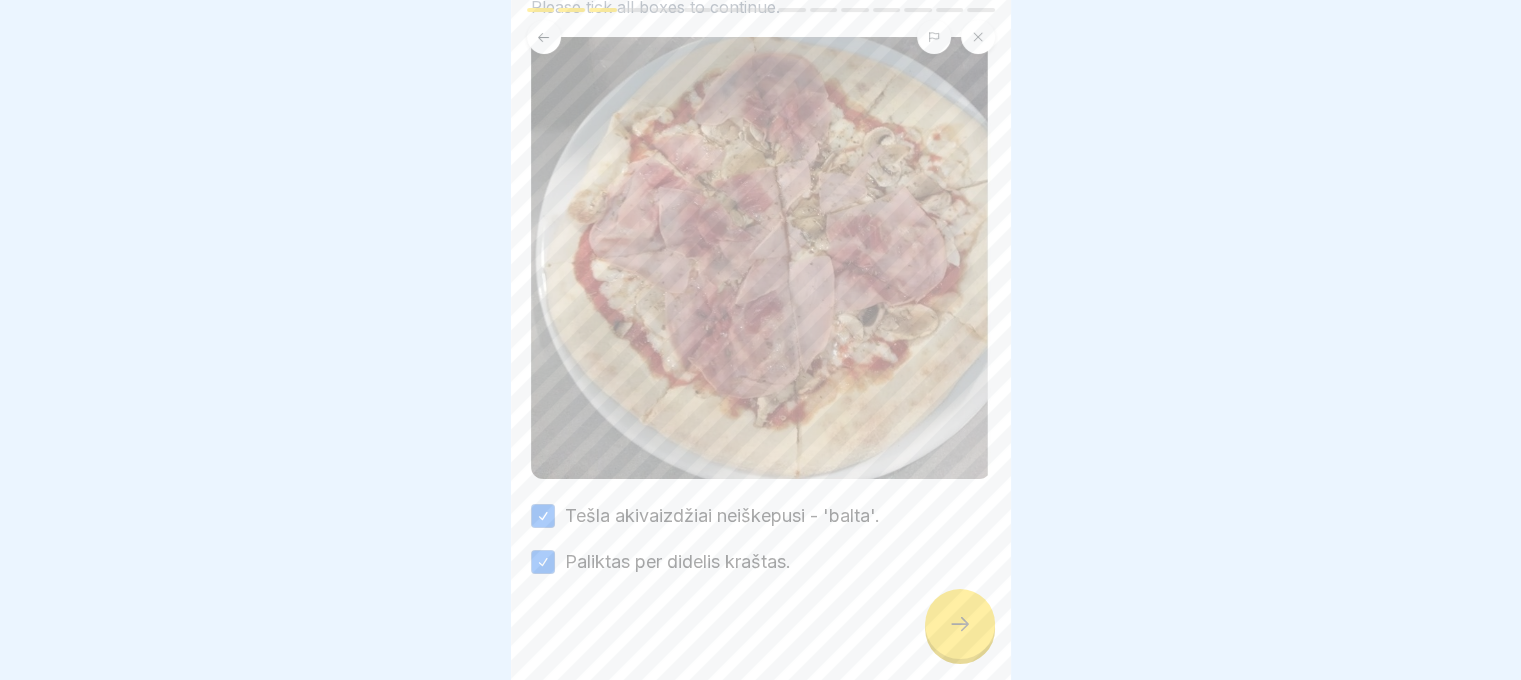 click at bounding box center (960, 624) 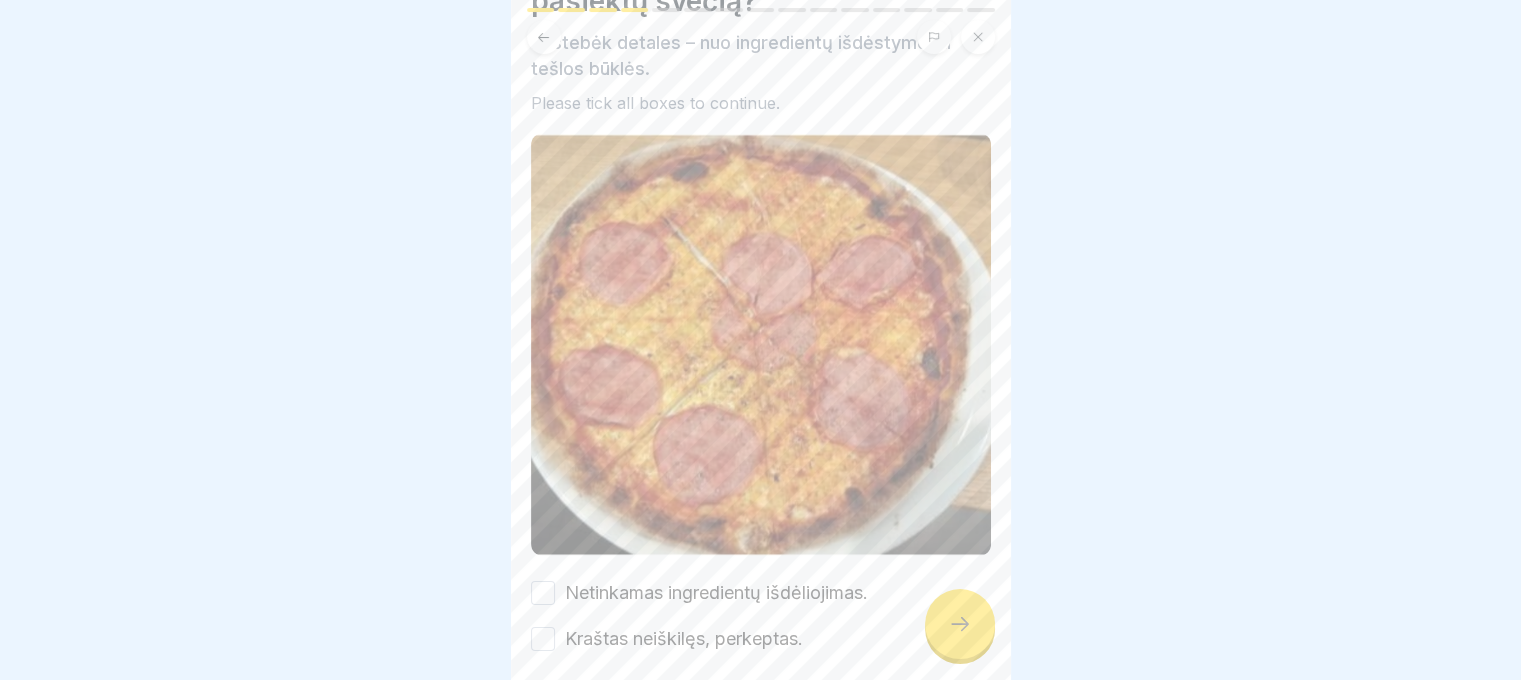 scroll, scrollTop: 205, scrollLeft: 0, axis: vertical 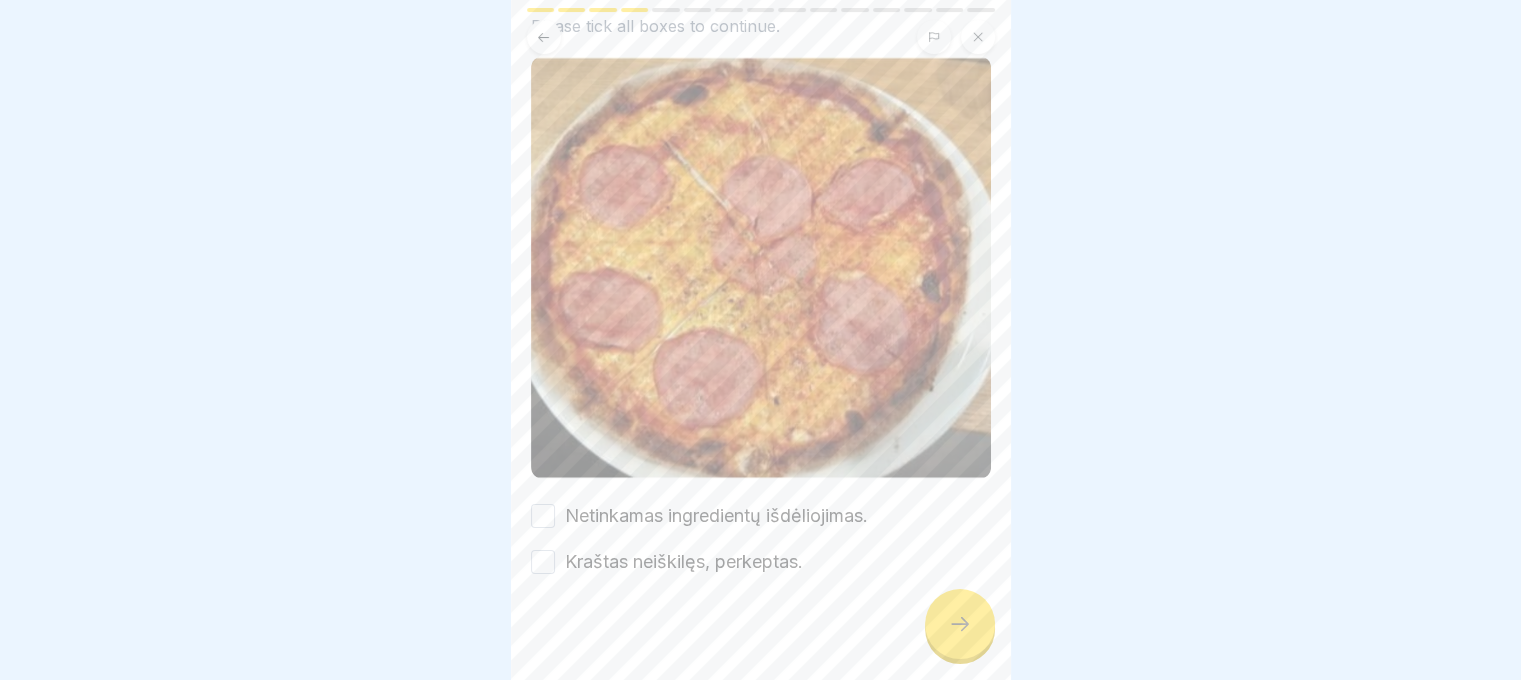 click on "Netinkamas ingredientų išdėliojimas. Kraštas neiškilęs, perkeptas." at bounding box center [761, 539] 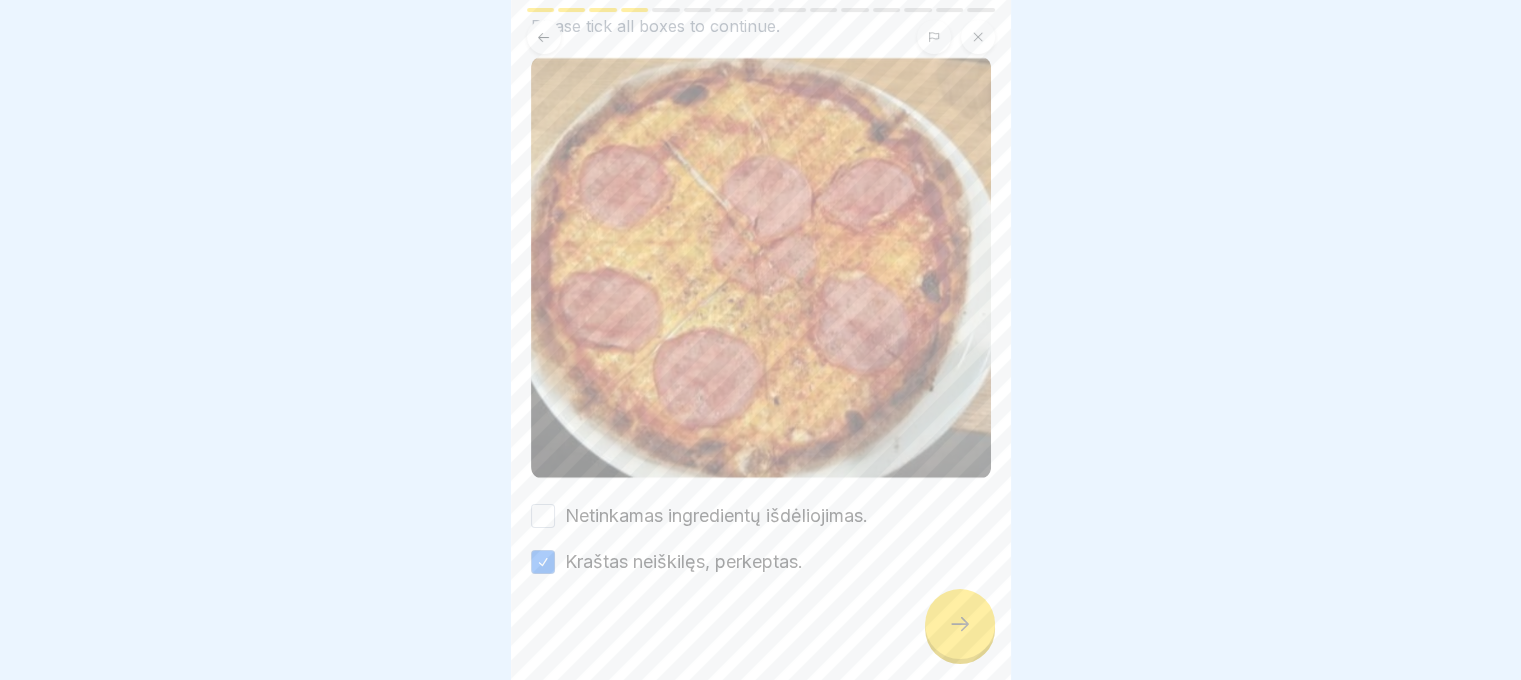 click on "Netinkamas ingredientų išdėliojimas." at bounding box center [716, 516] 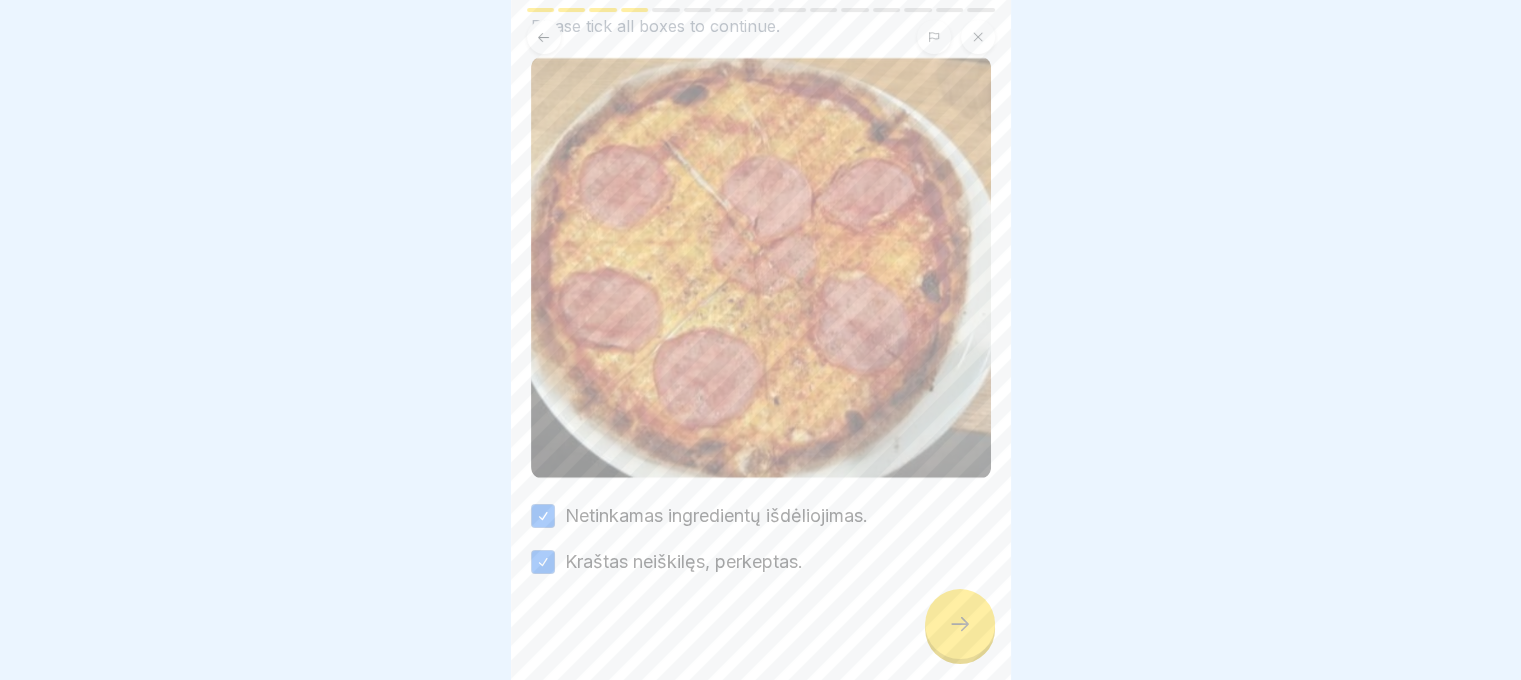 click 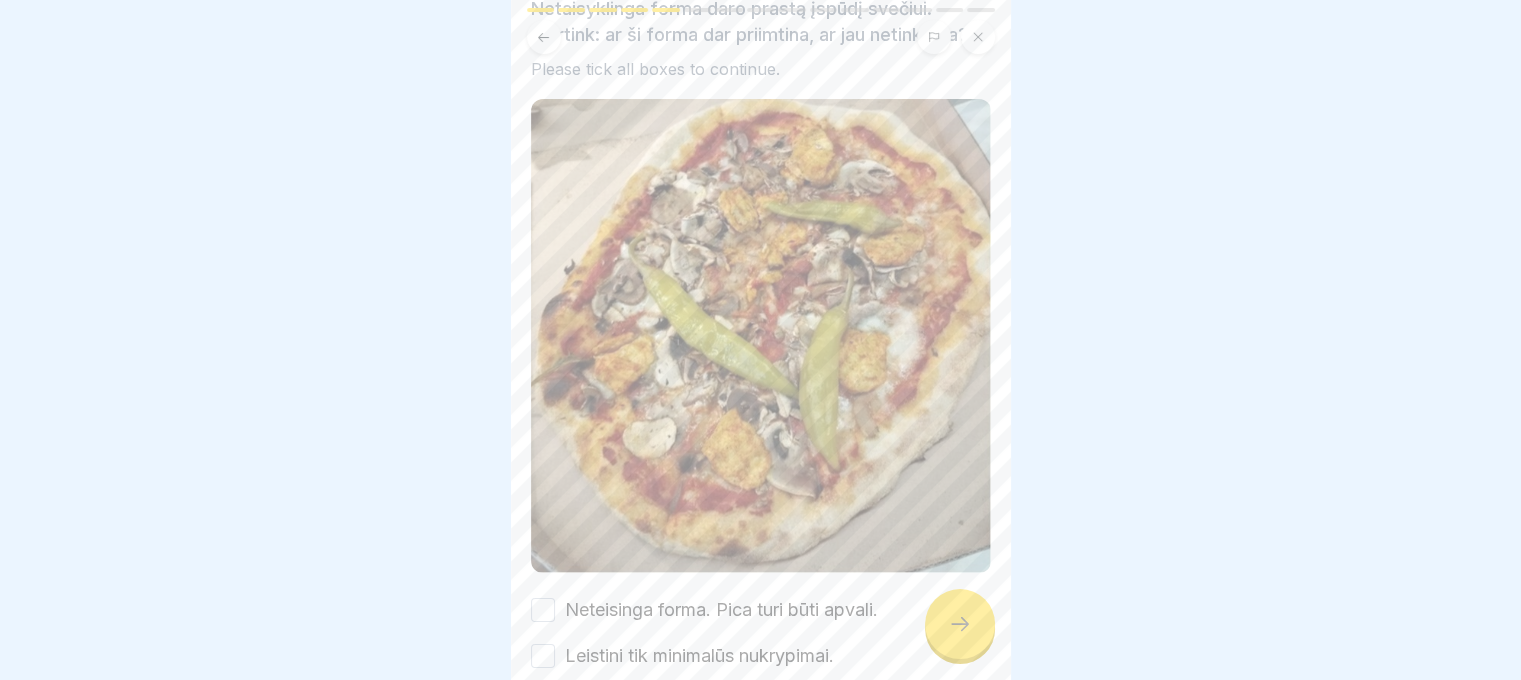 scroll, scrollTop: 255, scrollLeft: 0, axis: vertical 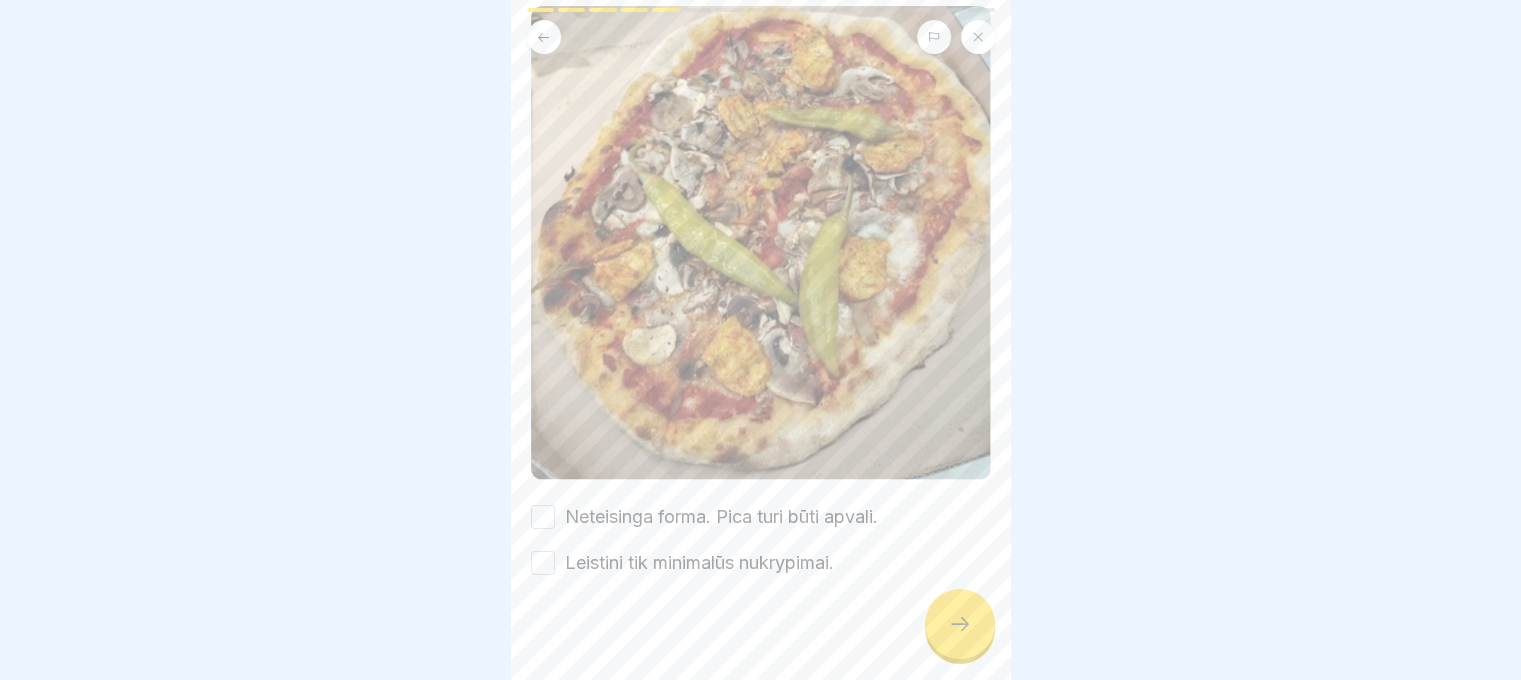 click on "Leistini tik minimalūs nukrypimai." at bounding box center [699, 563] 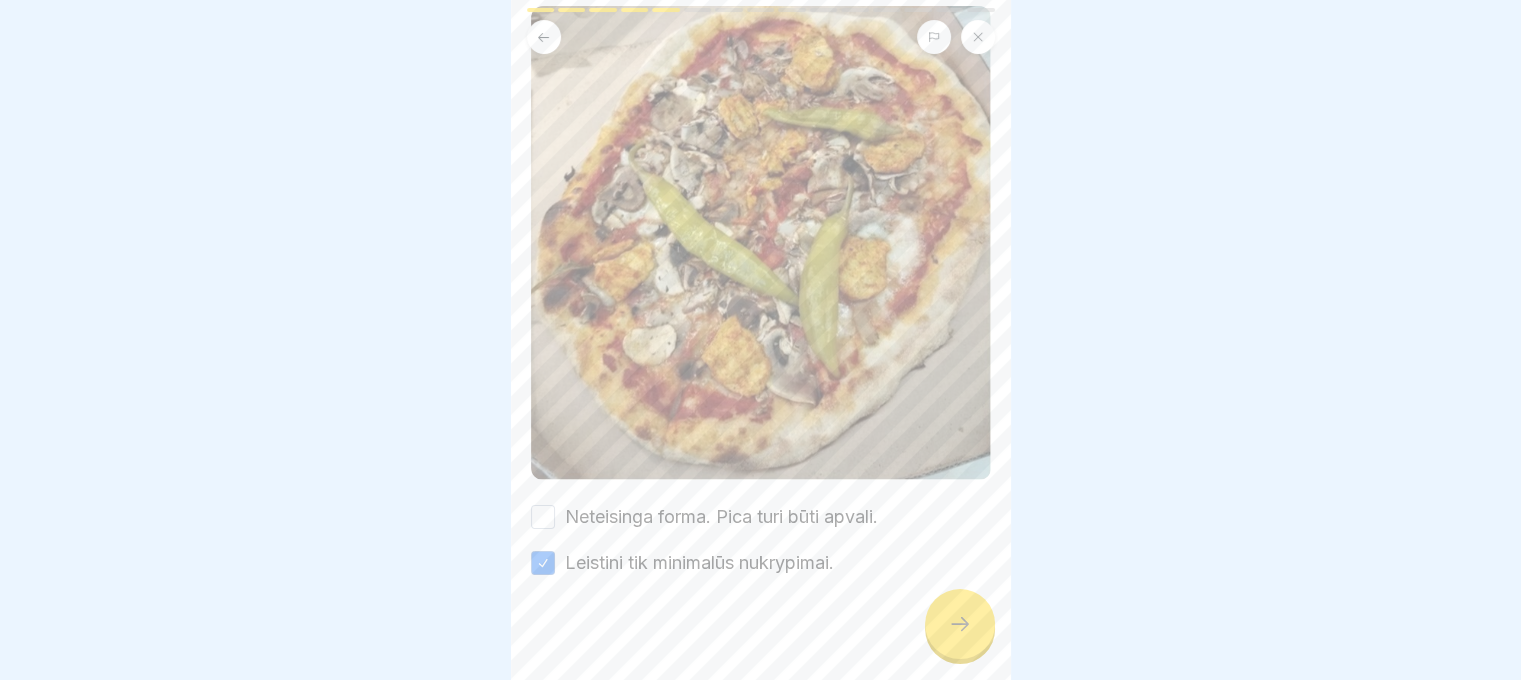 click on "Neteisinga forma. Pica turi būti apvali. Leistini tik minimalūs nukrypimai." at bounding box center (761, 540) 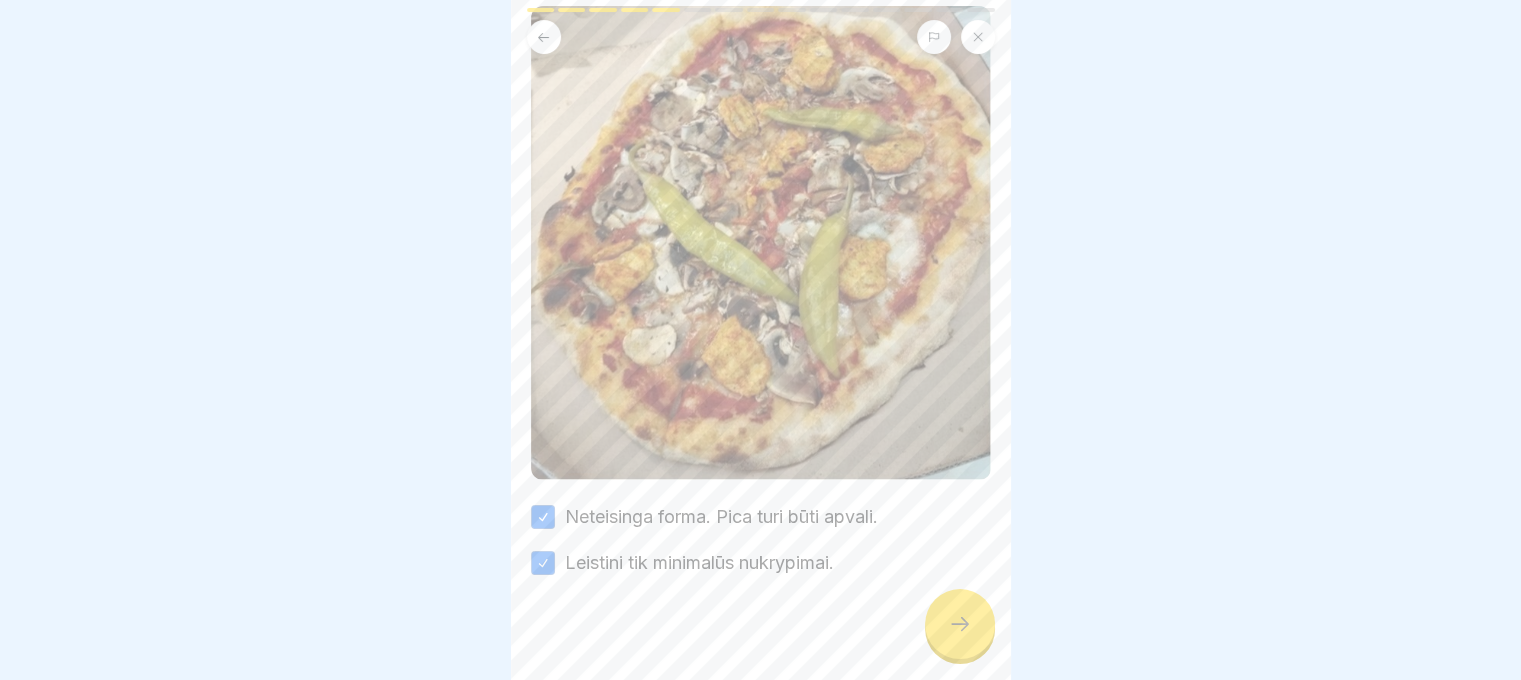 click at bounding box center (960, 624) 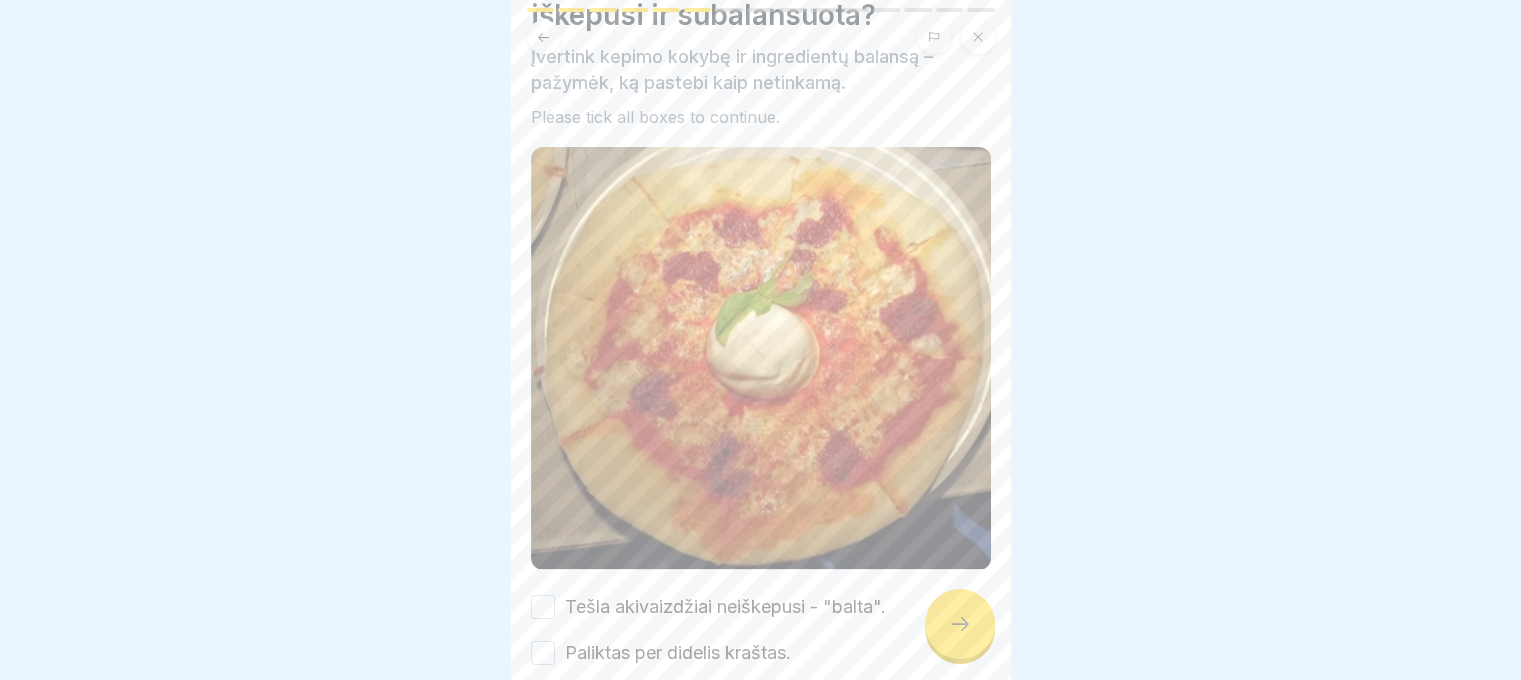 scroll, scrollTop: 205, scrollLeft: 0, axis: vertical 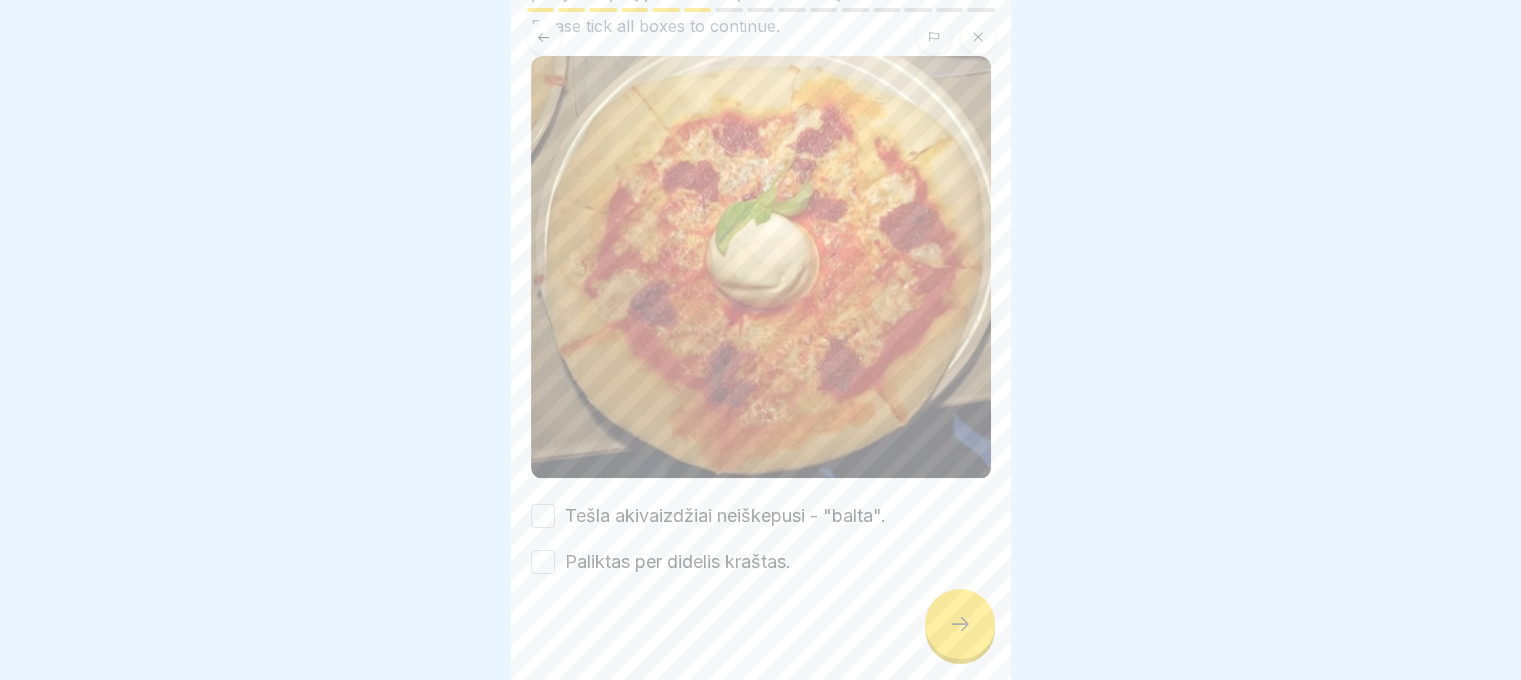 click on "Tešla akivaizdžiai neiškepusi - "balta".  Paliktas per didelis kraštas." at bounding box center [761, 539] 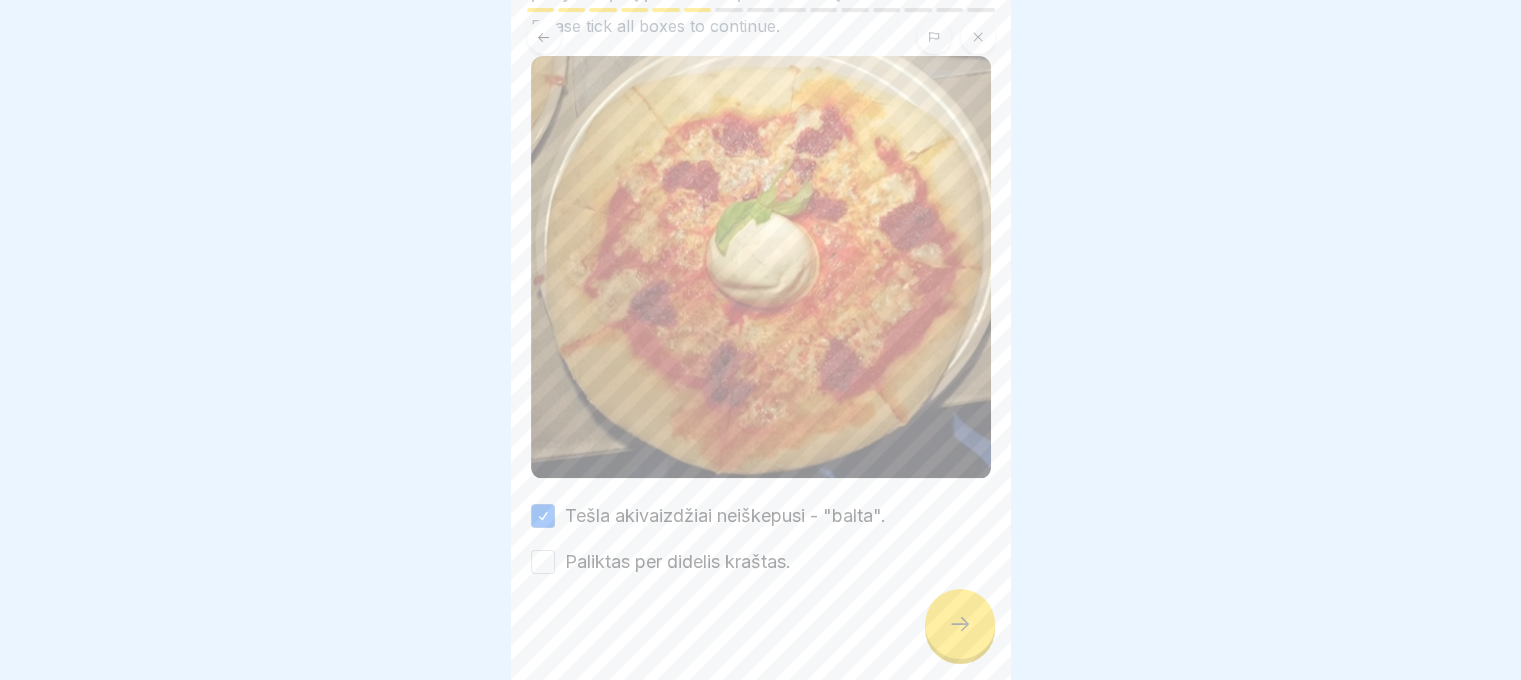 click on "Paliktas per didelis kraštas." at bounding box center [678, 562] 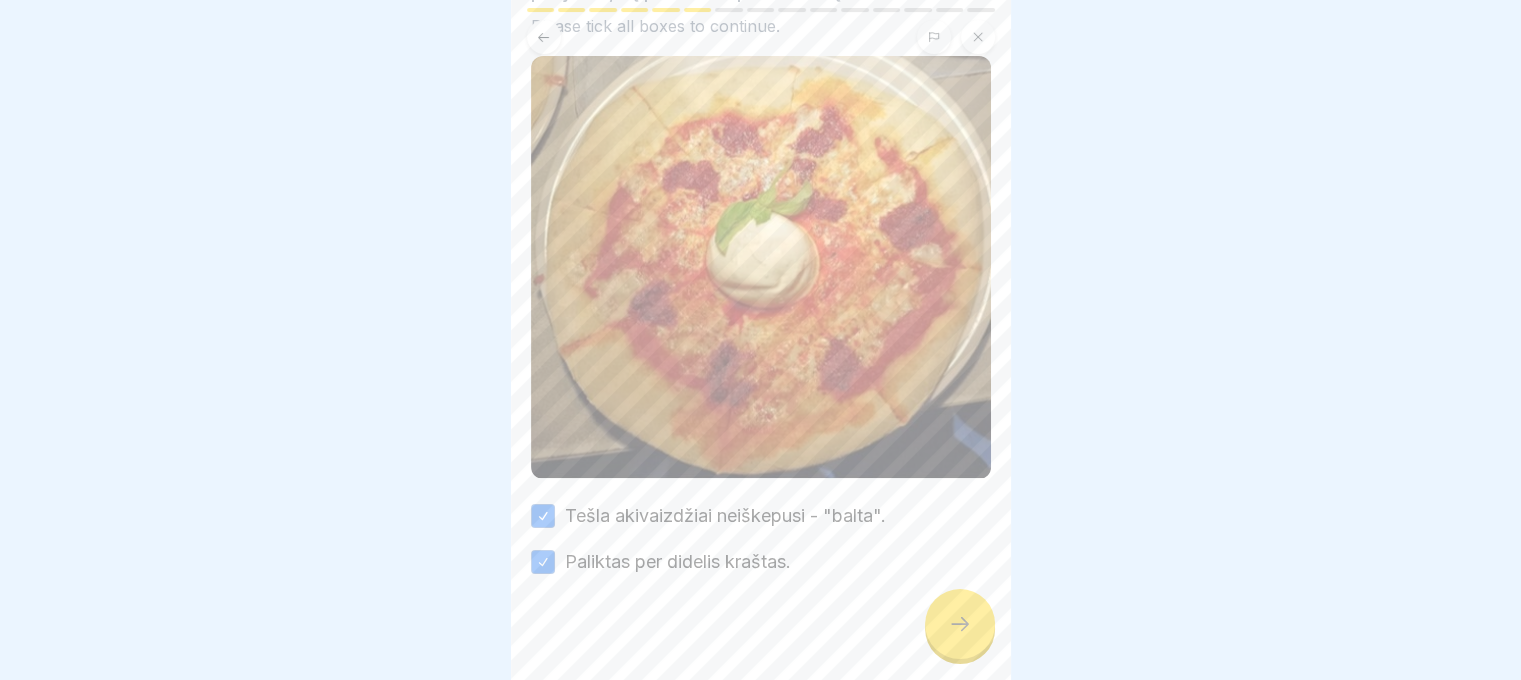 click 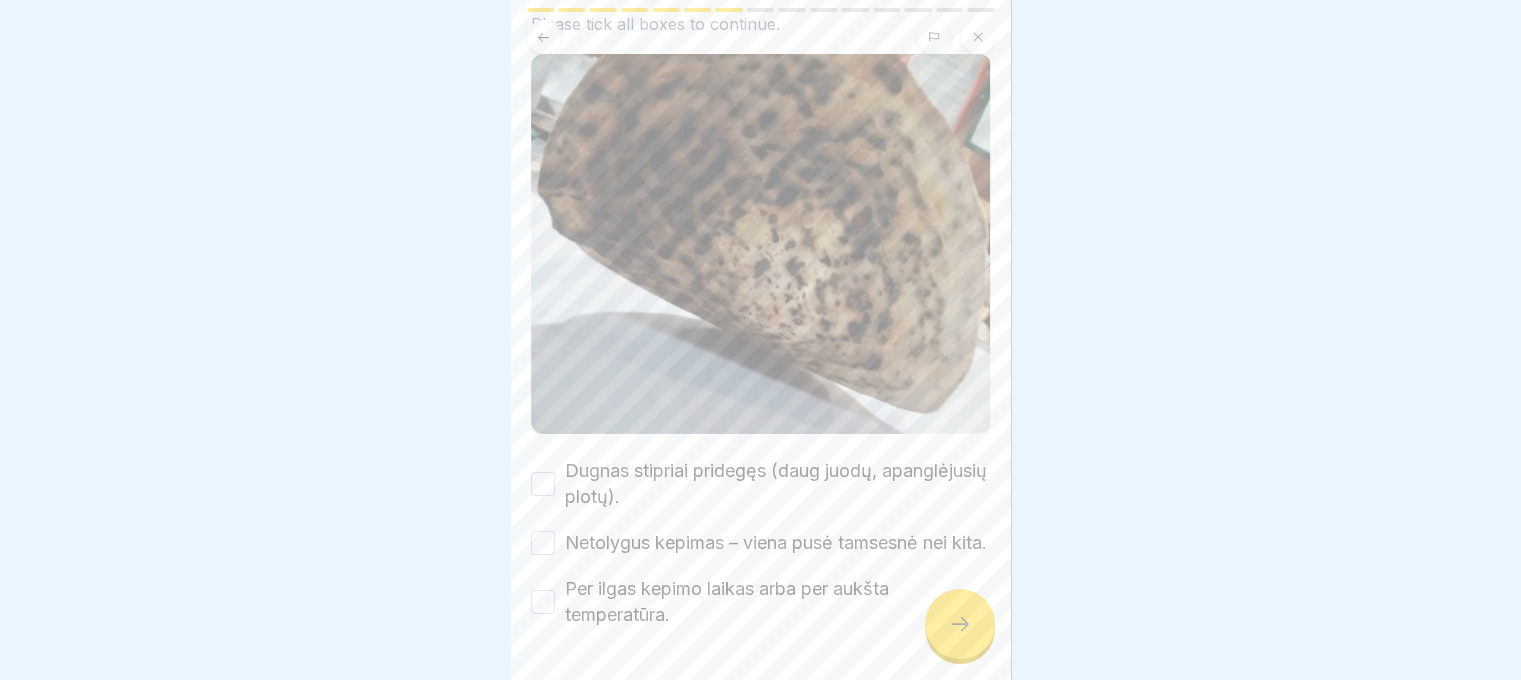 scroll, scrollTop: 288, scrollLeft: 0, axis: vertical 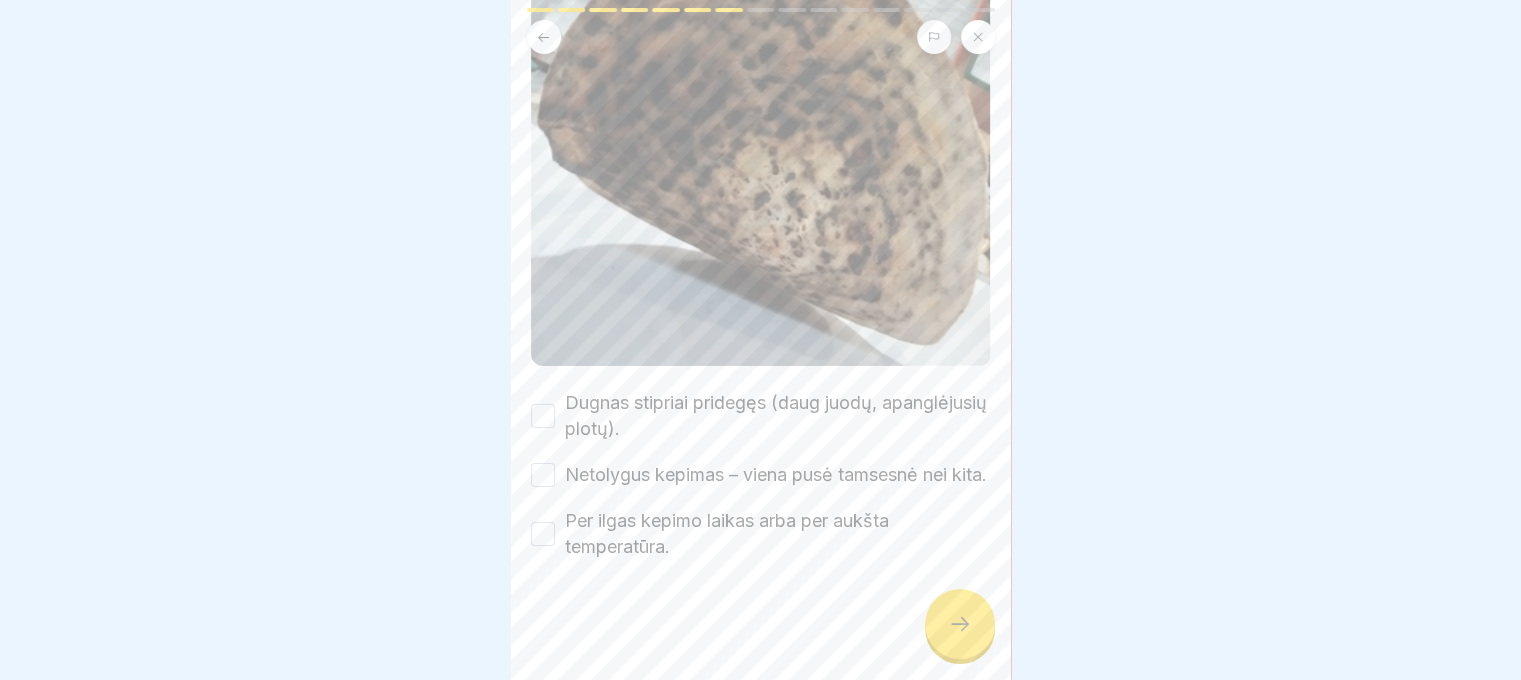 click on "Per ilgas kepimo laikas arba per aukšta temperatūra." at bounding box center (778, 534) 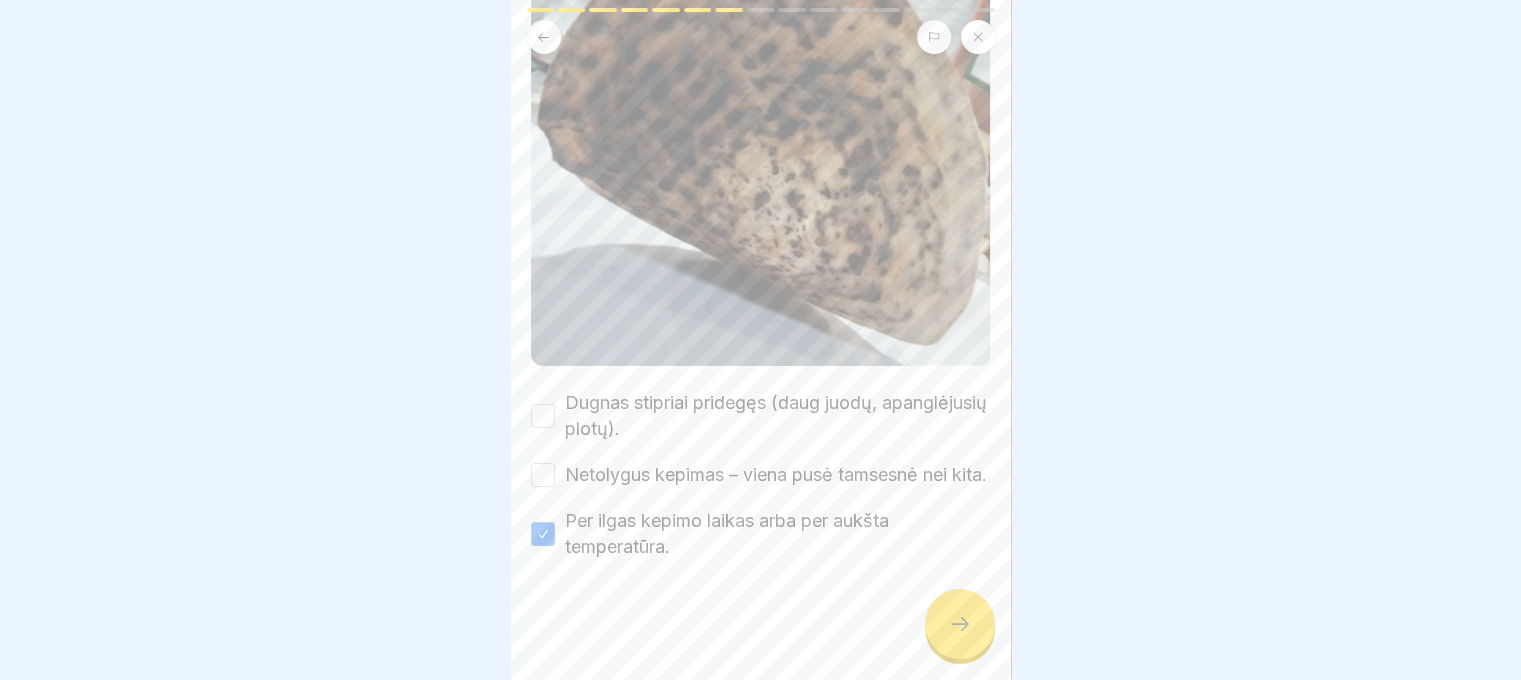 click on "Netolygus kepimas – viena pusė tamsesnė nei kita." at bounding box center (776, 475) 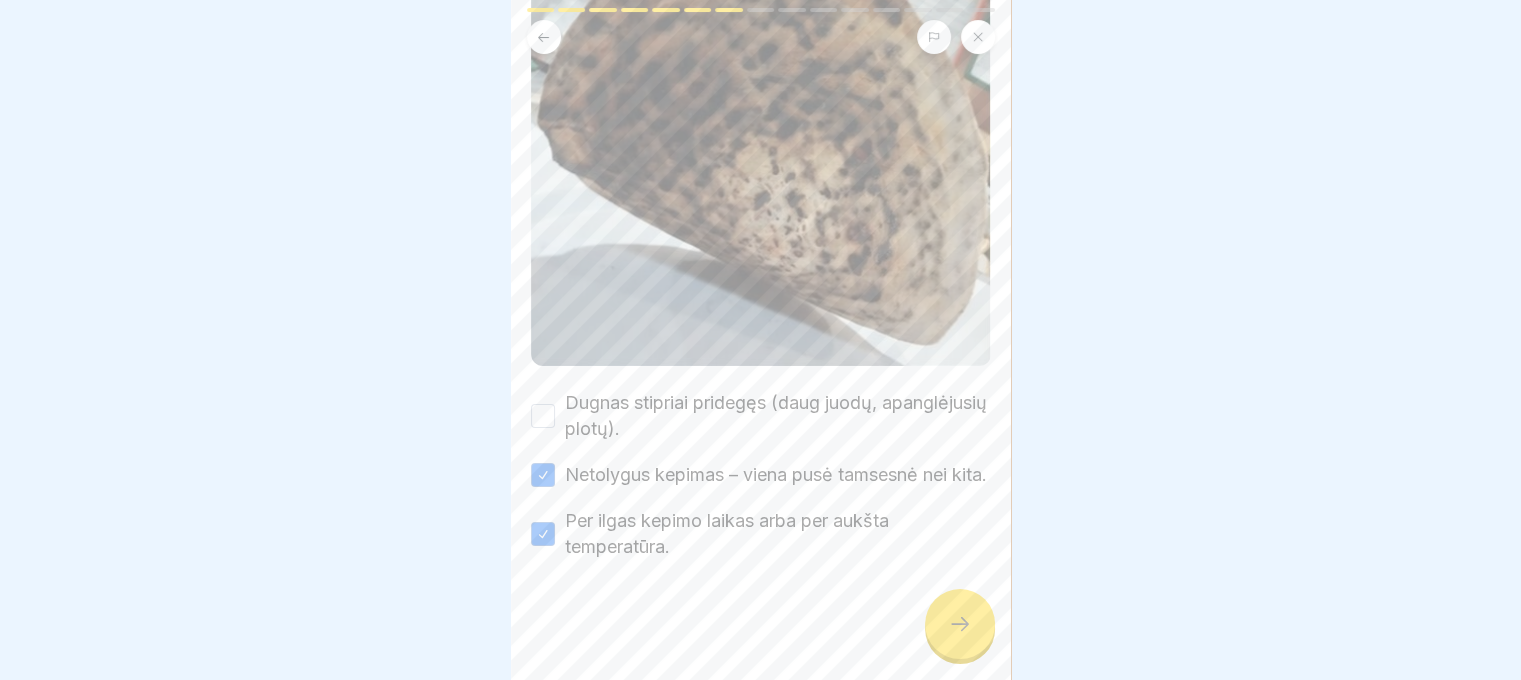 click on "🔥 Ar šis picos dugnas vis dar tinkamas? Tokie defektai tiesiogiai veikia skonį ir svečio patirtį. Pažymėk, kas čia akivaizdžiai netinkama. Please tick all boxes to continue. Dugnas stipriai pridegęs (daug juodų, apanglėjusių plotų). Netolygus kepimas – viena pusė tamsesnė nei kita. Per ilgas kepimo laikas arba per aukšta temperatūra." at bounding box center [761, 181] 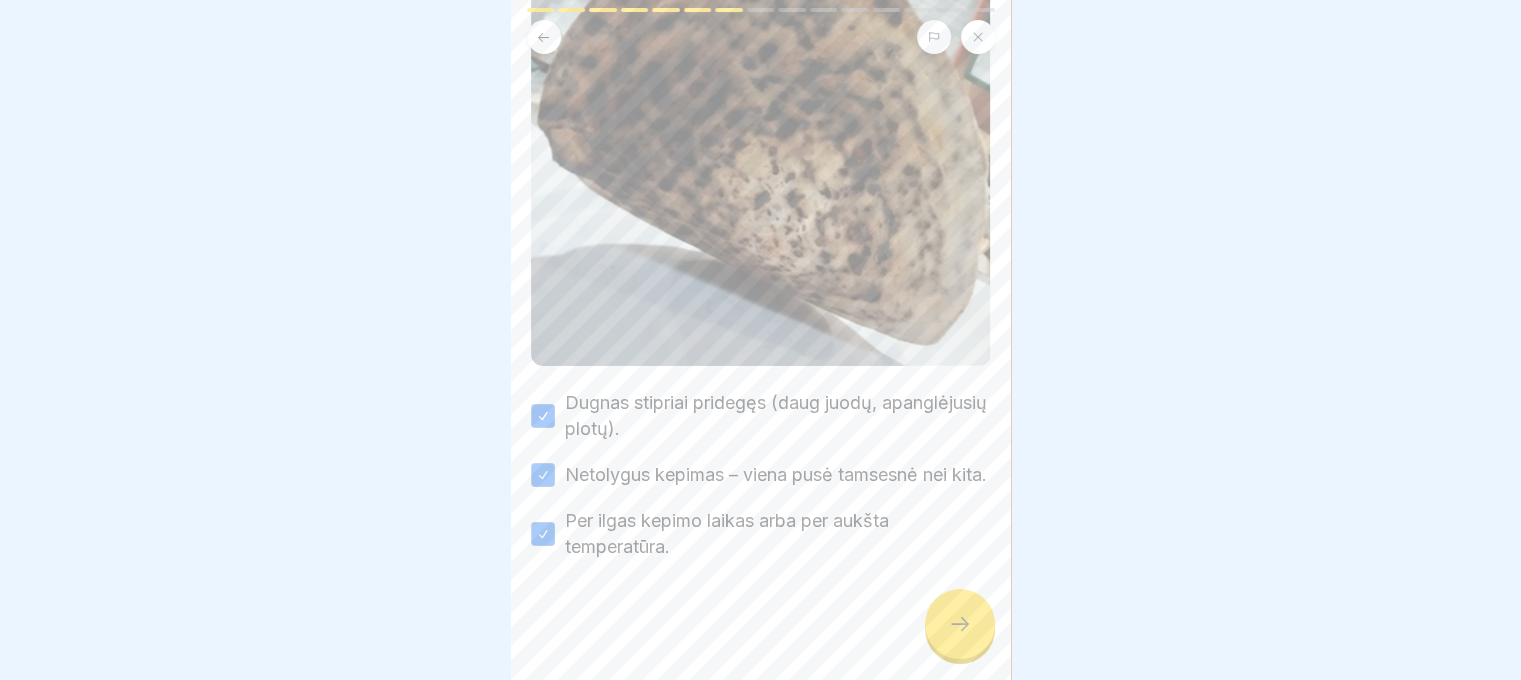 click at bounding box center [960, 624] 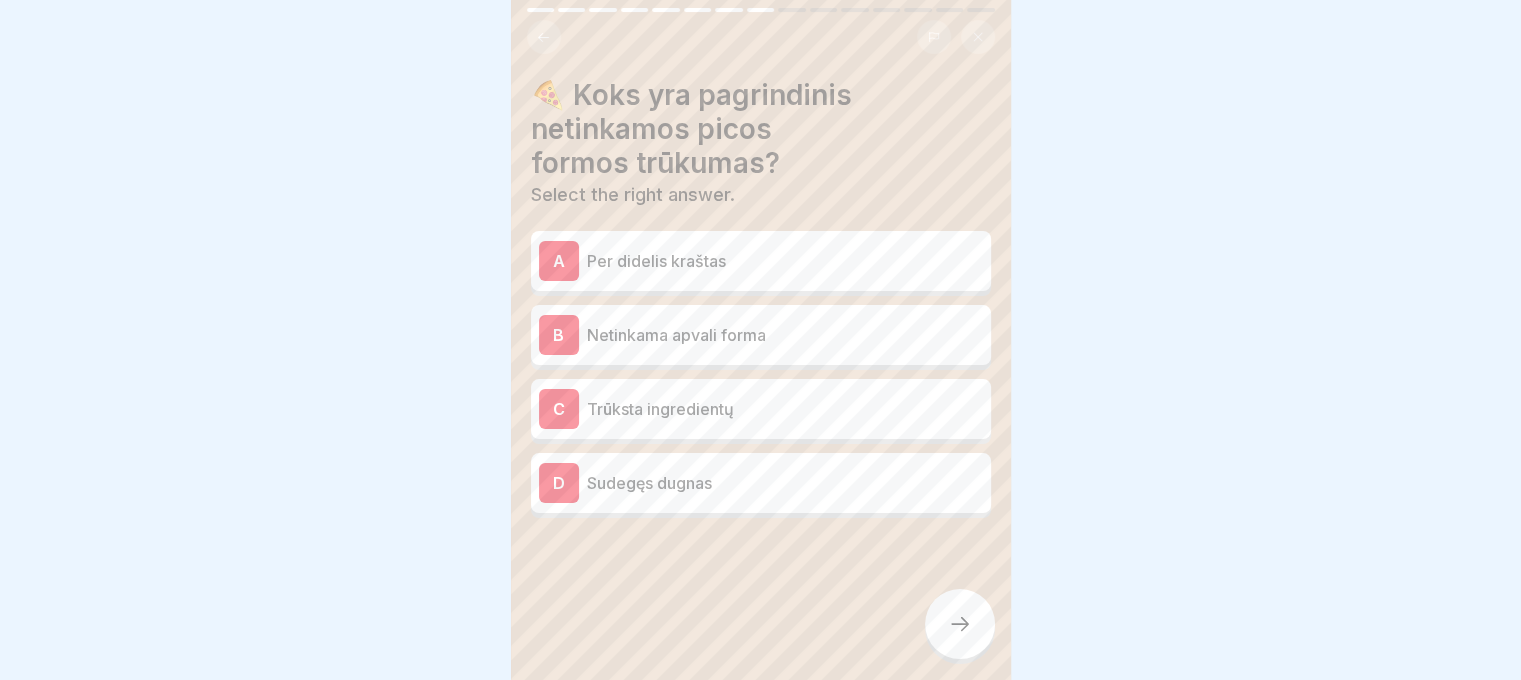 click on "A Per didelis kraštas" at bounding box center (761, 261) 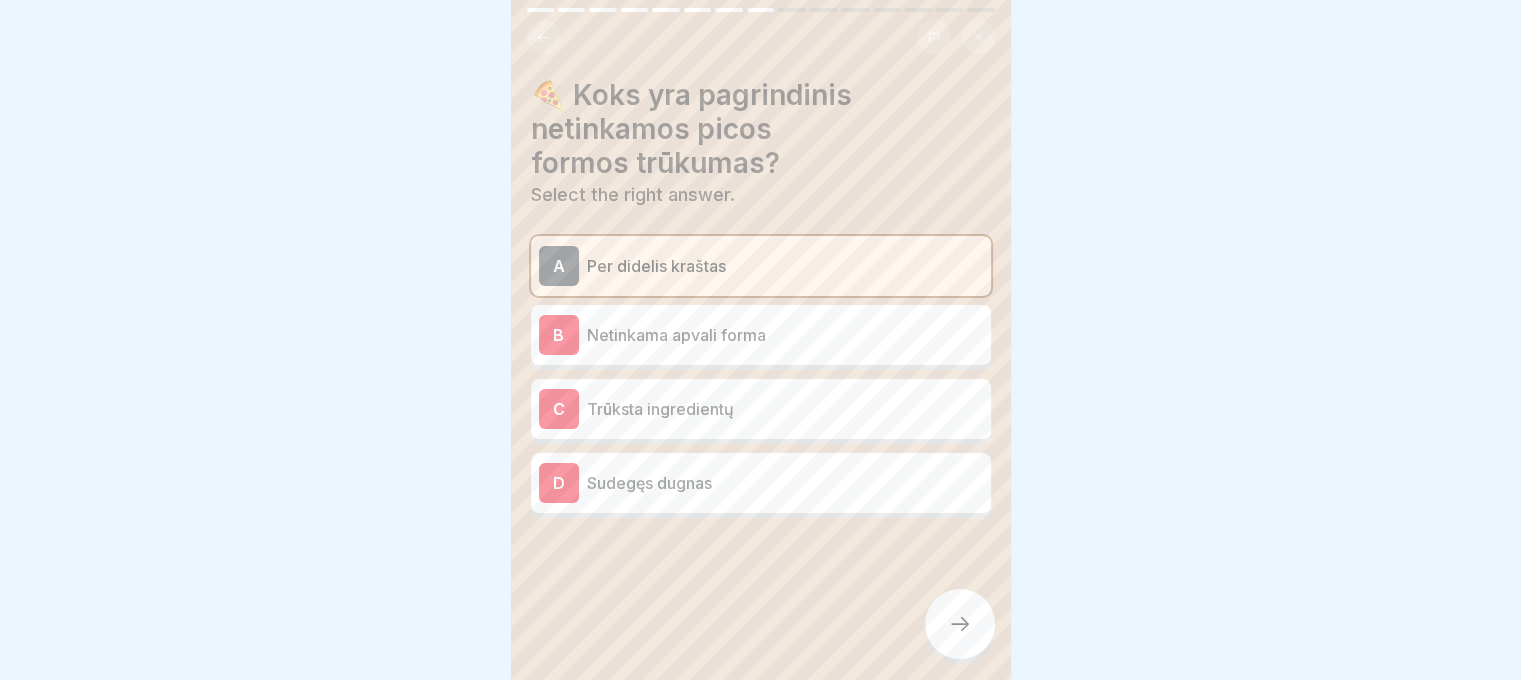 click on "Netinkama apvali forma" at bounding box center (785, 335) 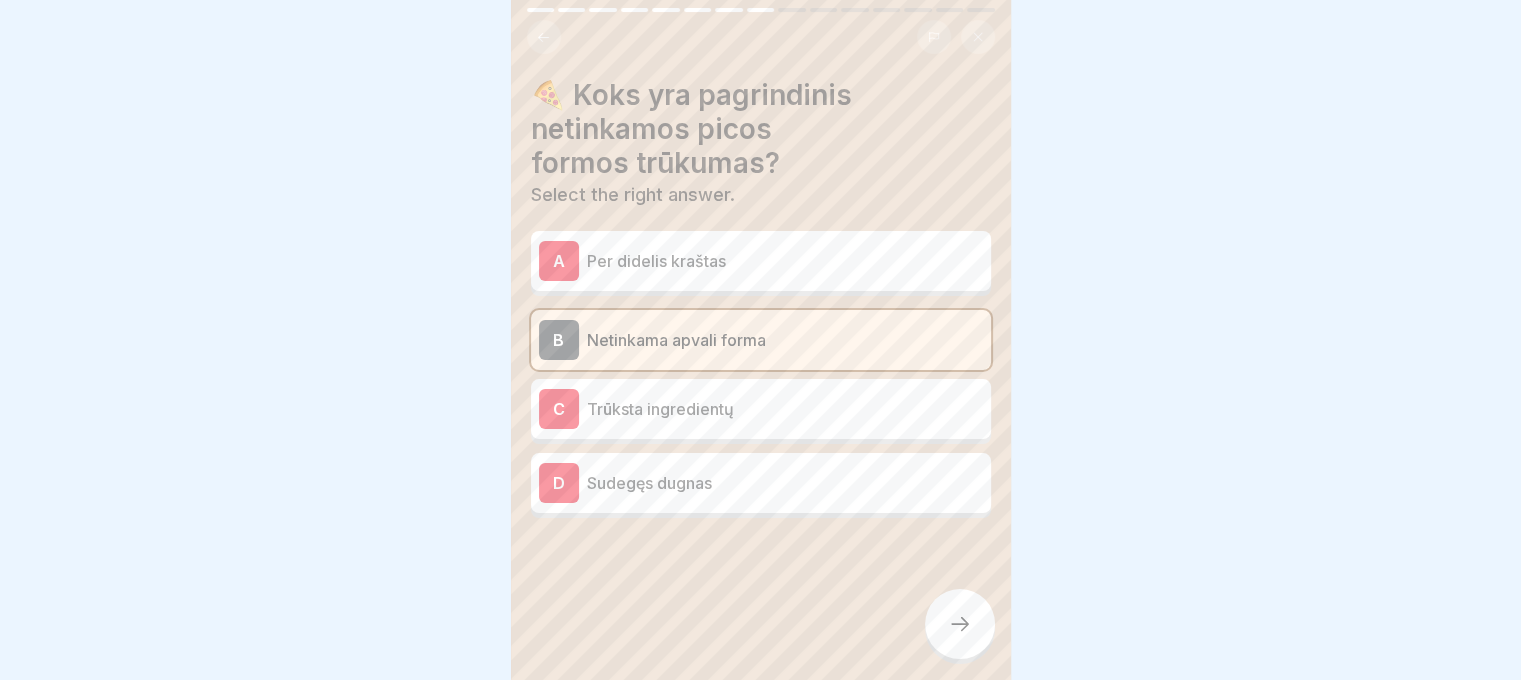 click at bounding box center [960, 624] 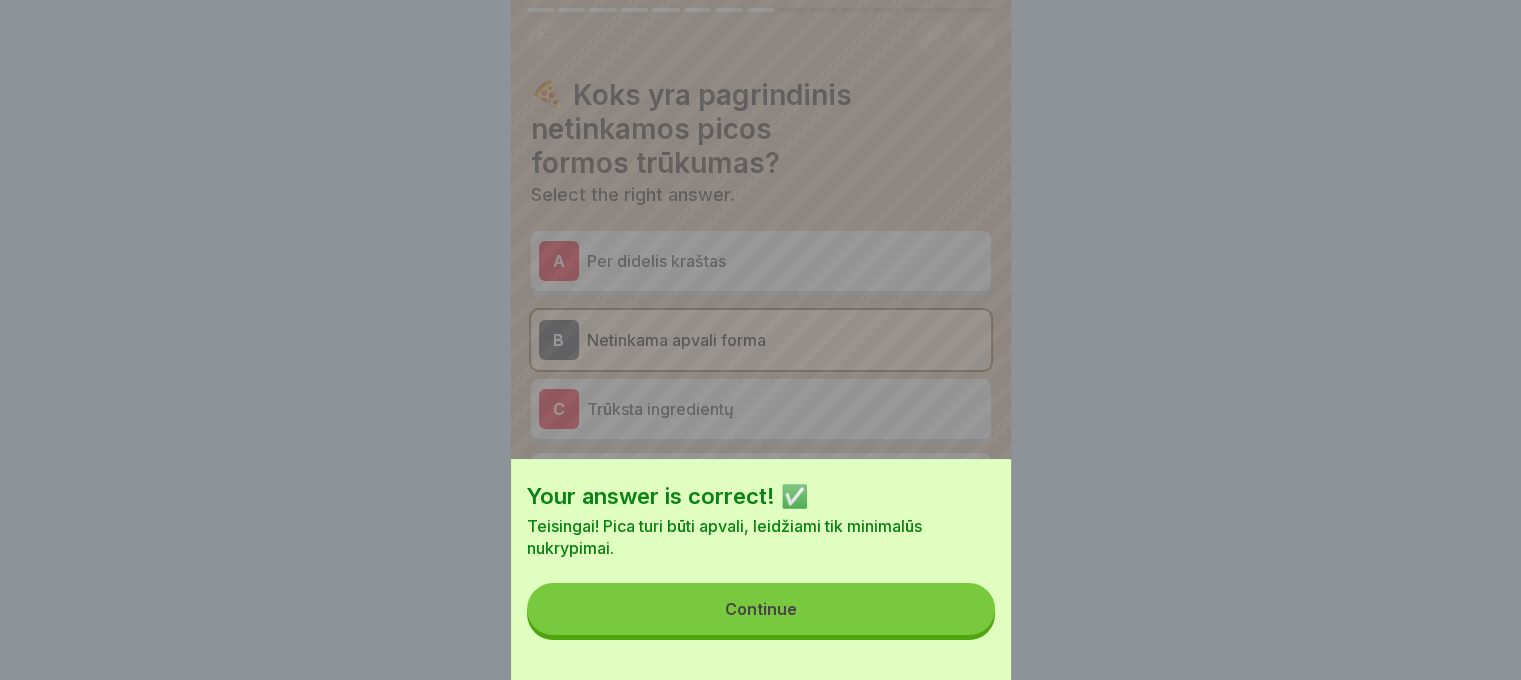 click on "Continue" at bounding box center [761, 609] 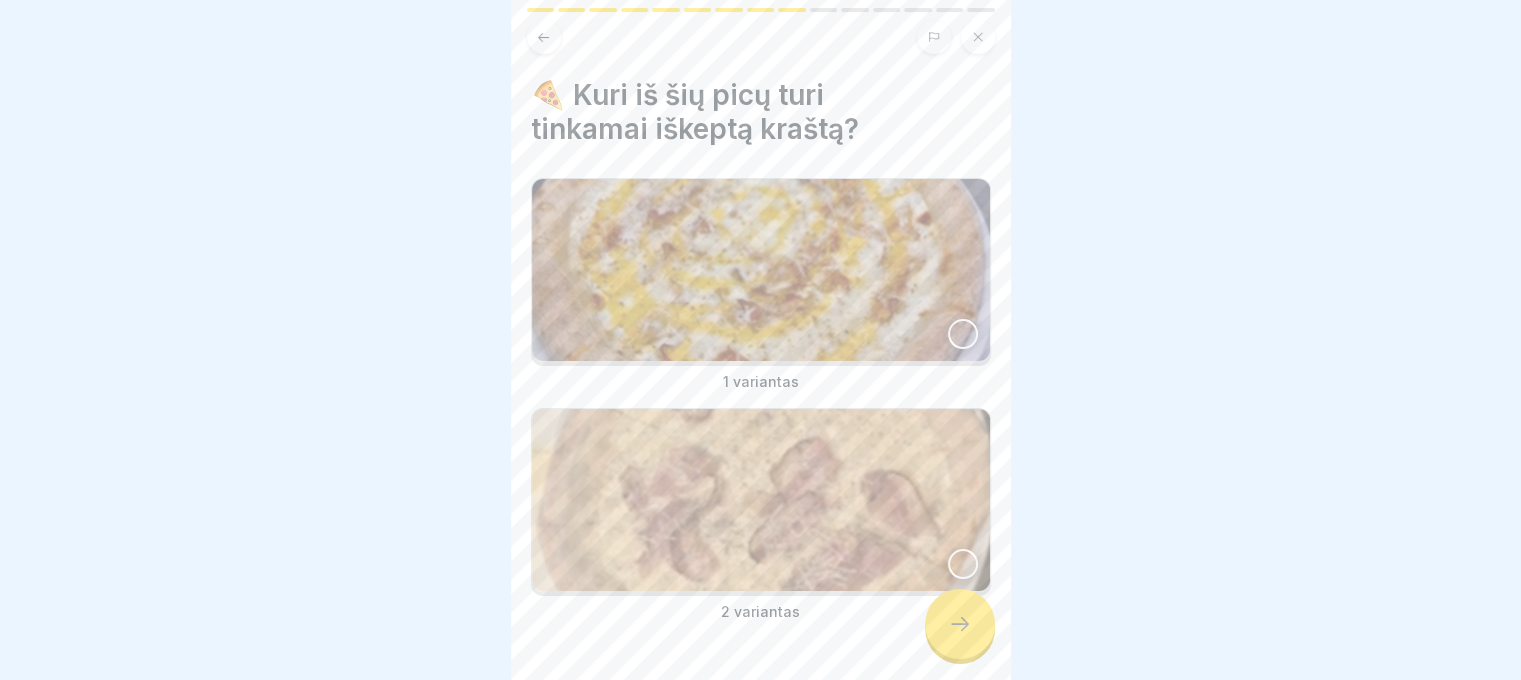 click at bounding box center (761, 500) 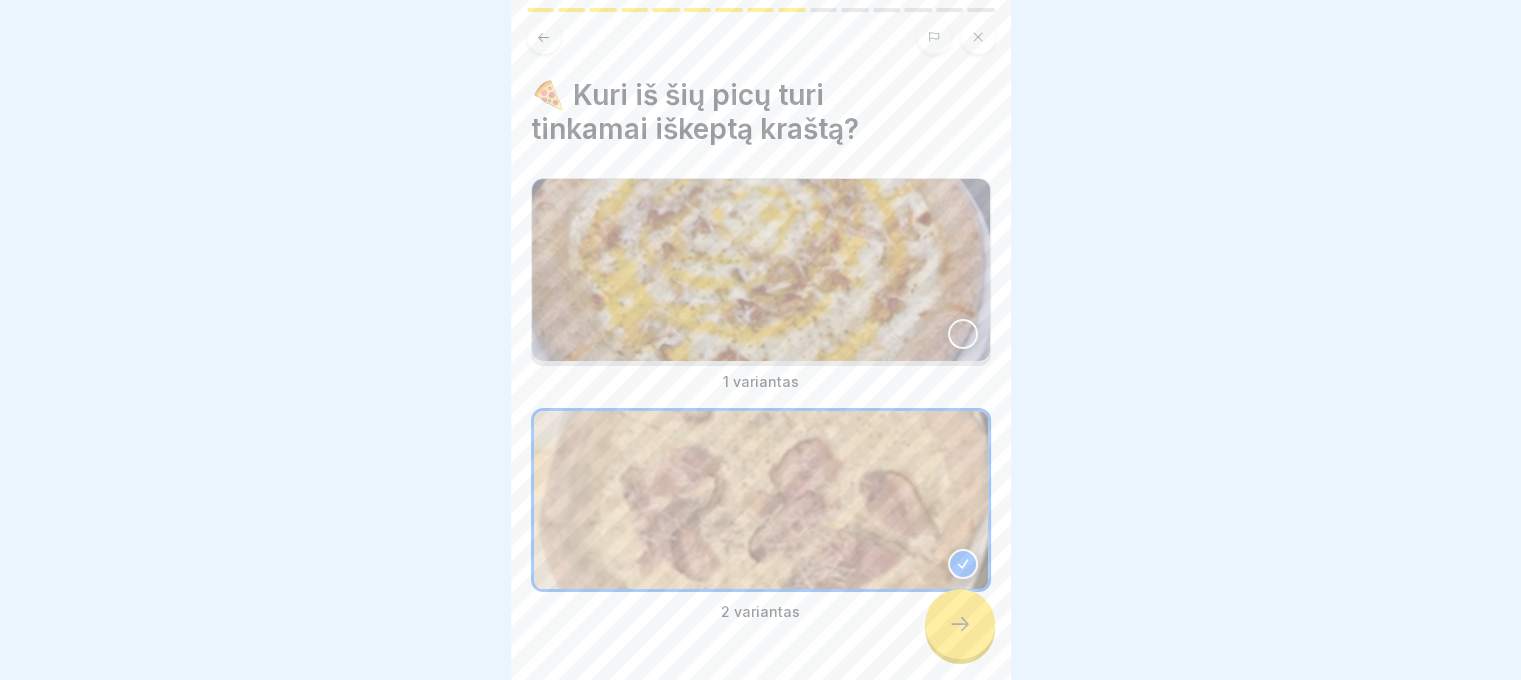 click on "2 variantas" at bounding box center [761, 515] 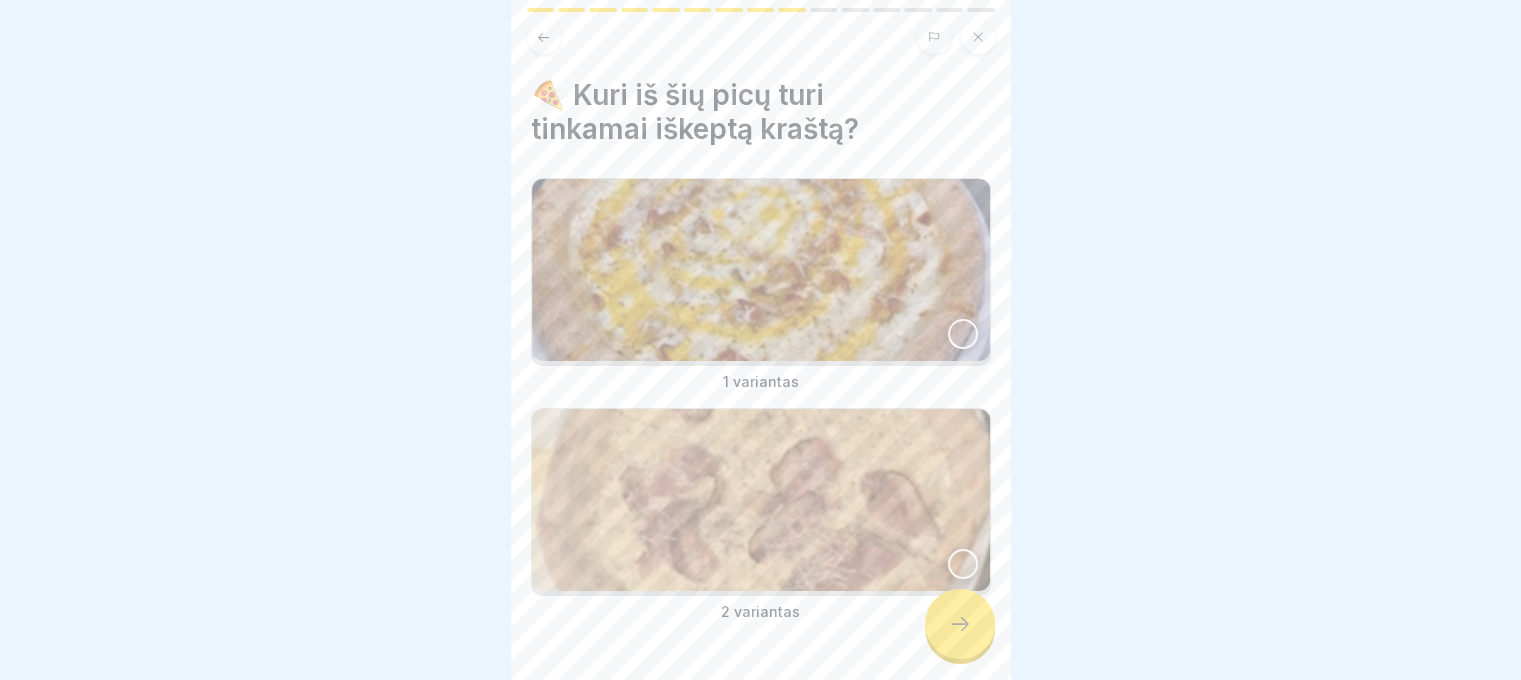 click at bounding box center (960, 624) 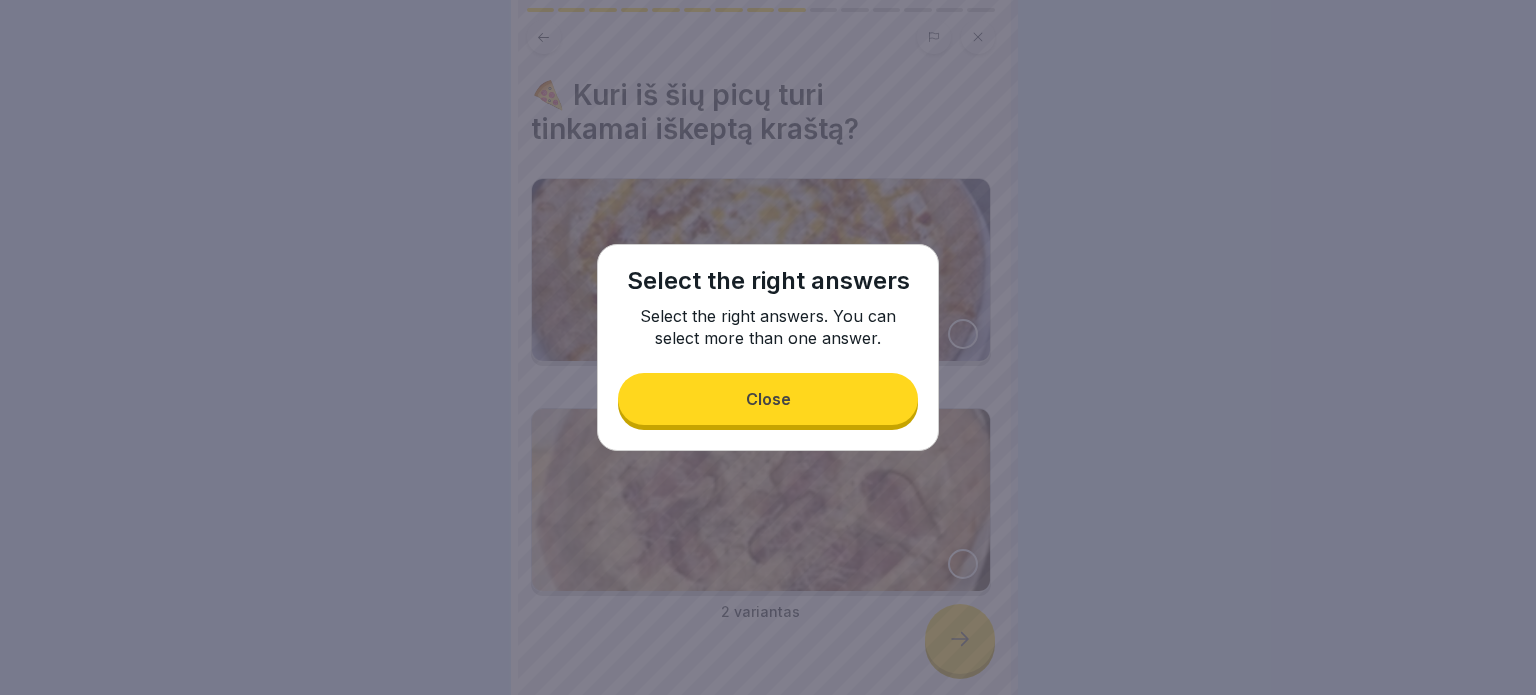 click on "Close" at bounding box center (768, 399) 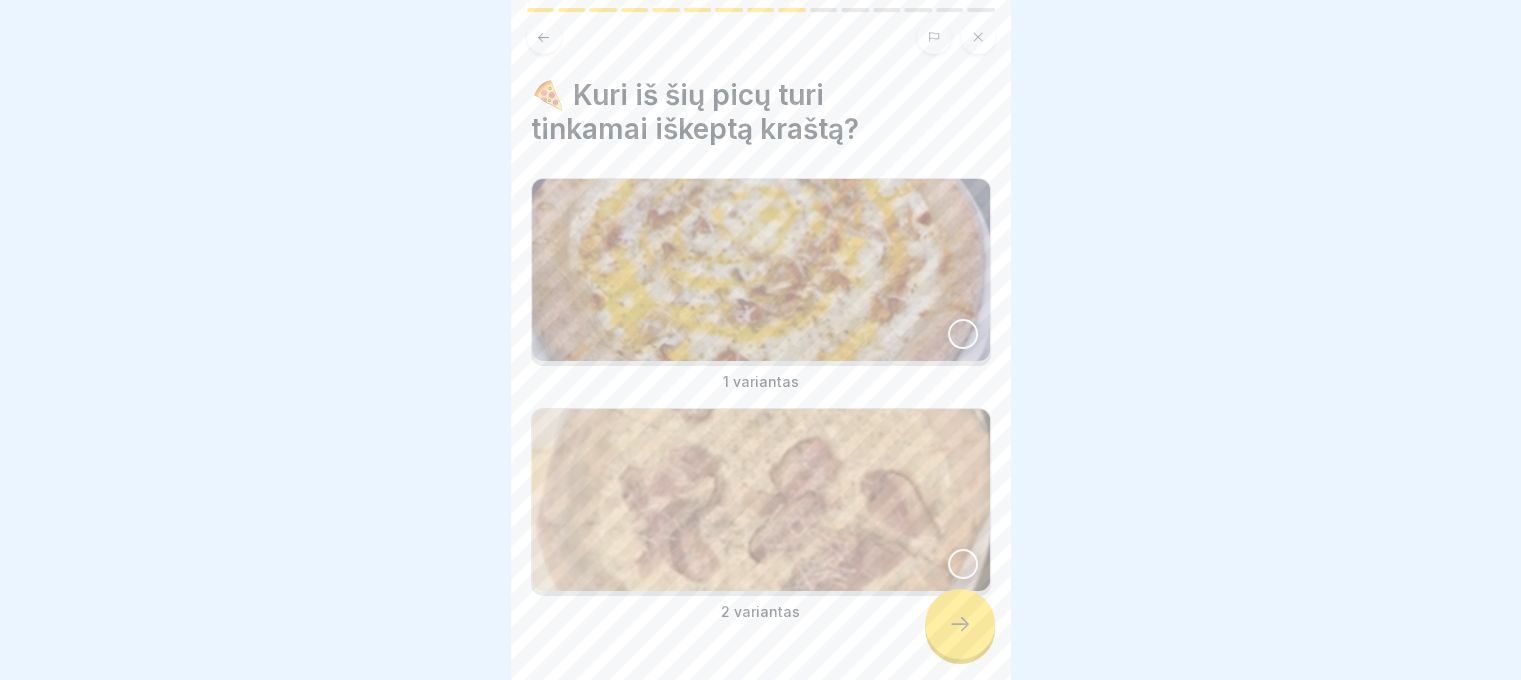 click at bounding box center [963, 334] 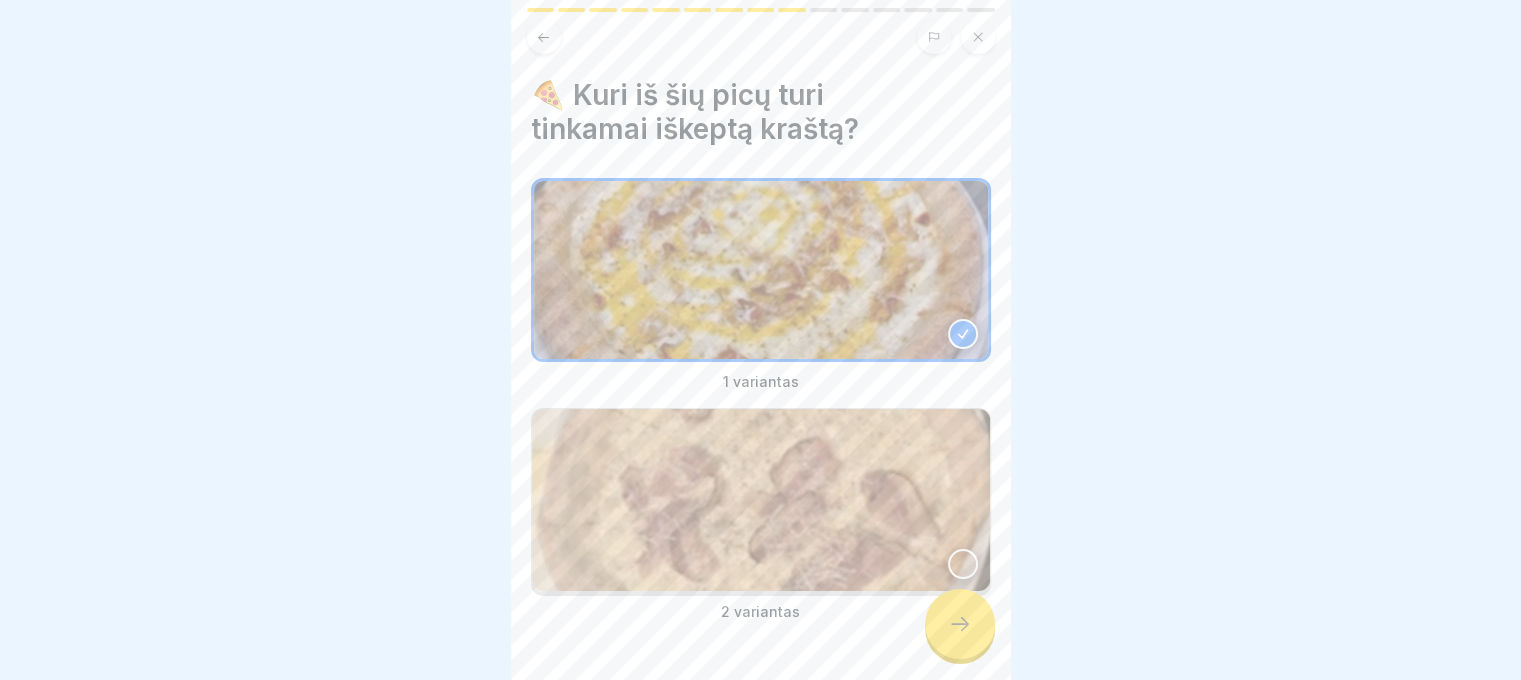 click 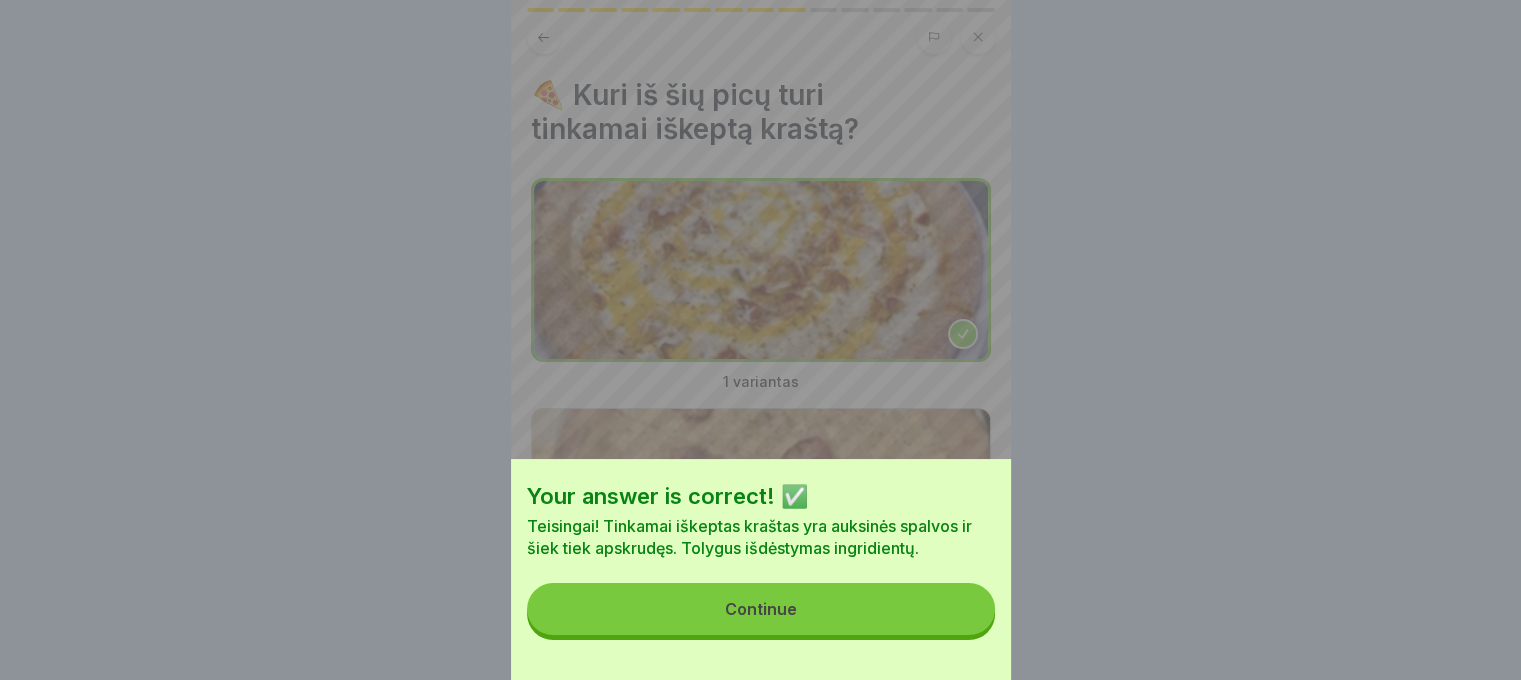 click on "Continue" at bounding box center (761, 609) 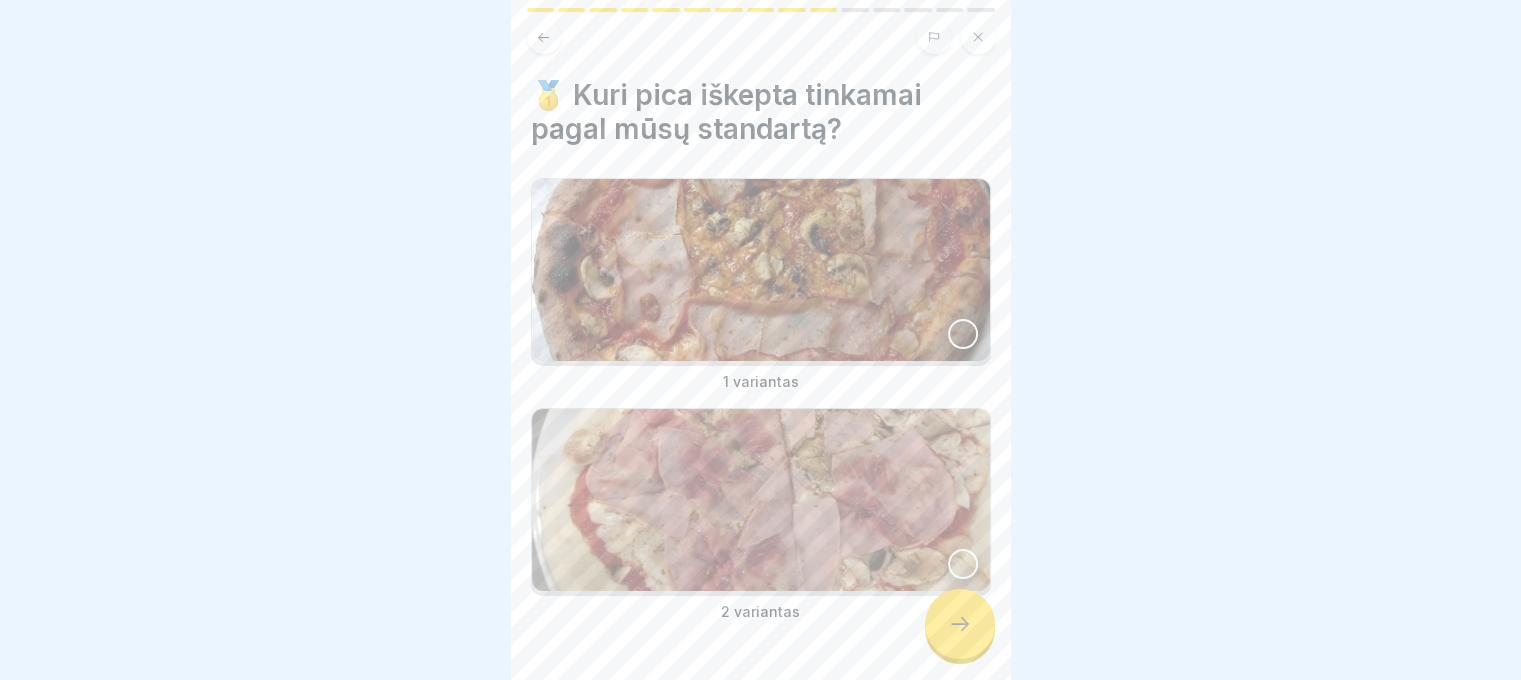 click at bounding box center (761, 270) 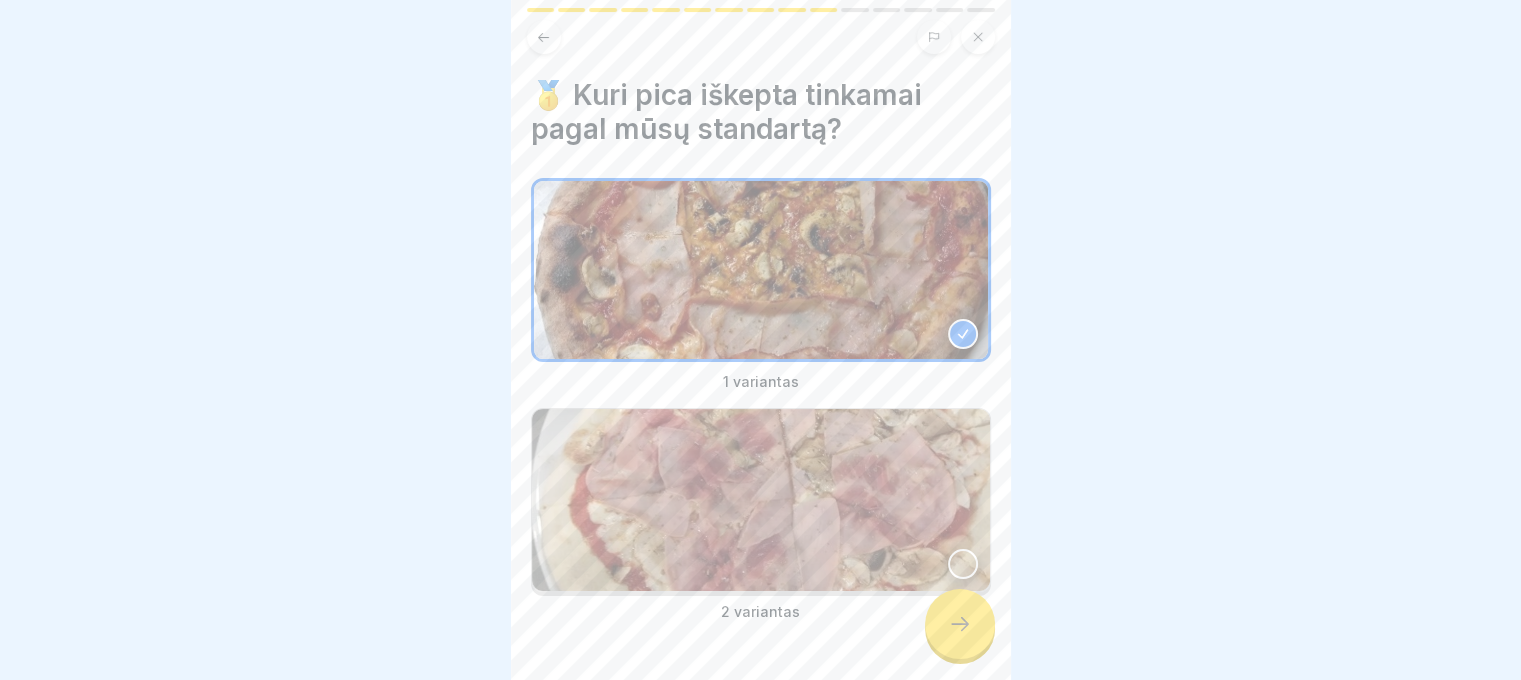 click at bounding box center [960, 624] 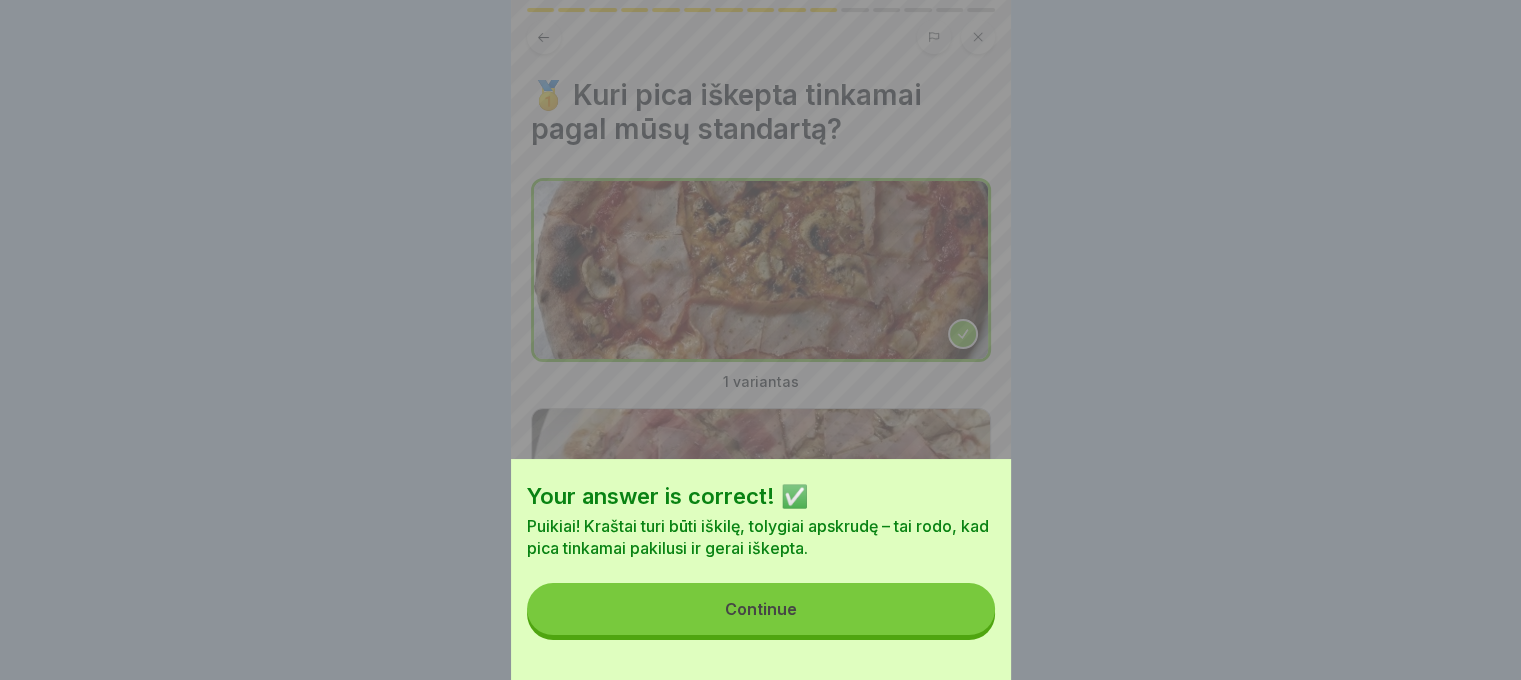 click on "Your answer is correct! ✅ Puikiai! Kraštai turi būti iškilę, tolygiai apskrudę – tai rodo, kad pica tinkamai pakilusi ir gerai iškepta.   Continue" at bounding box center (761, 569) 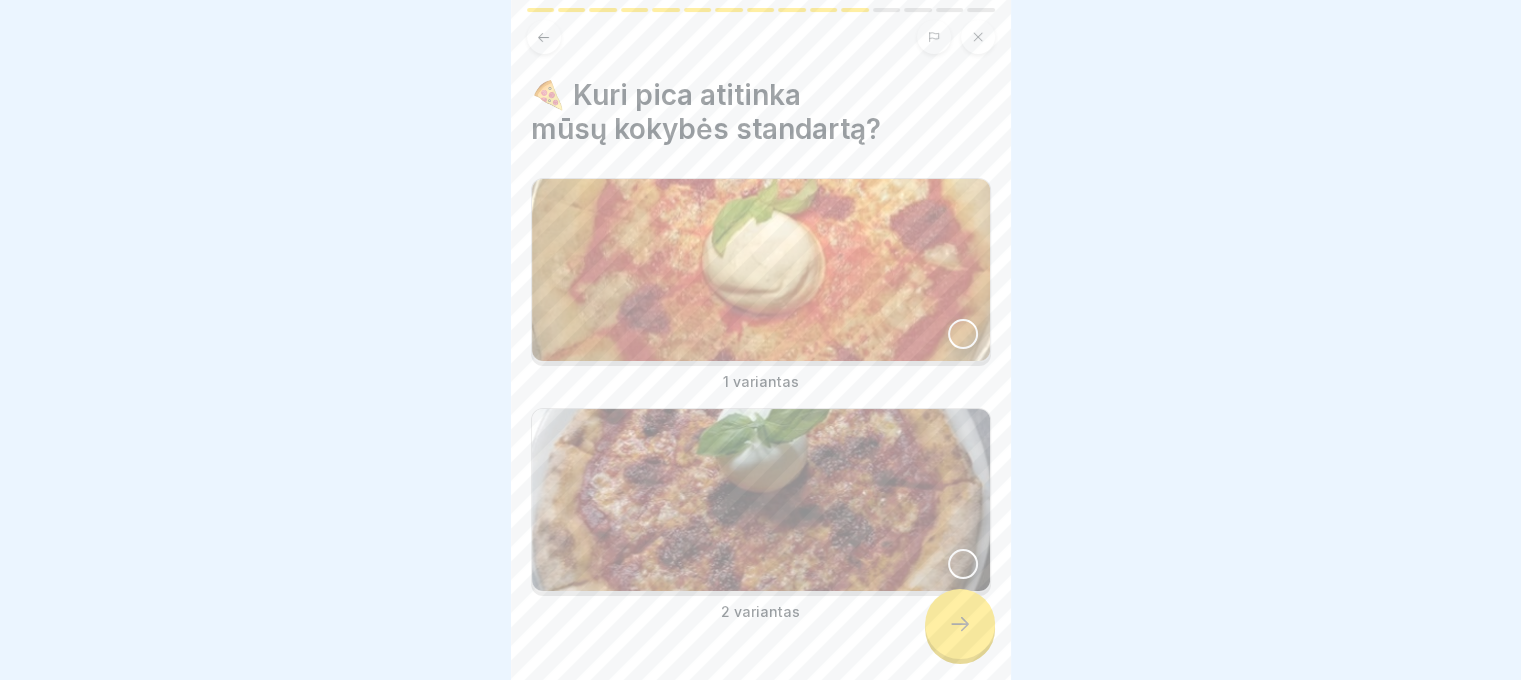 click at bounding box center (761, 500) 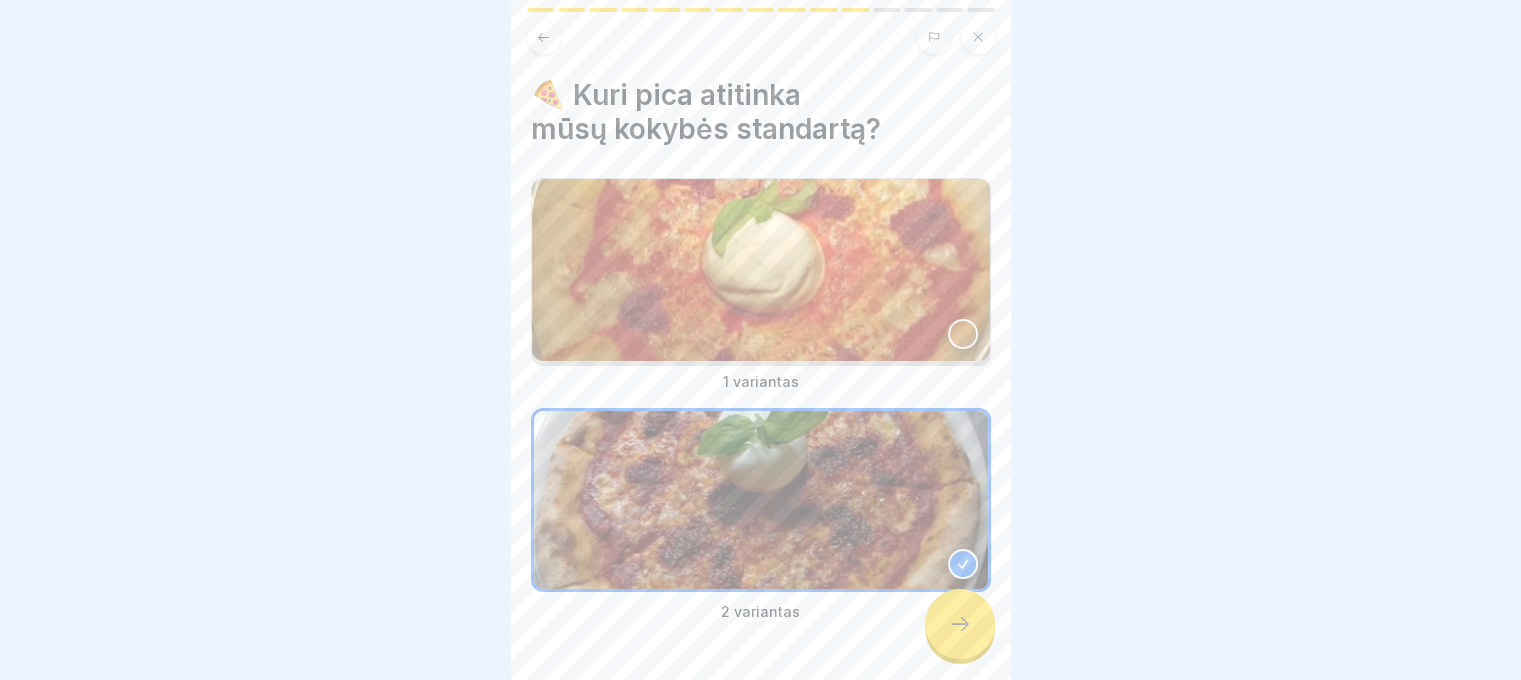 click at bounding box center [960, 624] 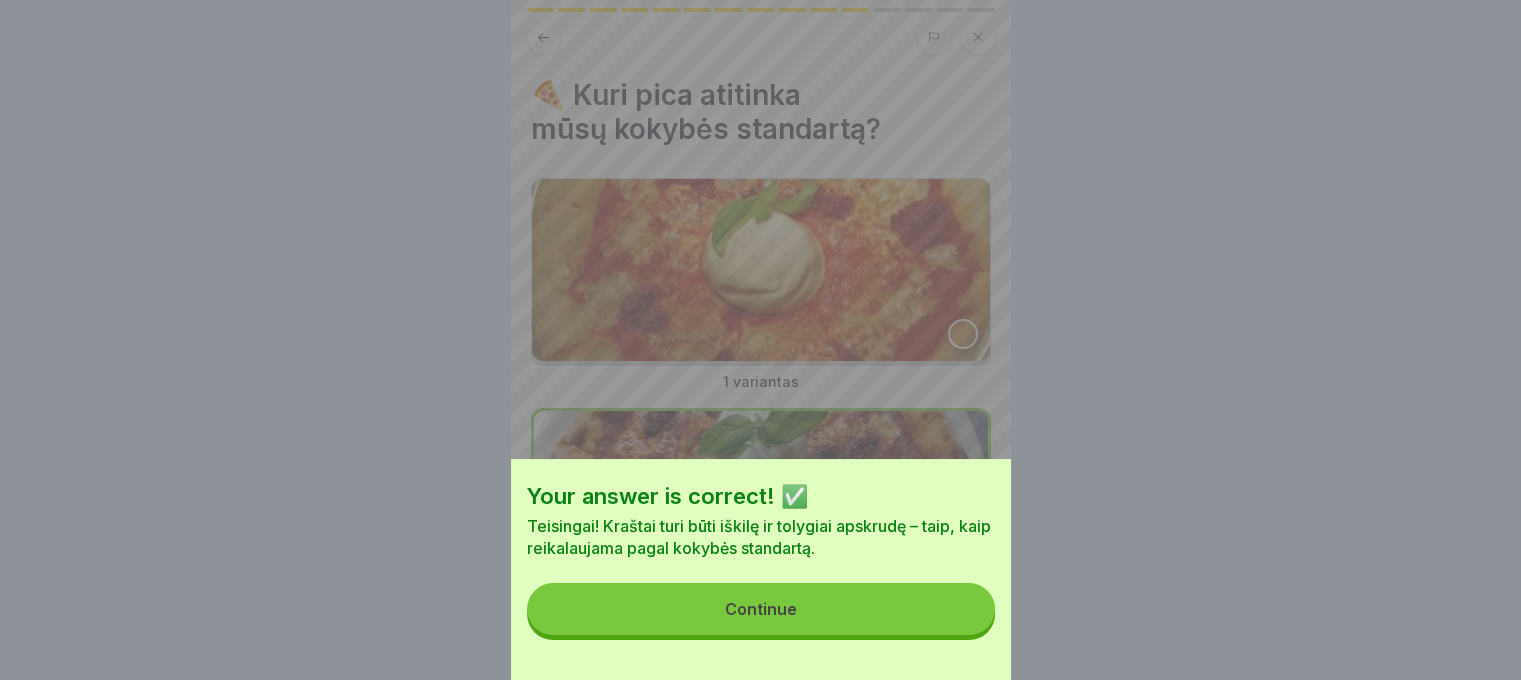 click on "Continue" at bounding box center (761, 609) 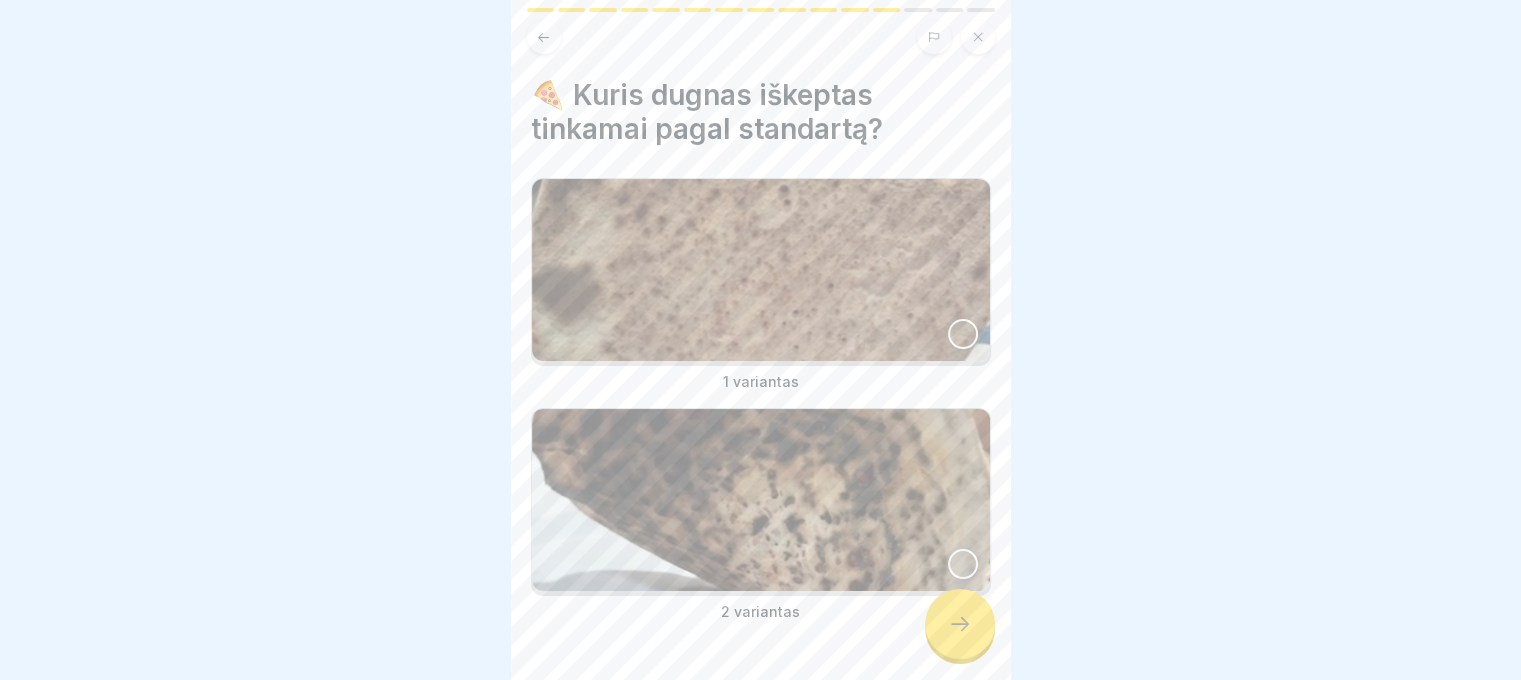 click at bounding box center (761, 270) 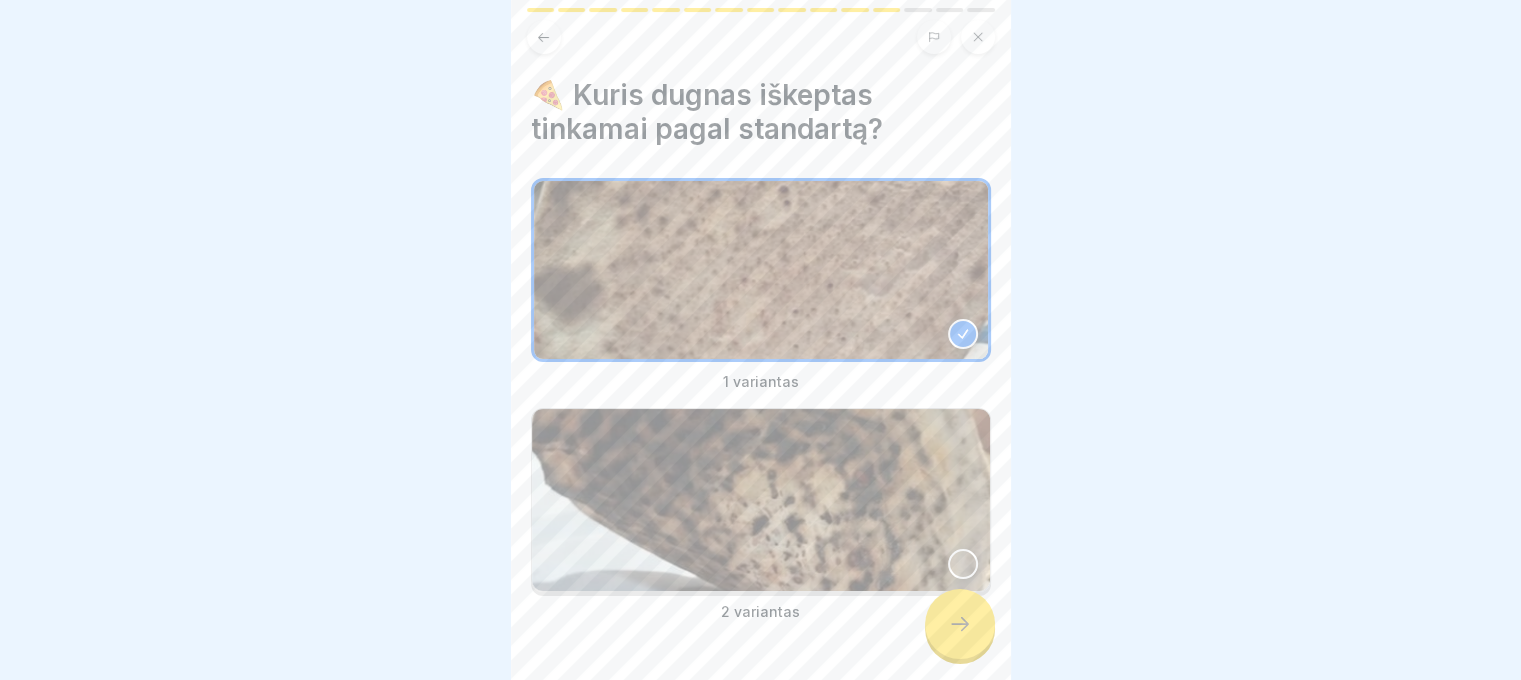 click at bounding box center [960, 624] 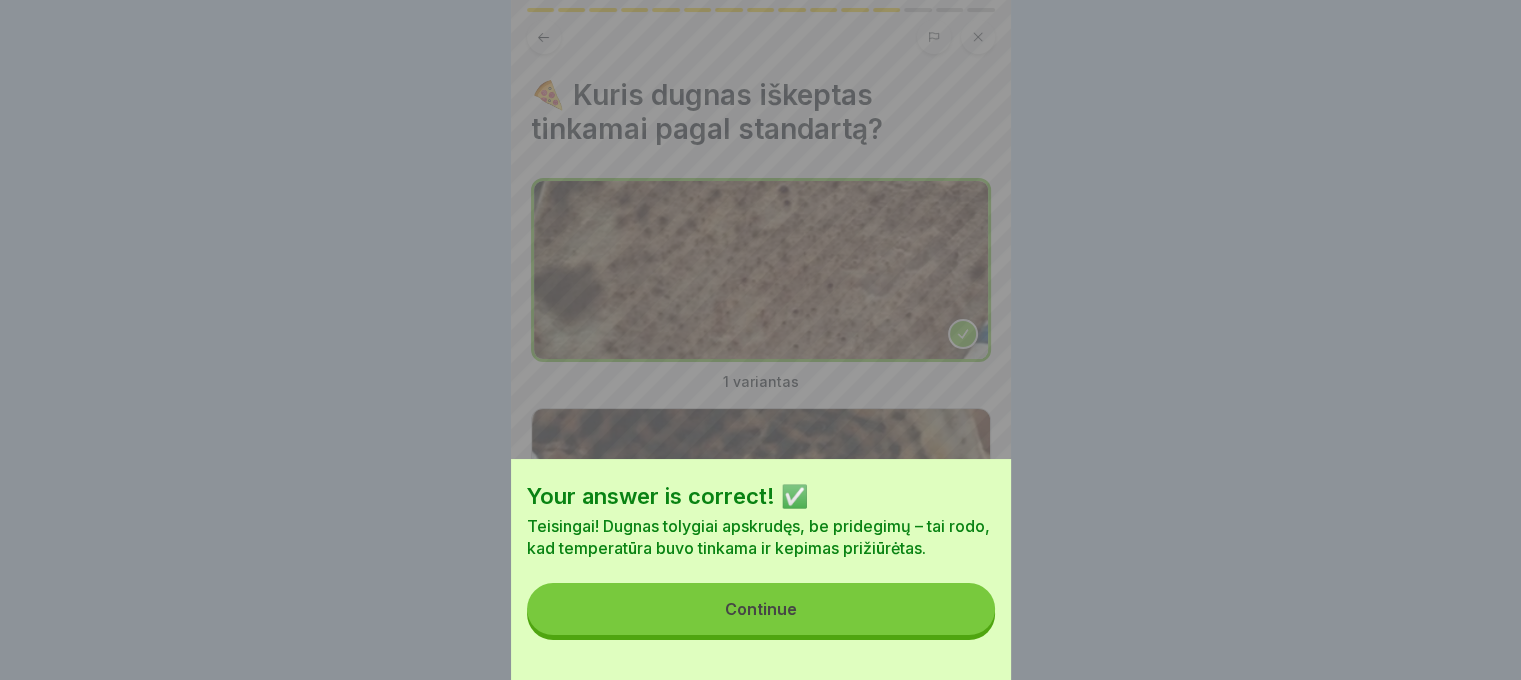 click on "Your answer is correct! ✅ Teisingai! Dugnas tolygiai apskrudęs, be pridegimų – tai rodo, kad temperatūra buvo tinkama ir kepimas prižiūrėtas.   Continue" at bounding box center [761, 569] 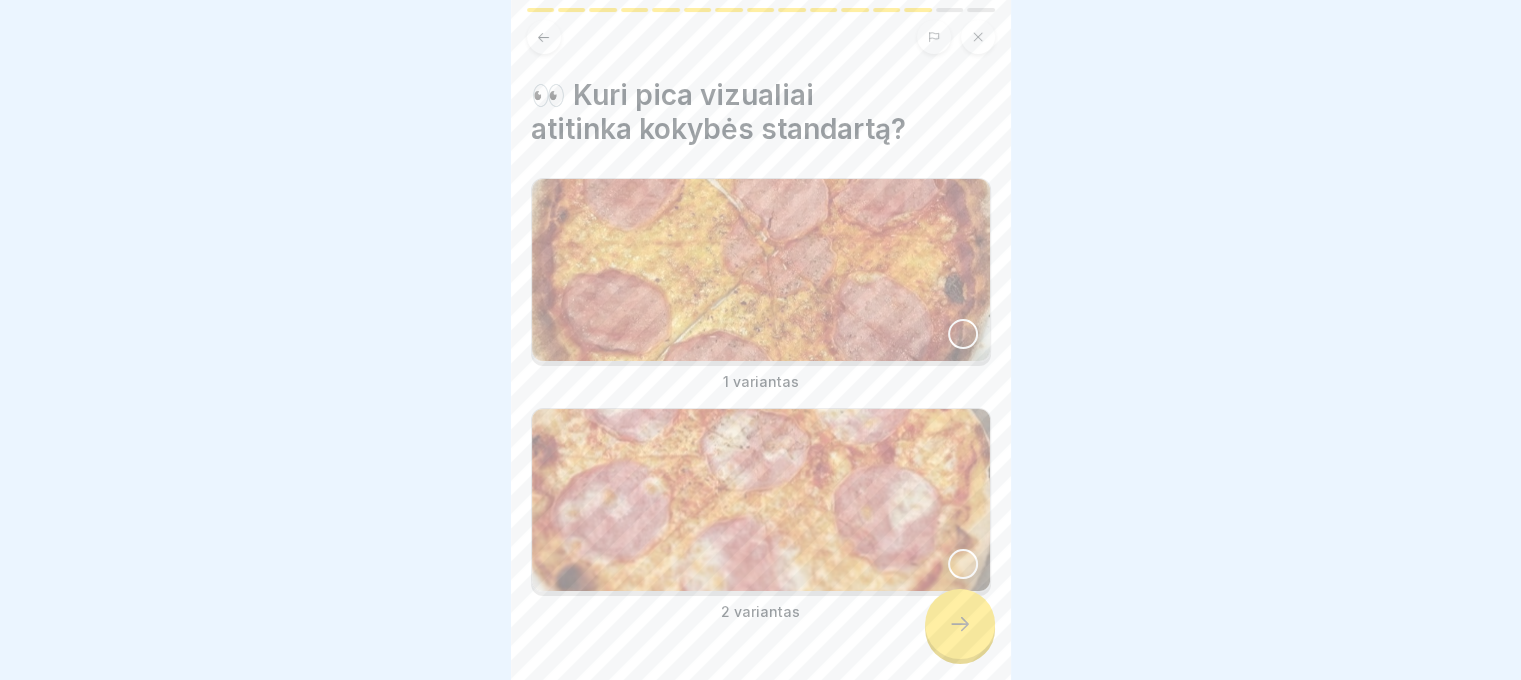click at bounding box center [761, 270] 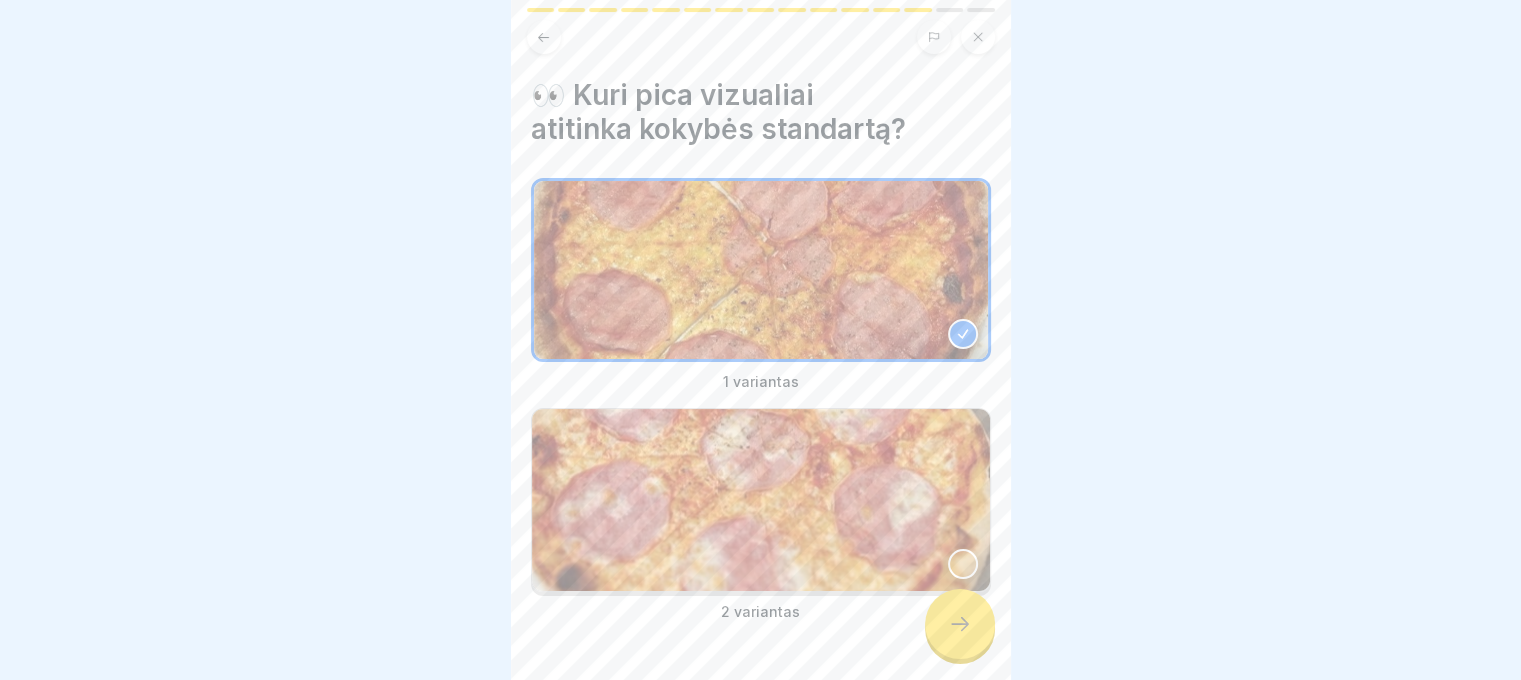 click at bounding box center (761, 500) 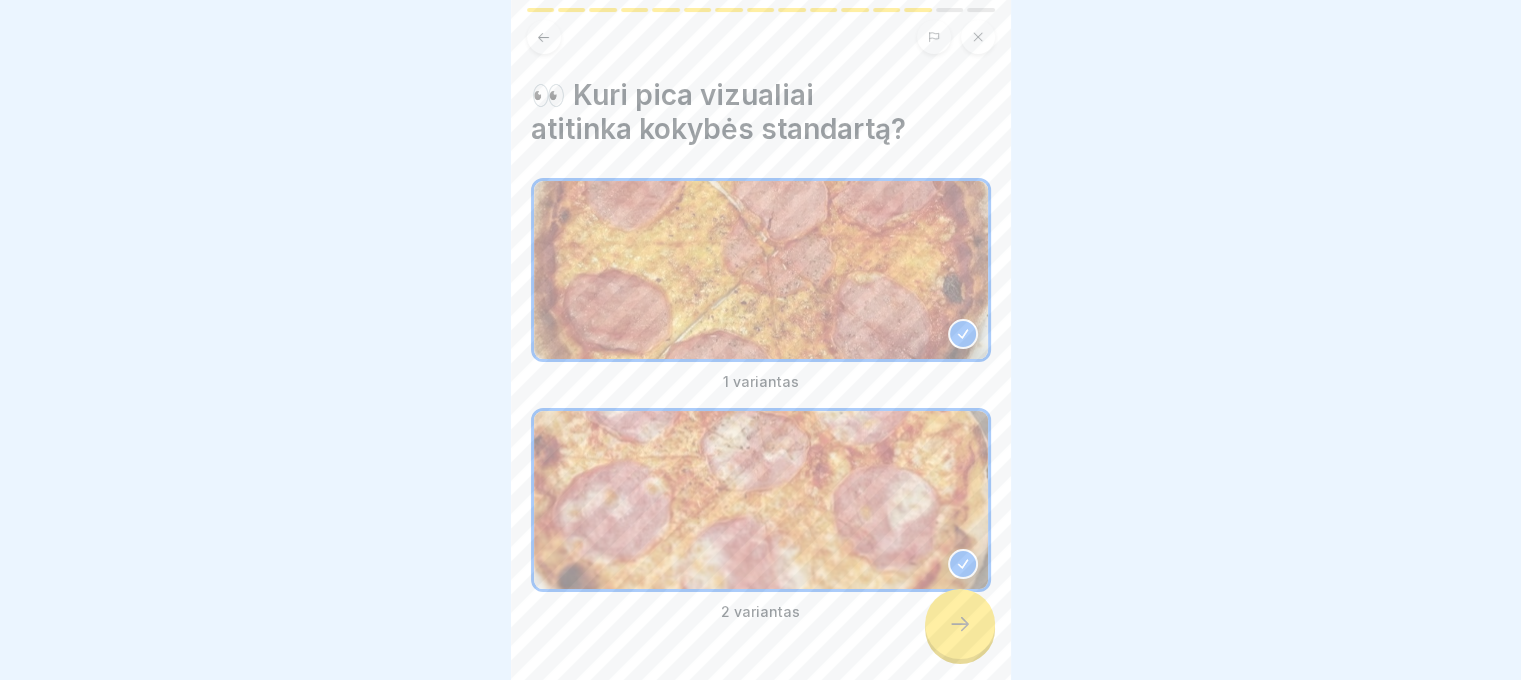 click at bounding box center [960, 624] 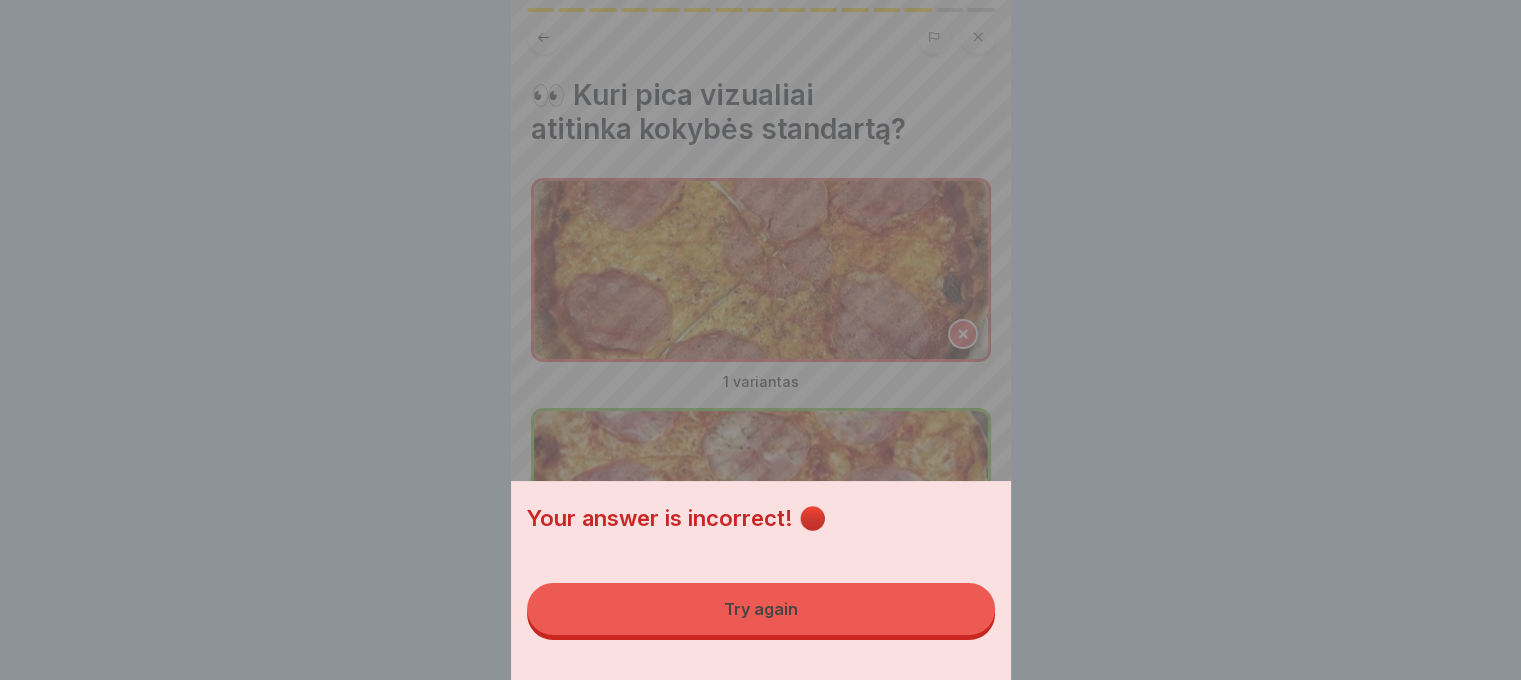 click on "Try again" at bounding box center (761, 609) 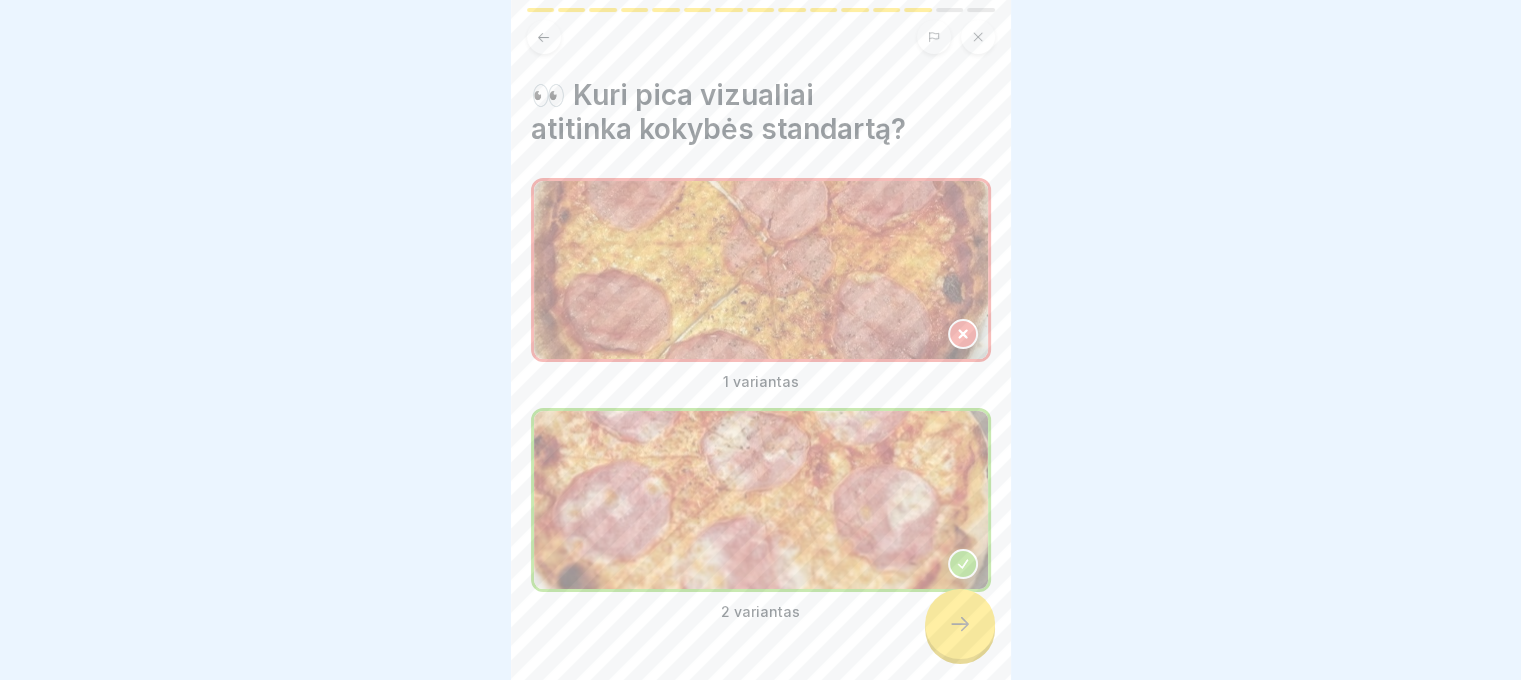 click at bounding box center (960, 624) 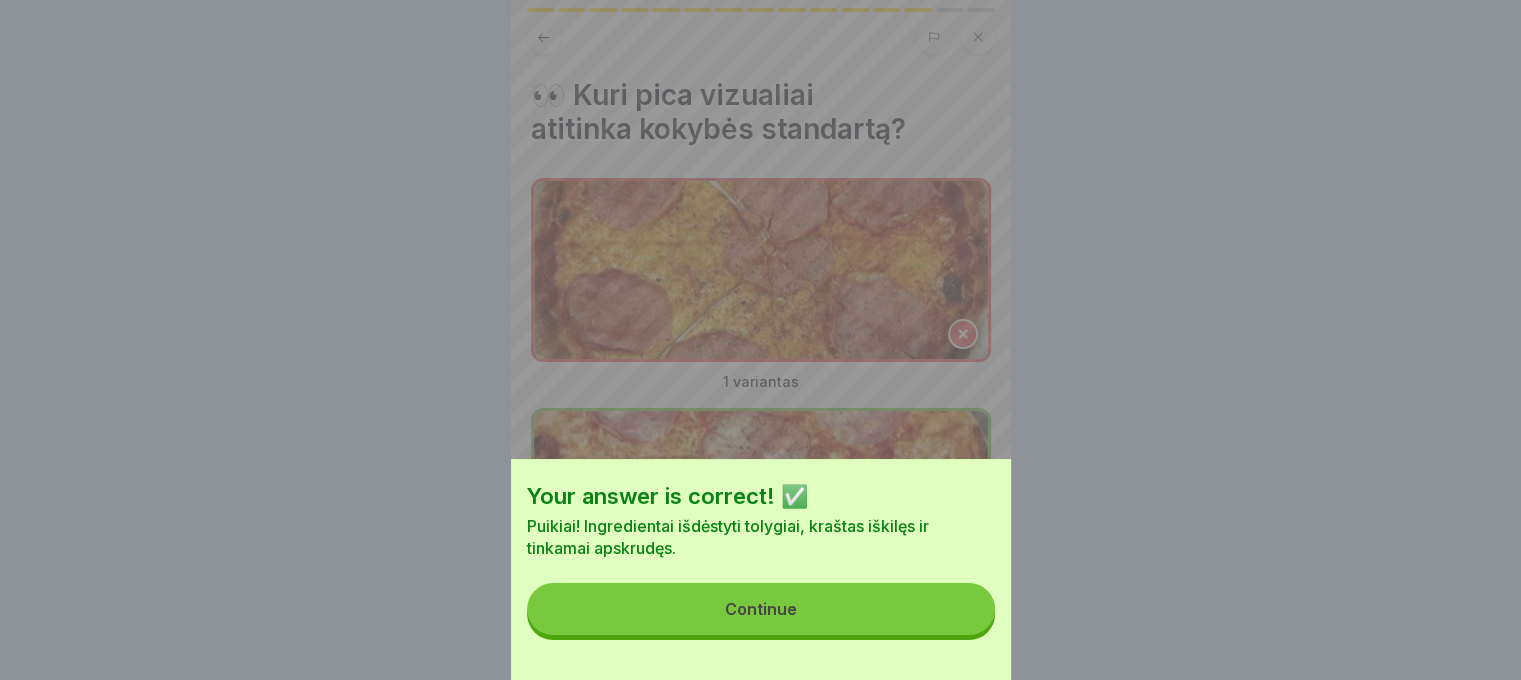 click on "Continue" at bounding box center [761, 609] 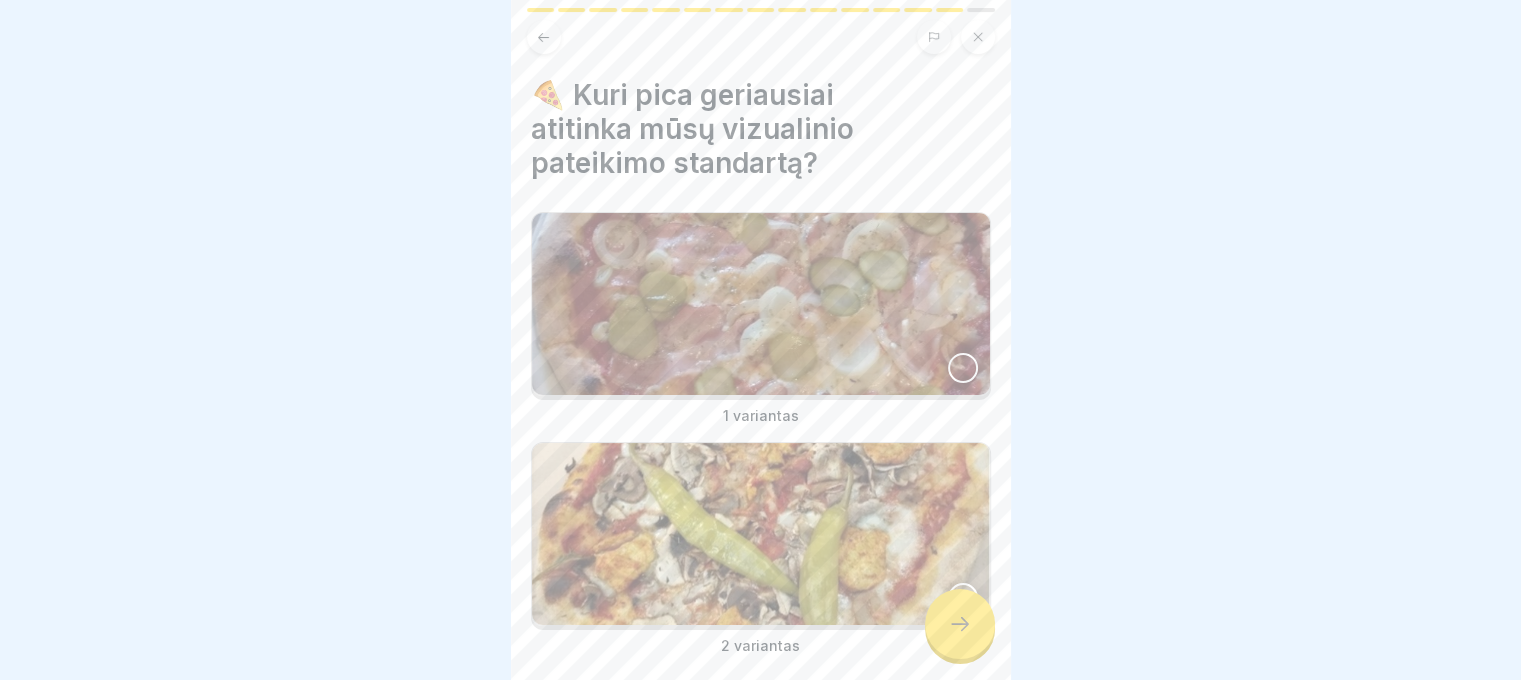 click at bounding box center (761, 304) 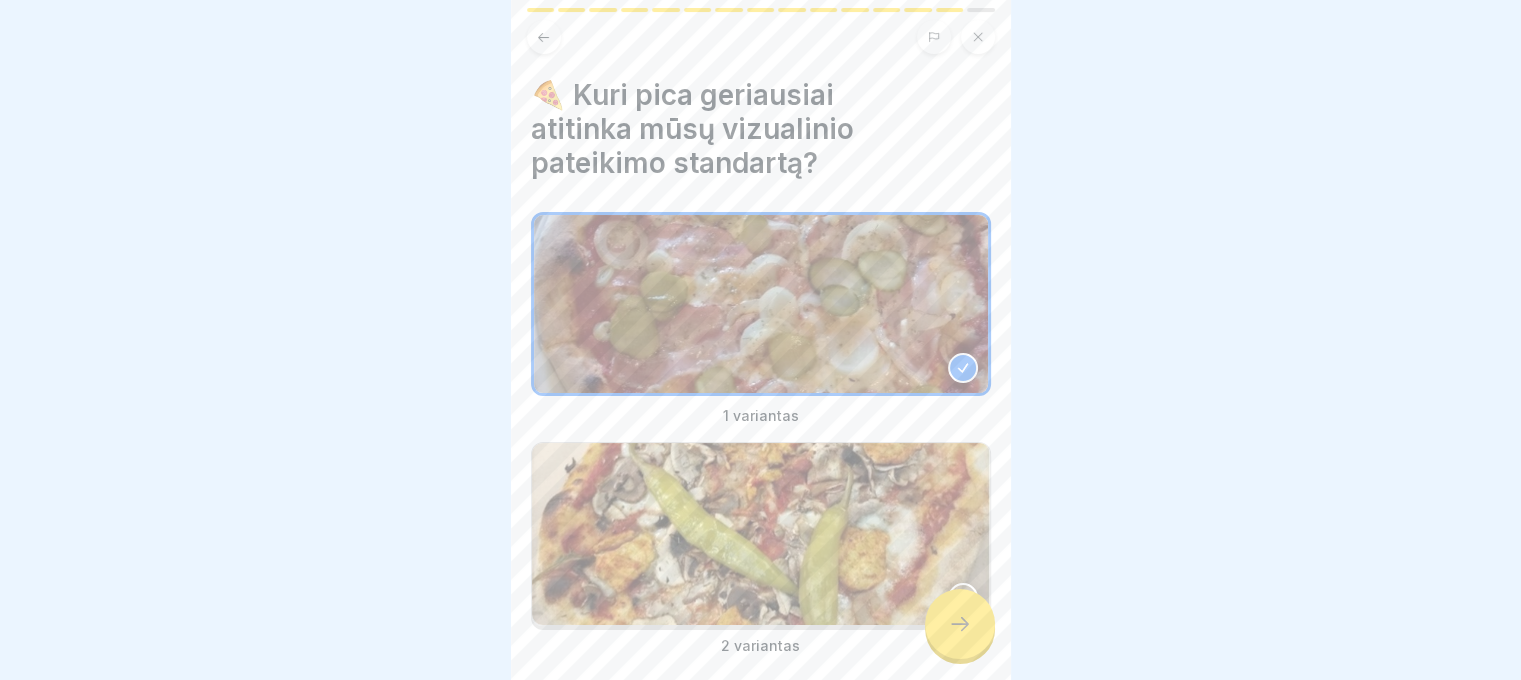 click at bounding box center (761, 534) 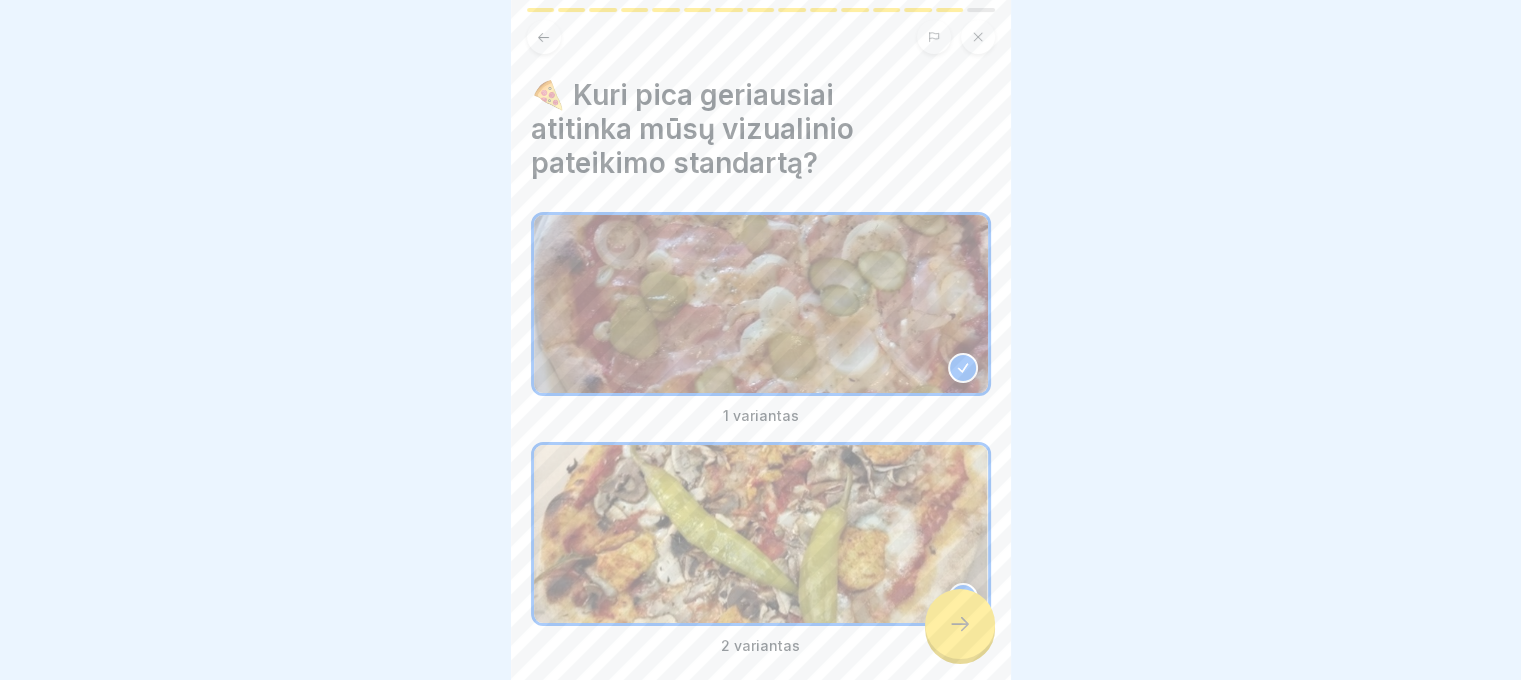 click at bounding box center (960, 624) 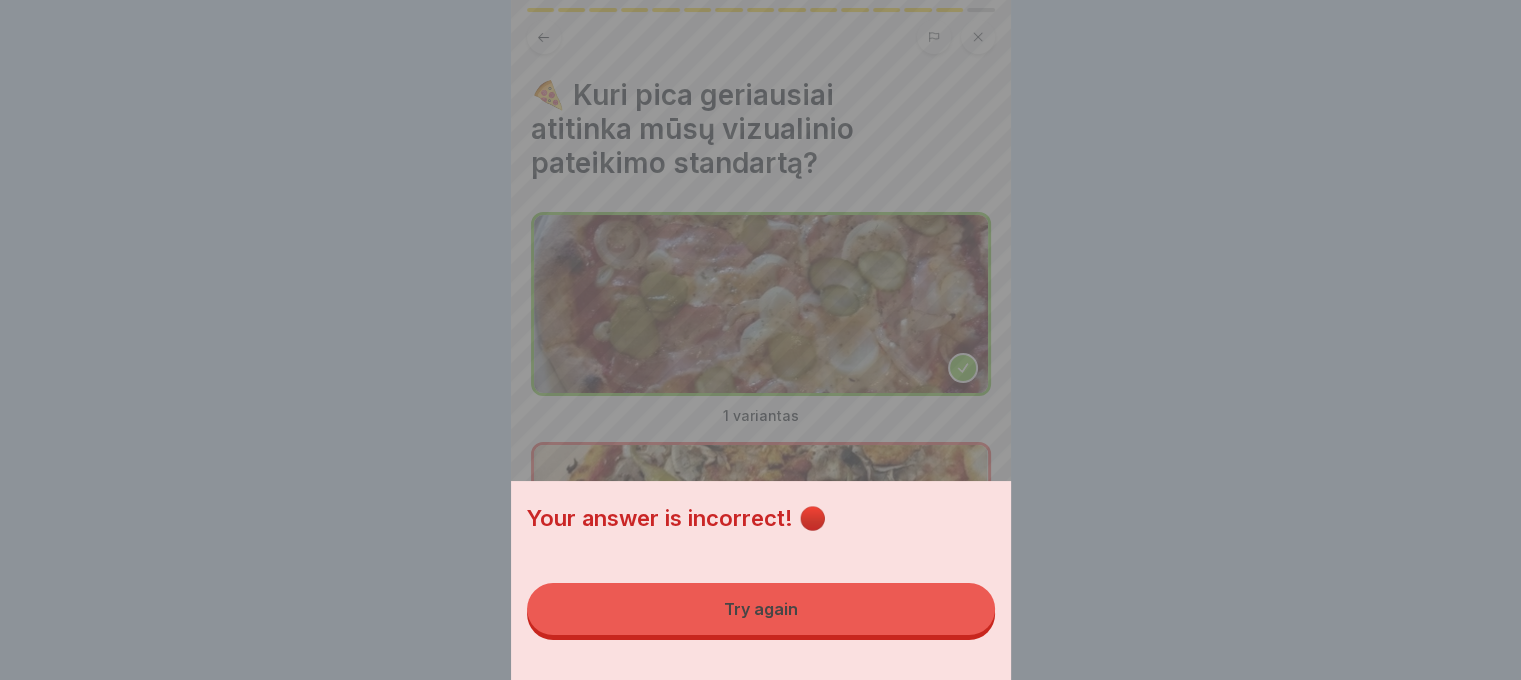click on "Try again" at bounding box center [761, 609] 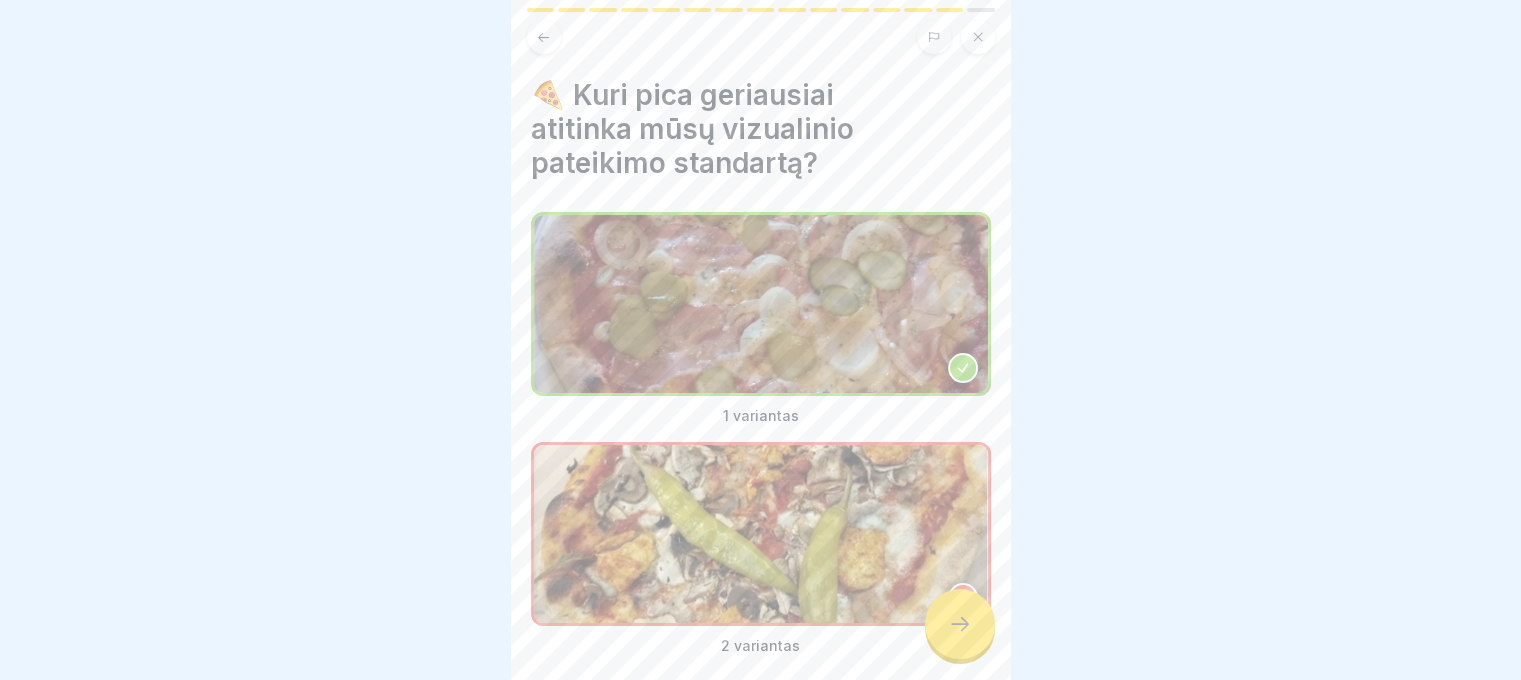 click at bounding box center (960, 624) 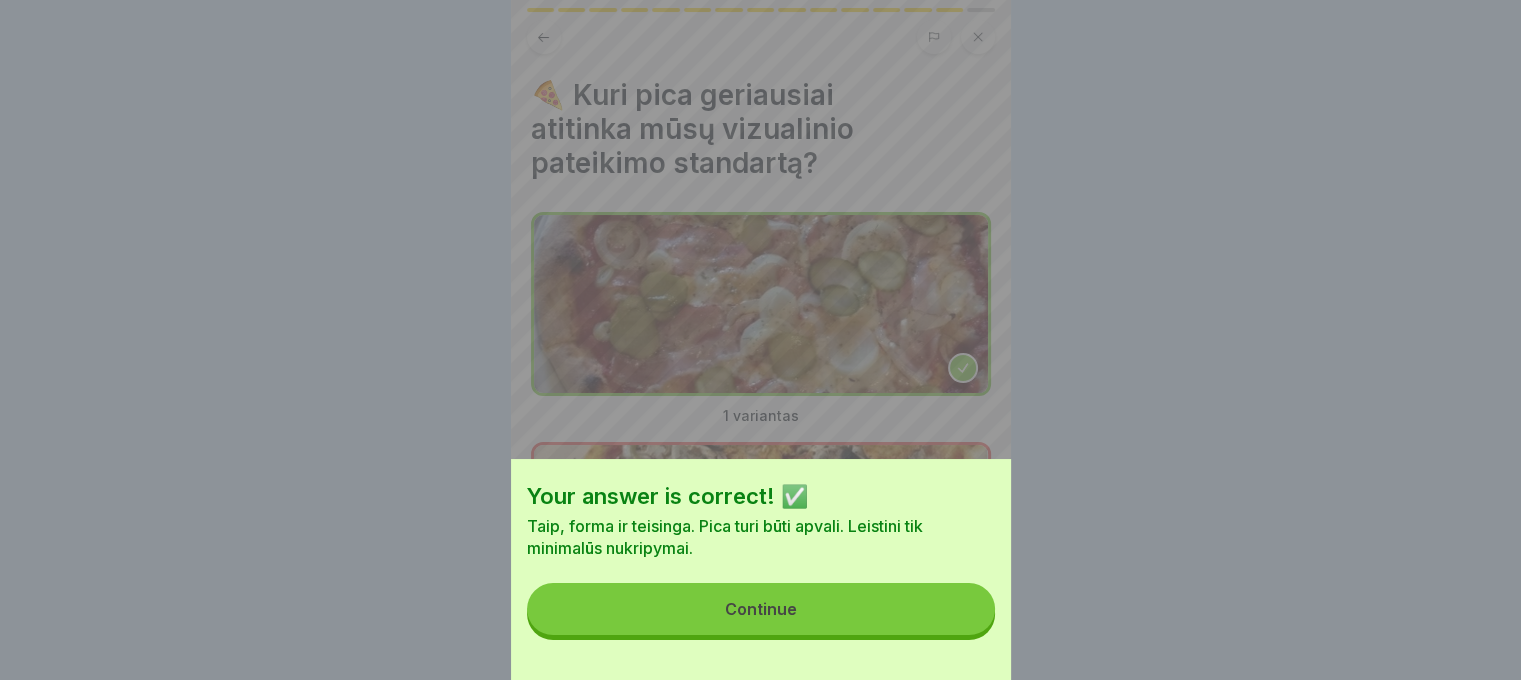 click on "Continue" at bounding box center [761, 609] 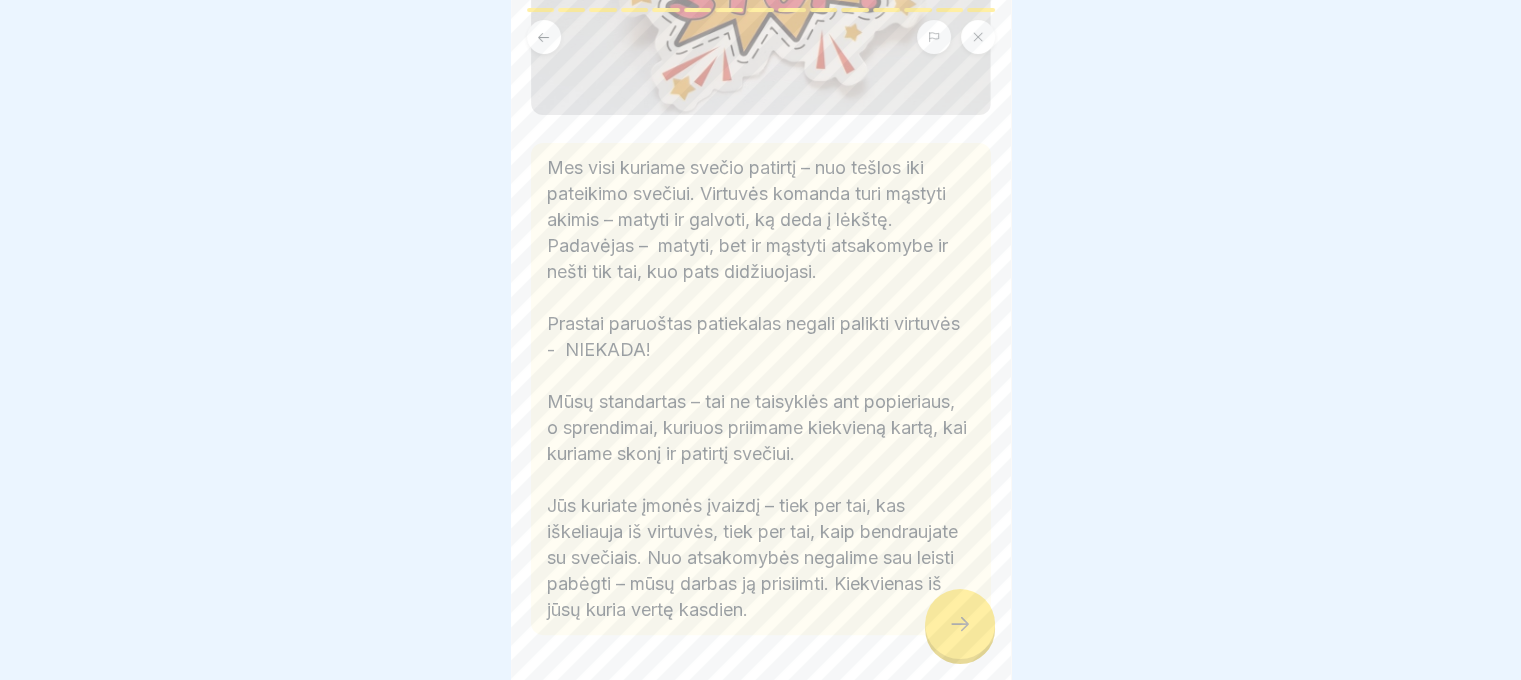 scroll, scrollTop: 464, scrollLeft: 0, axis: vertical 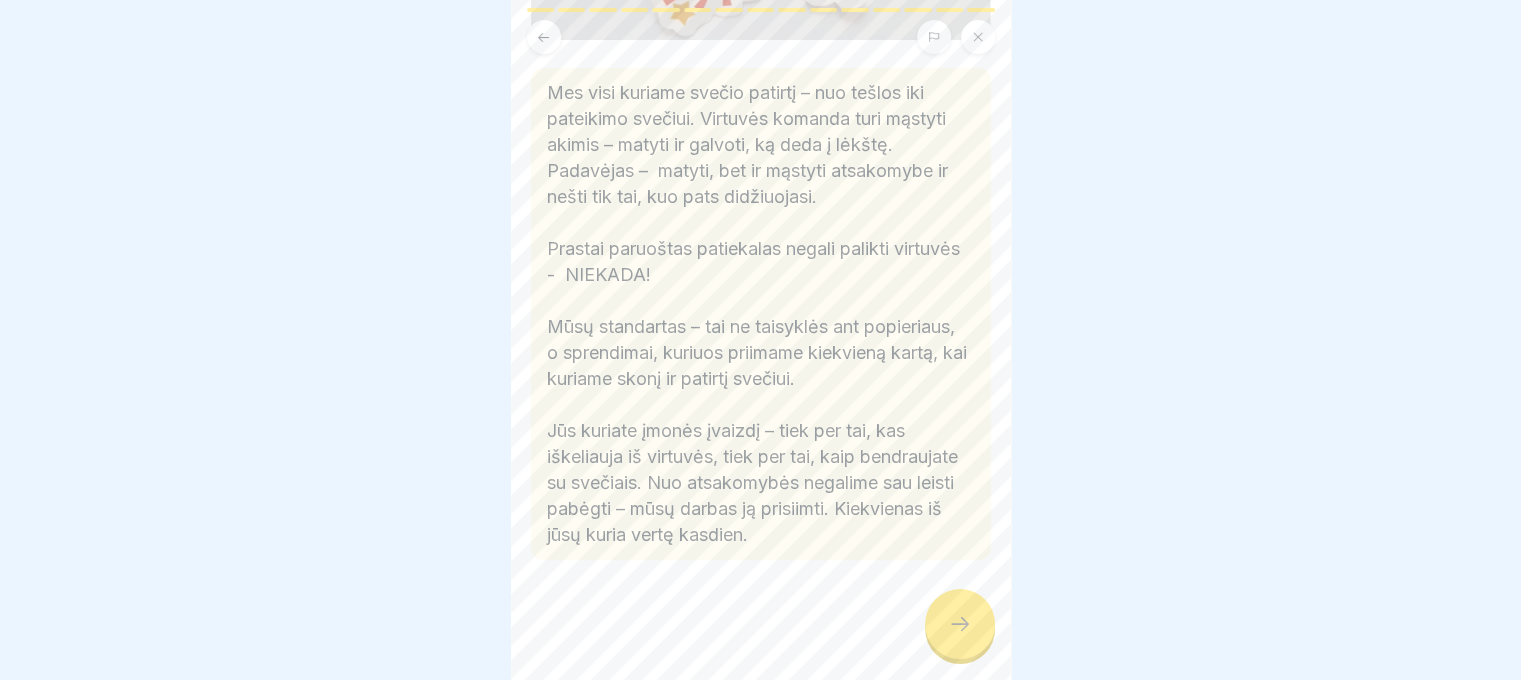 click at bounding box center [960, 624] 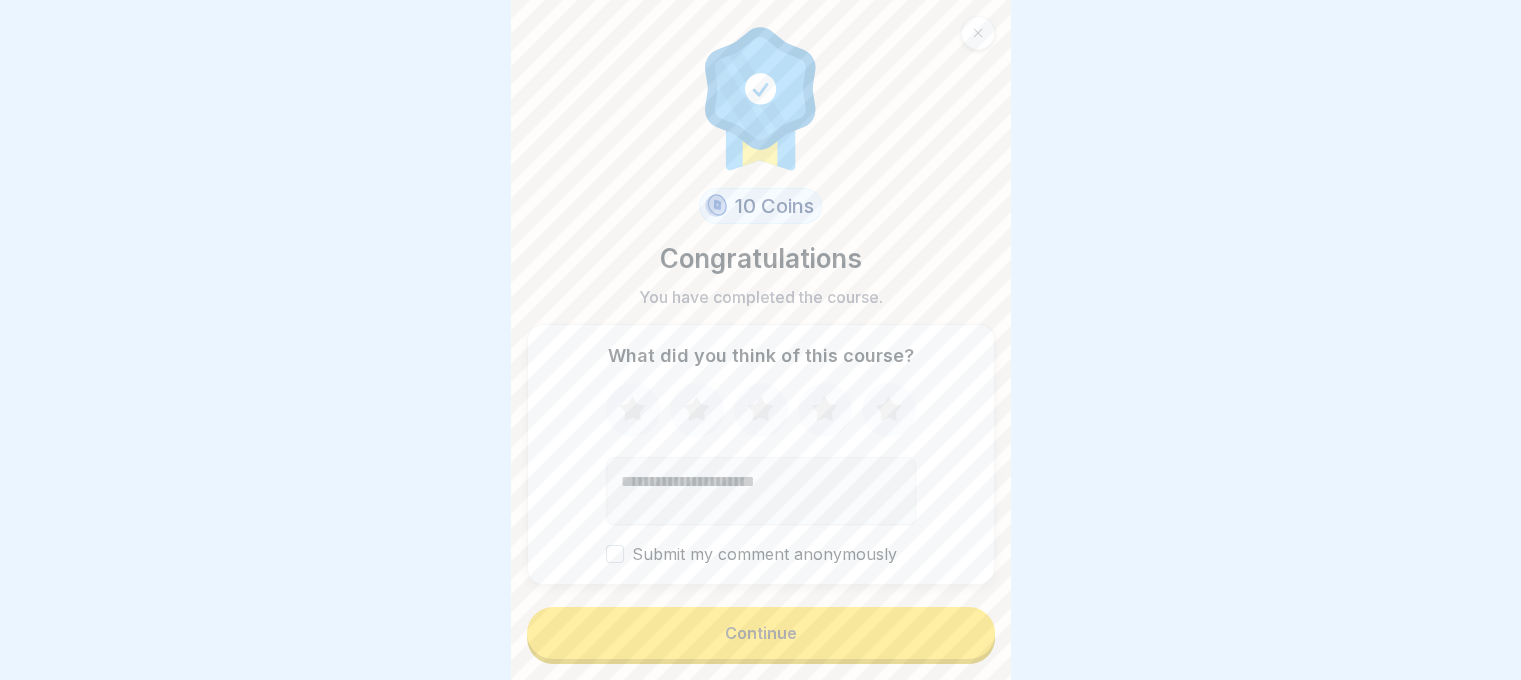 click on "10 Coins Congratulations You have completed the course. What did you think of this course? Submit my comment anonymously Continue" at bounding box center (761, 340) 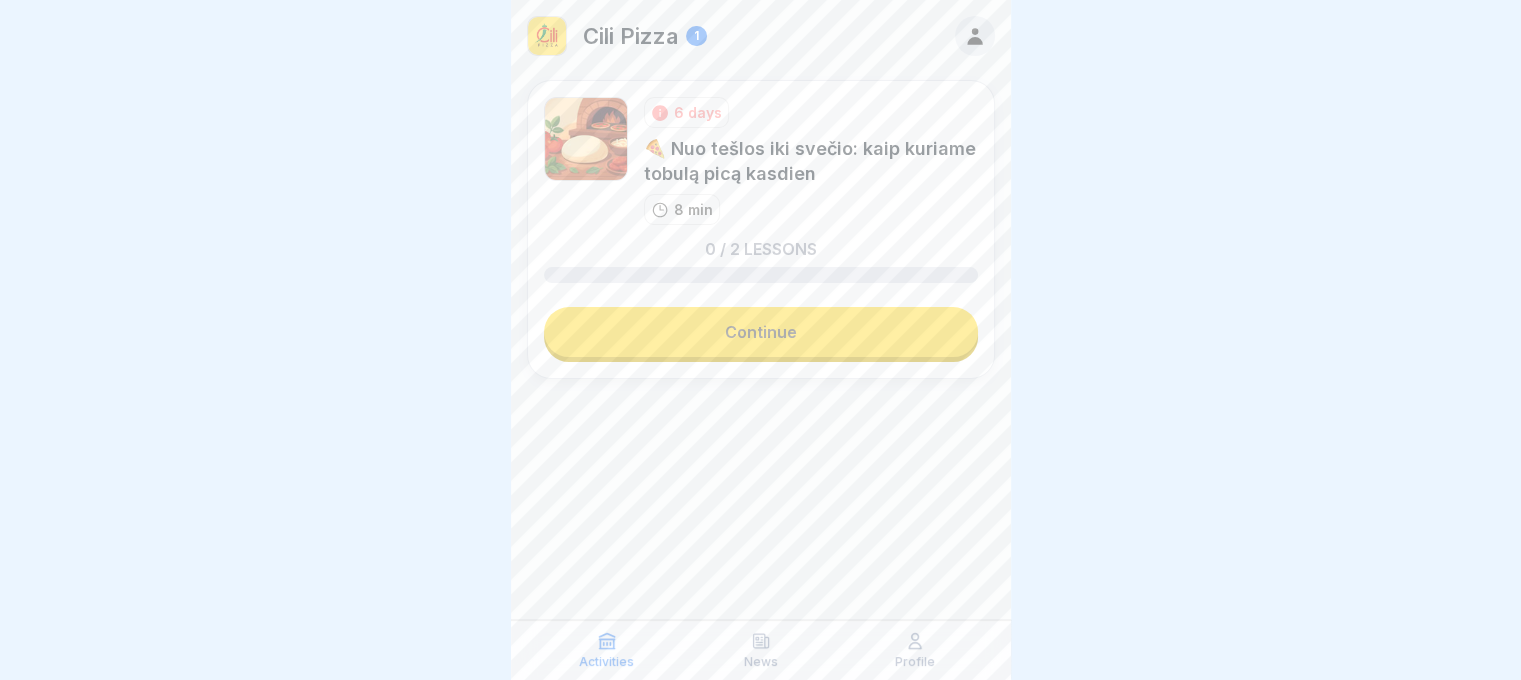 scroll, scrollTop: 0, scrollLeft: 0, axis: both 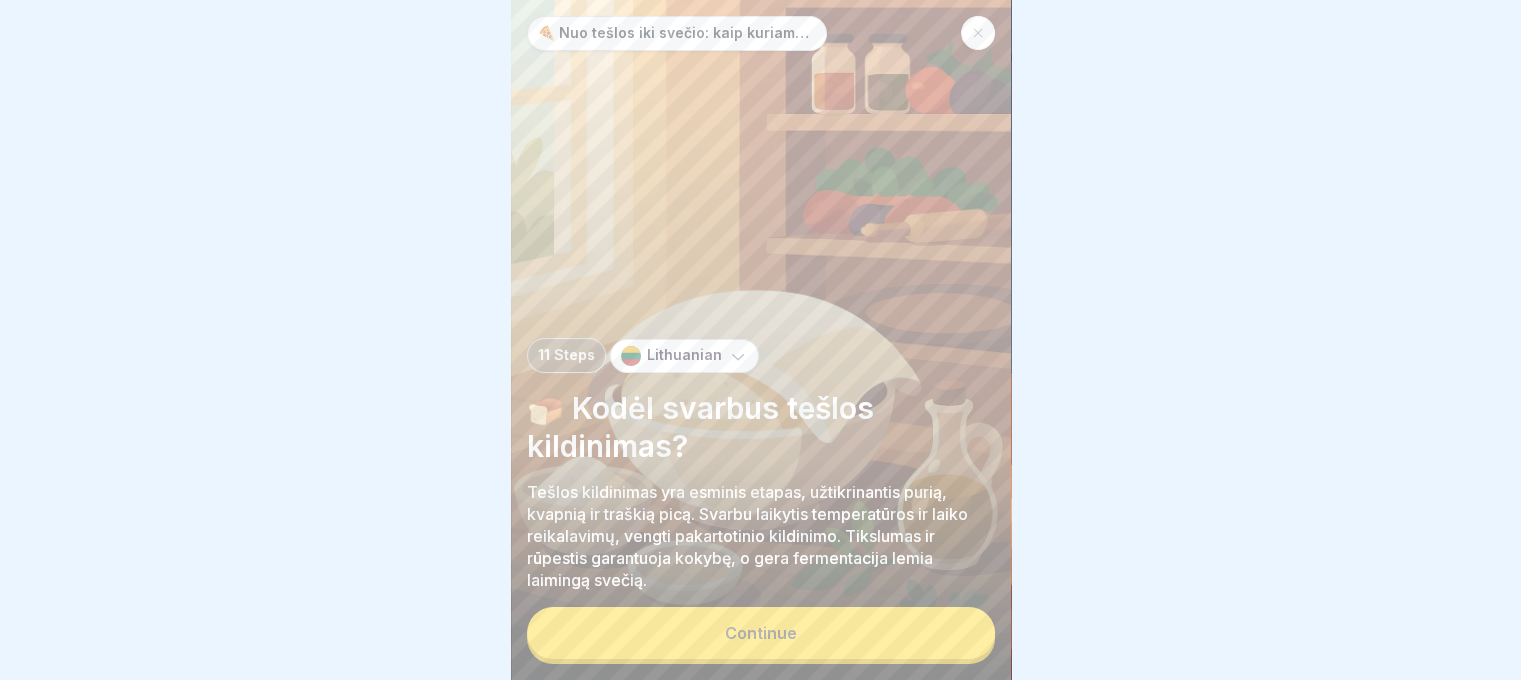 drag, startPoint x: 1391, startPoint y: 0, endPoint x: 195, endPoint y: 215, distance: 1215.1711 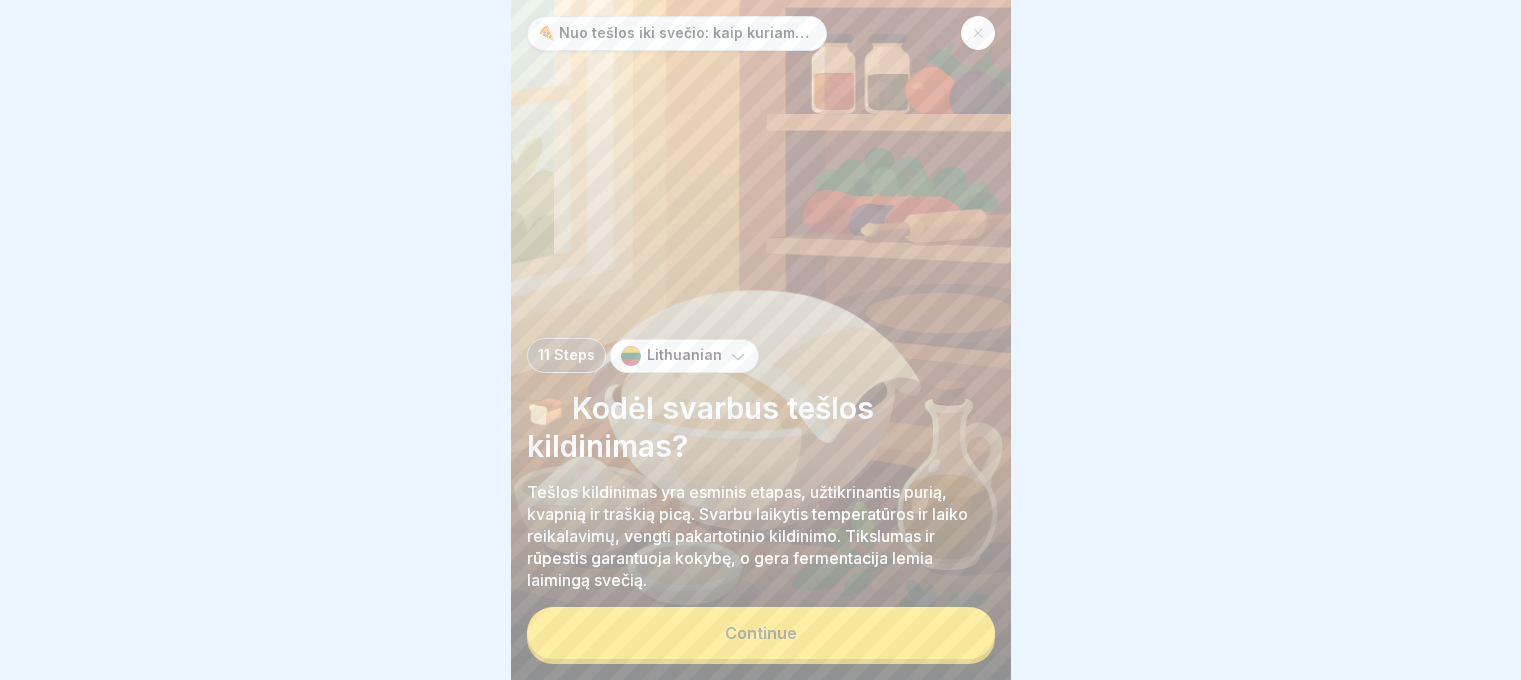 scroll, scrollTop: 15, scrollLeft: 0, axis: vertical 